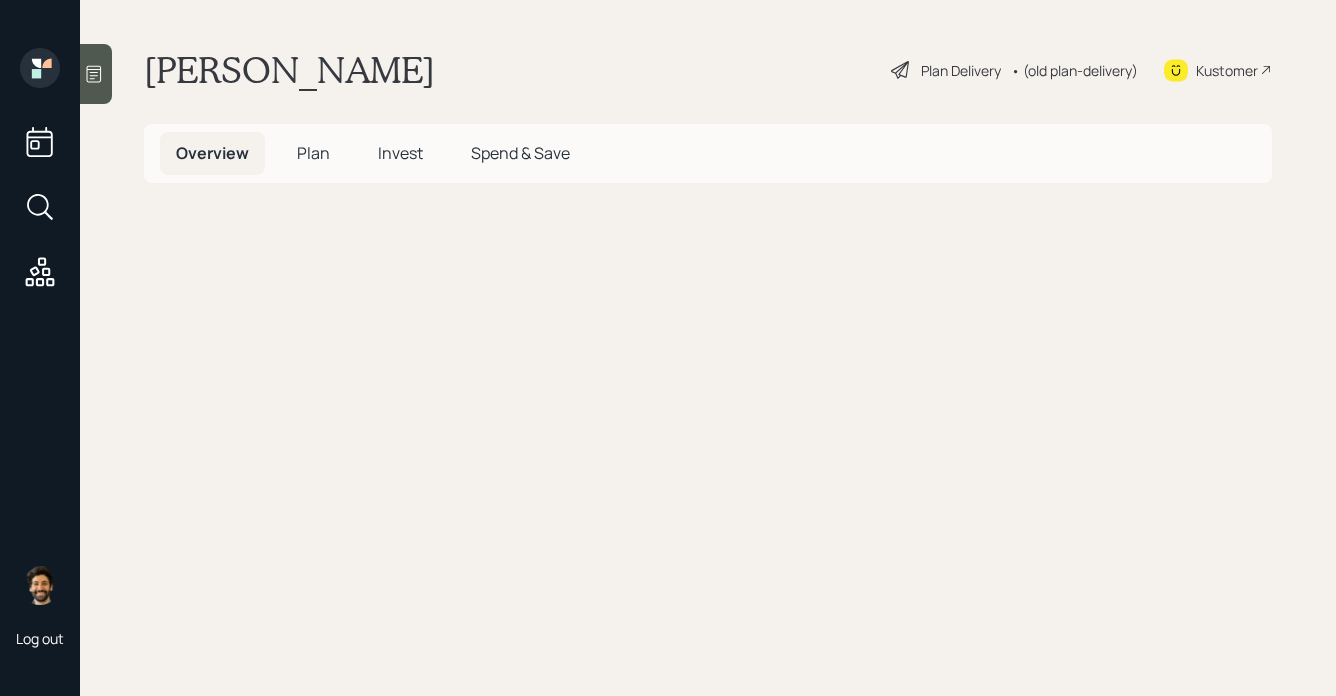 scroll, scrollTop: 0, scrollLeft: 0, axis: both 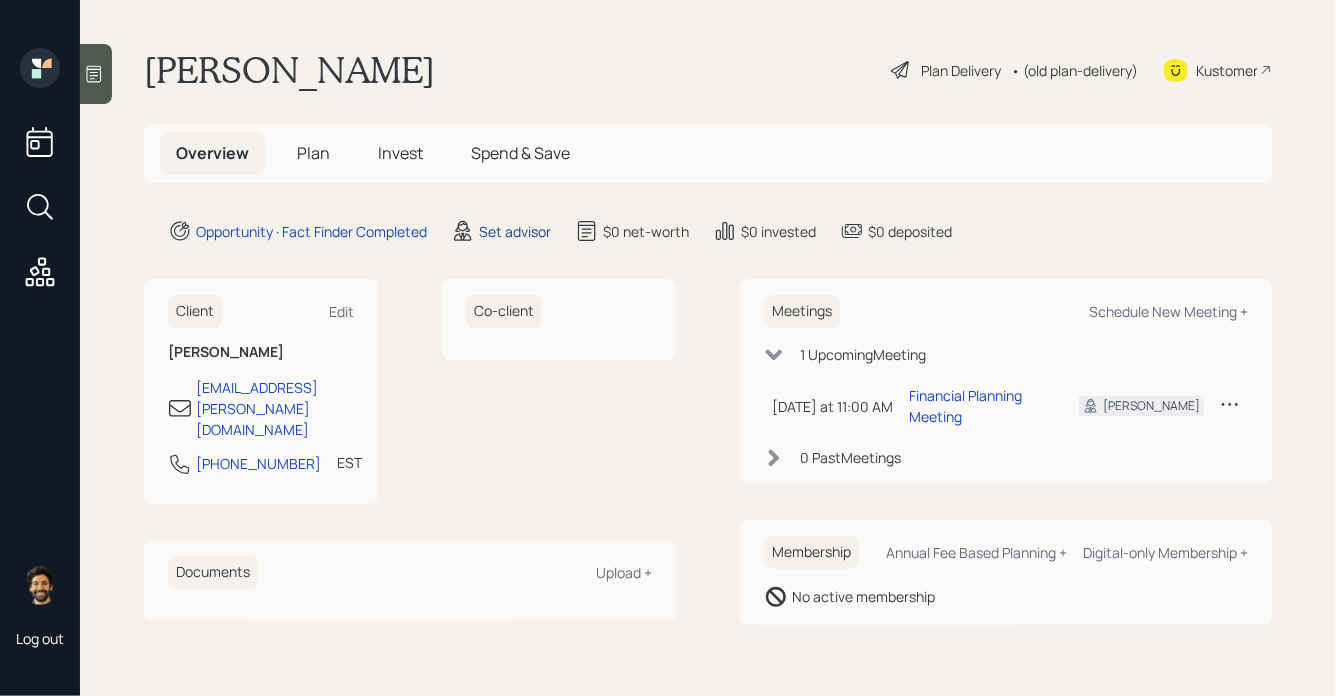 click on "Set advisor" at bounding box center (515, 231) 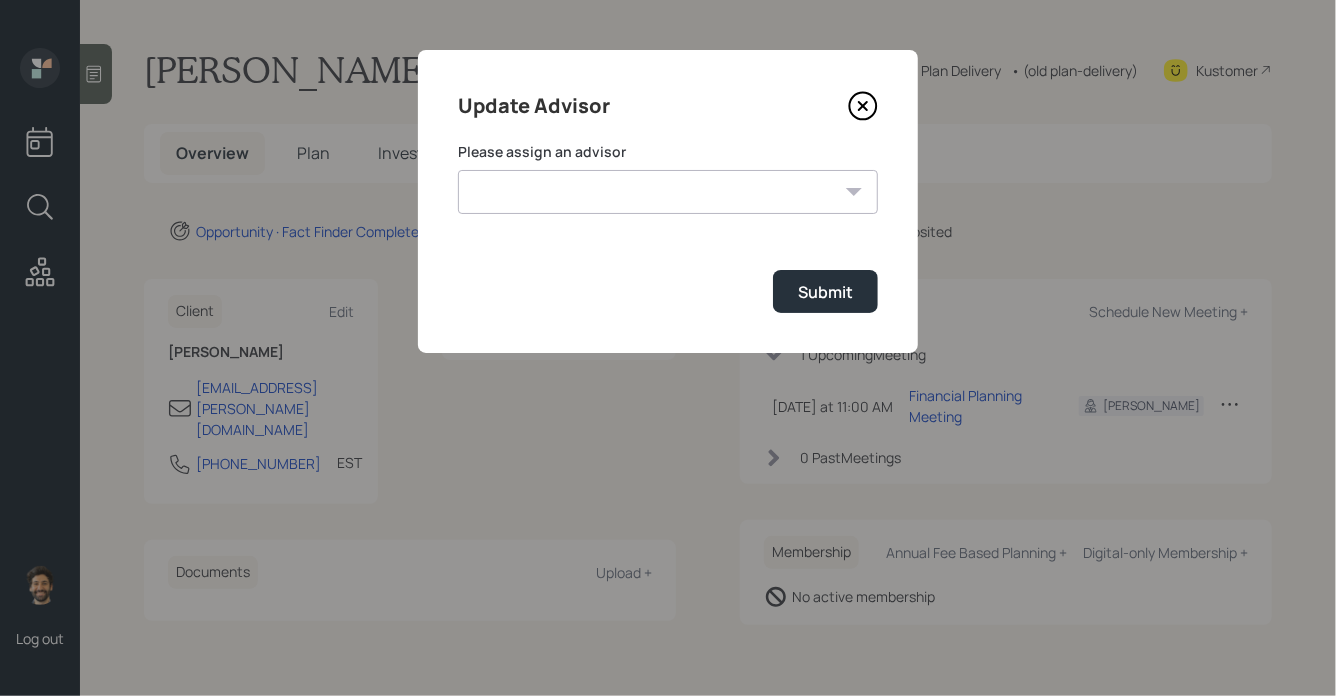 click on "[PERSON_NAME] [PERSON_NAME] End [PERSON_NAME] [PERSON_NAME] [PERSON_NAME] [PERSON_NAME] [PERSON_NAME] [PERSON_NAME] [PERSON_NAME]" at bounding box center [668, 192] 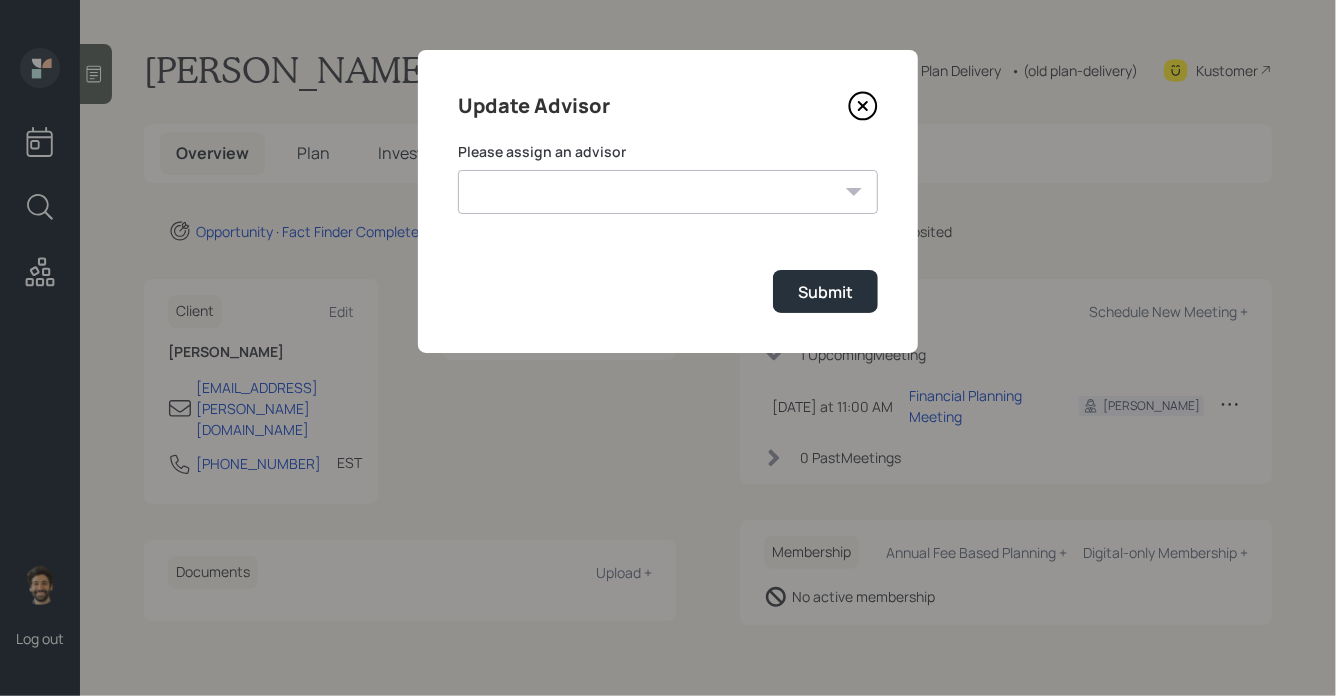 select on "f14b762f-c7c2-4b89-9227-8fa891345eea" 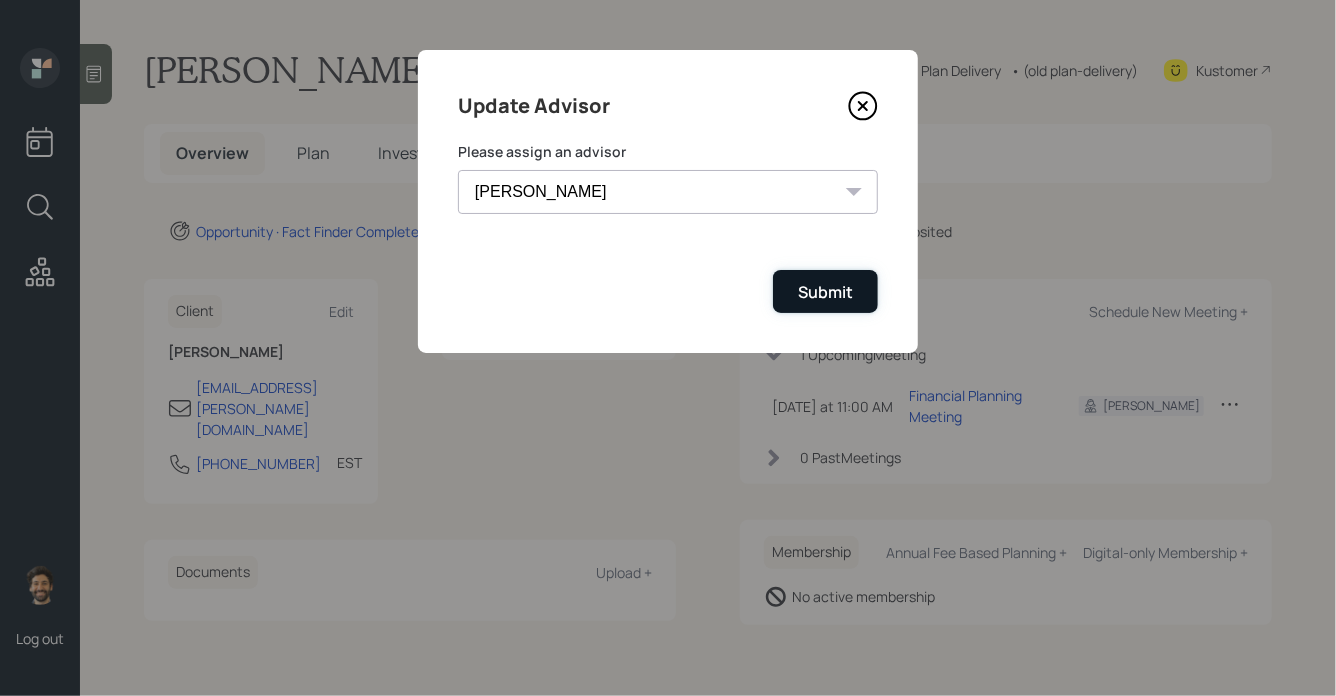 click on "Submit" at bounding box center [825, 292] 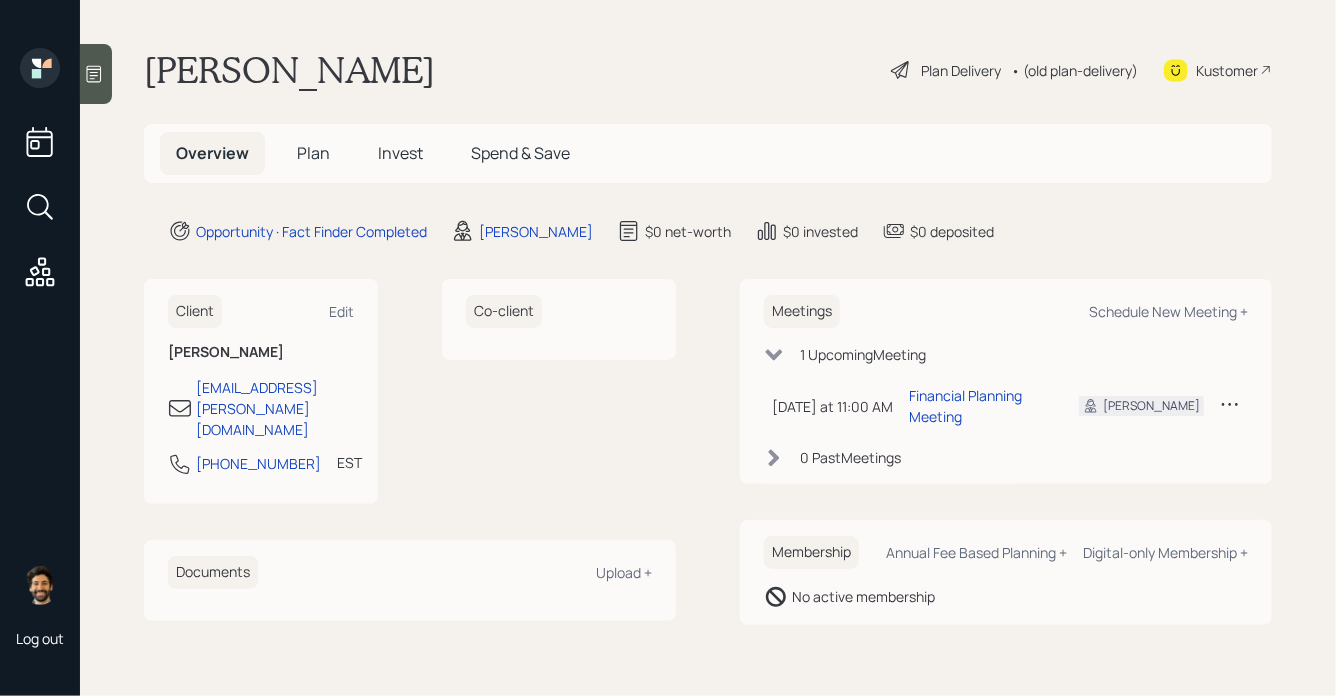 click on "Plan" at bounding box center (313, 153) 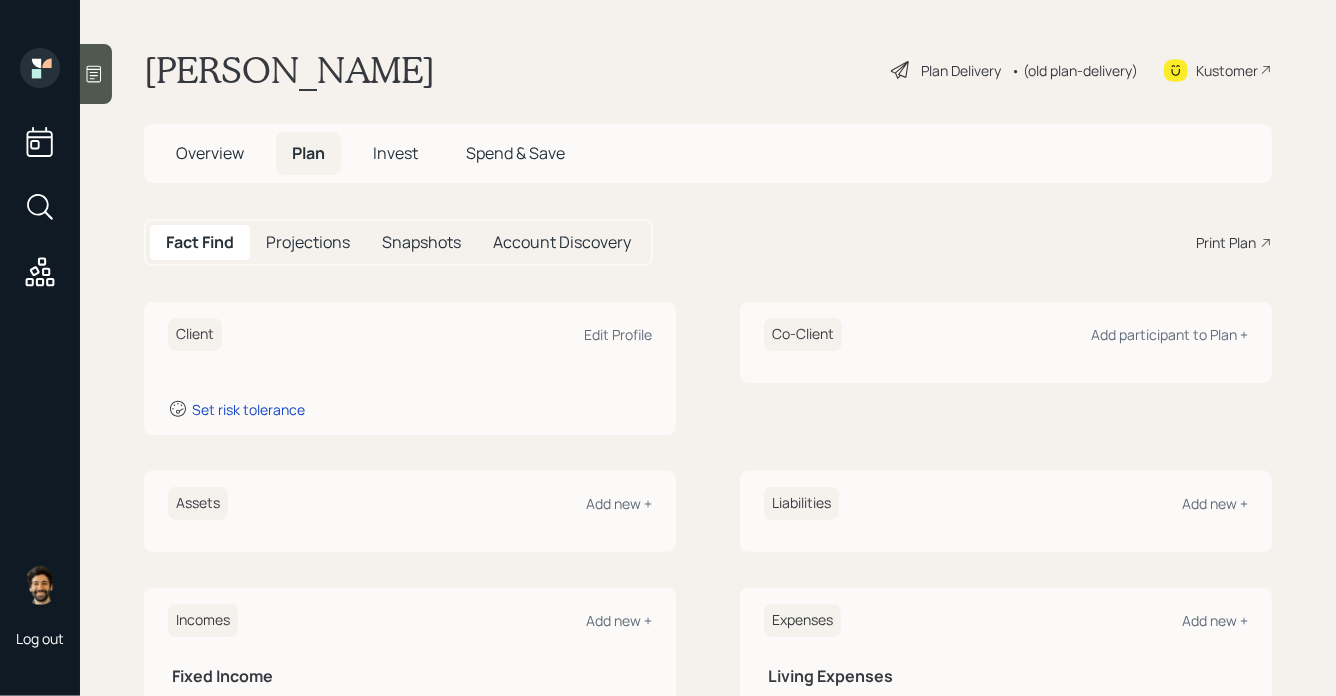 click at bounding box center [96, 74] 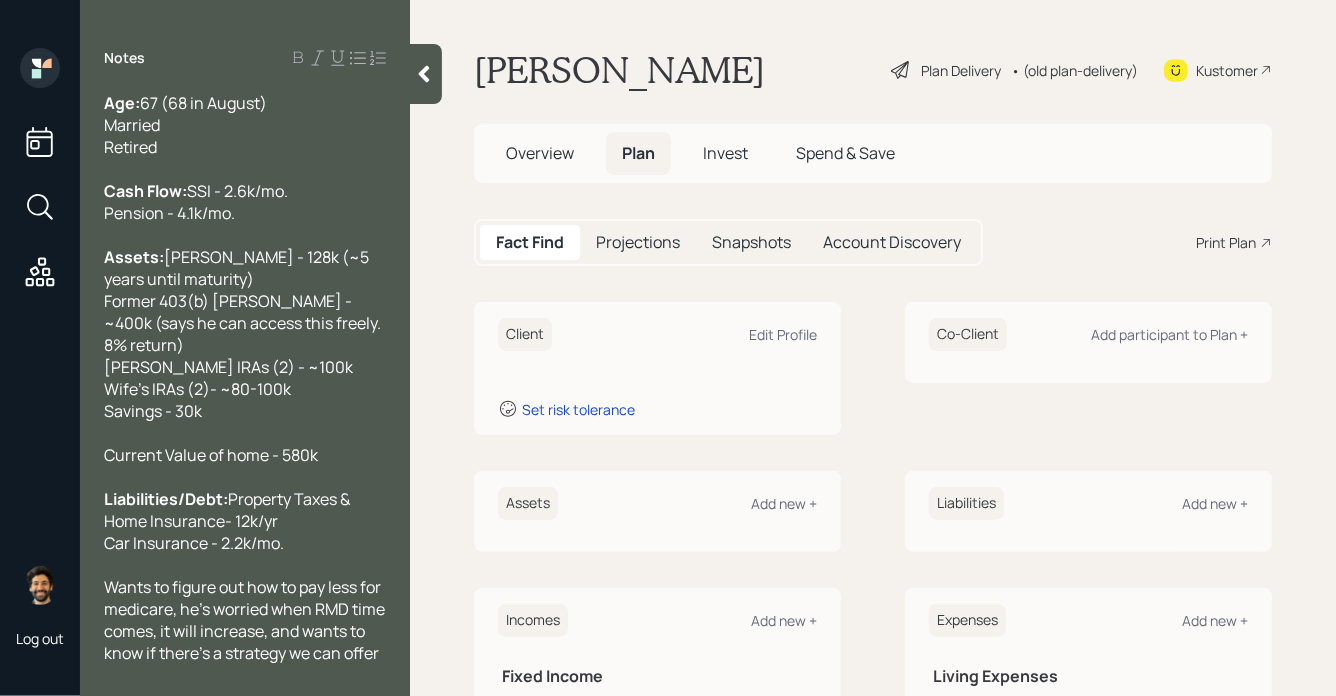 scroll, scrollTop: 376, scrollLeft: 0, axis: vertical 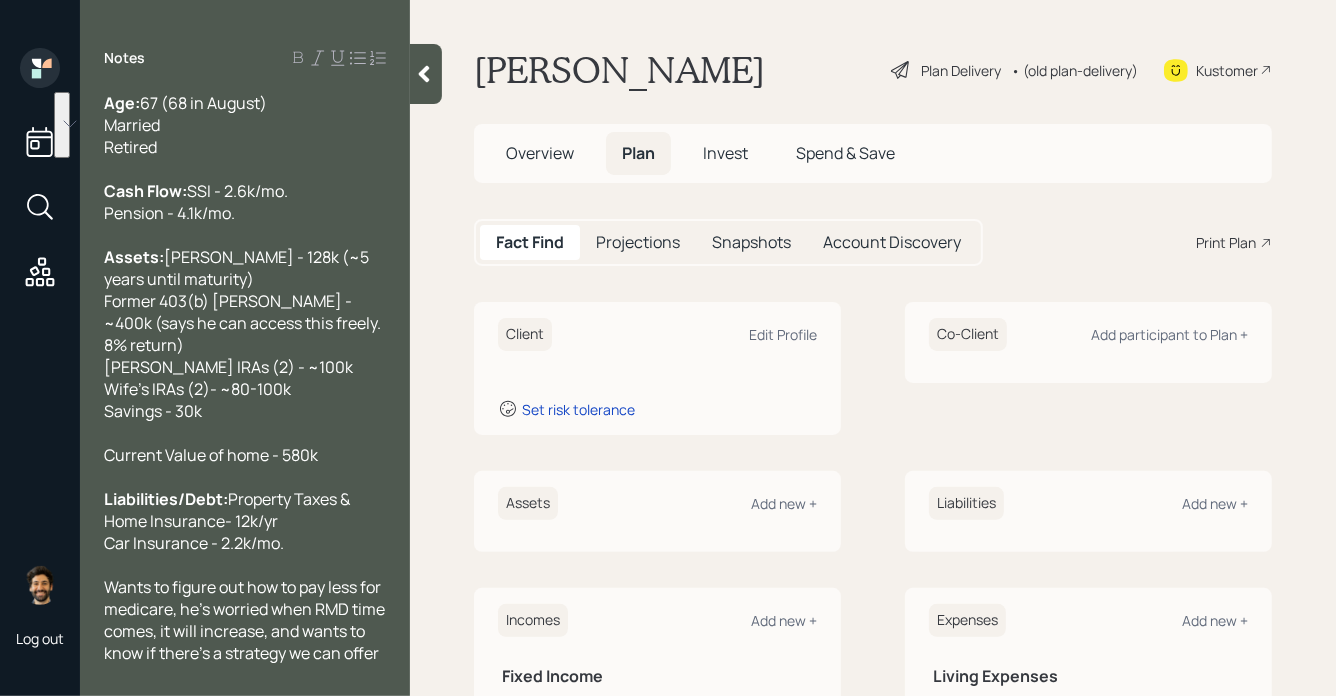 drag, startPoint x: 180, startPoint y: 151, endPoint x: 95, endPoint y: 102, distance: 98.11218 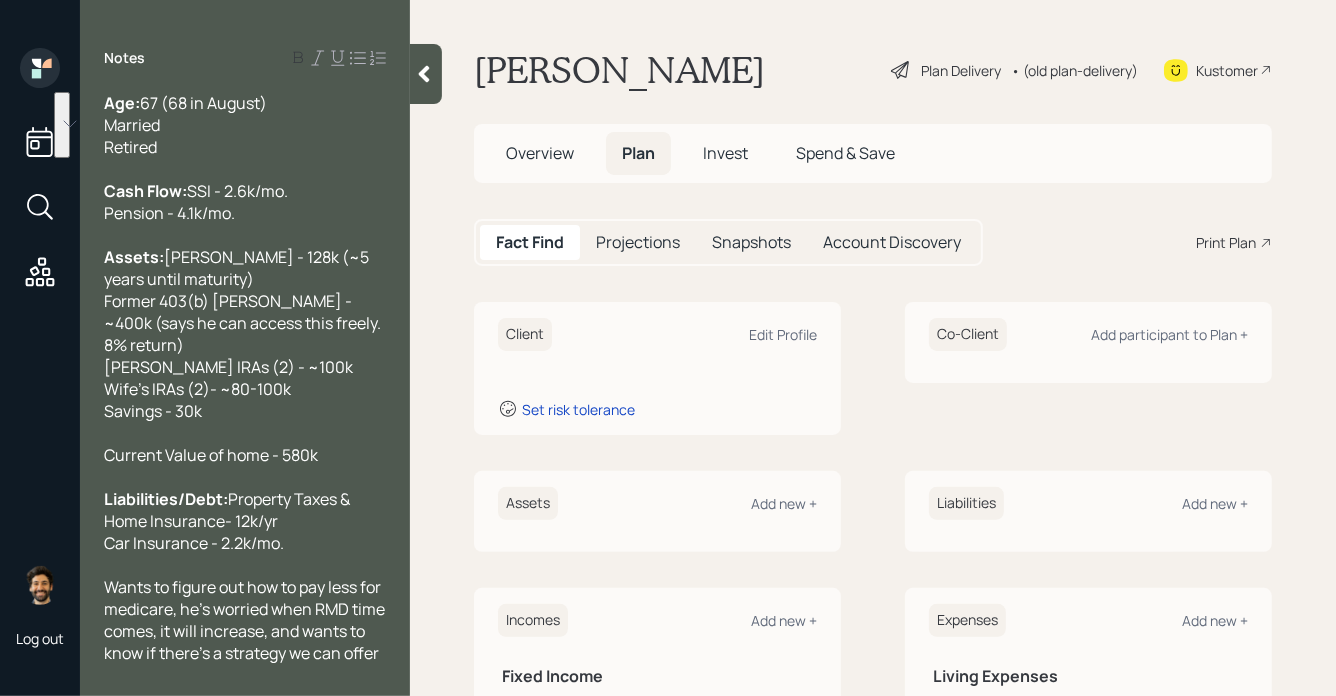 click on "Client Edit Profile" at bounding box center (657, 334) 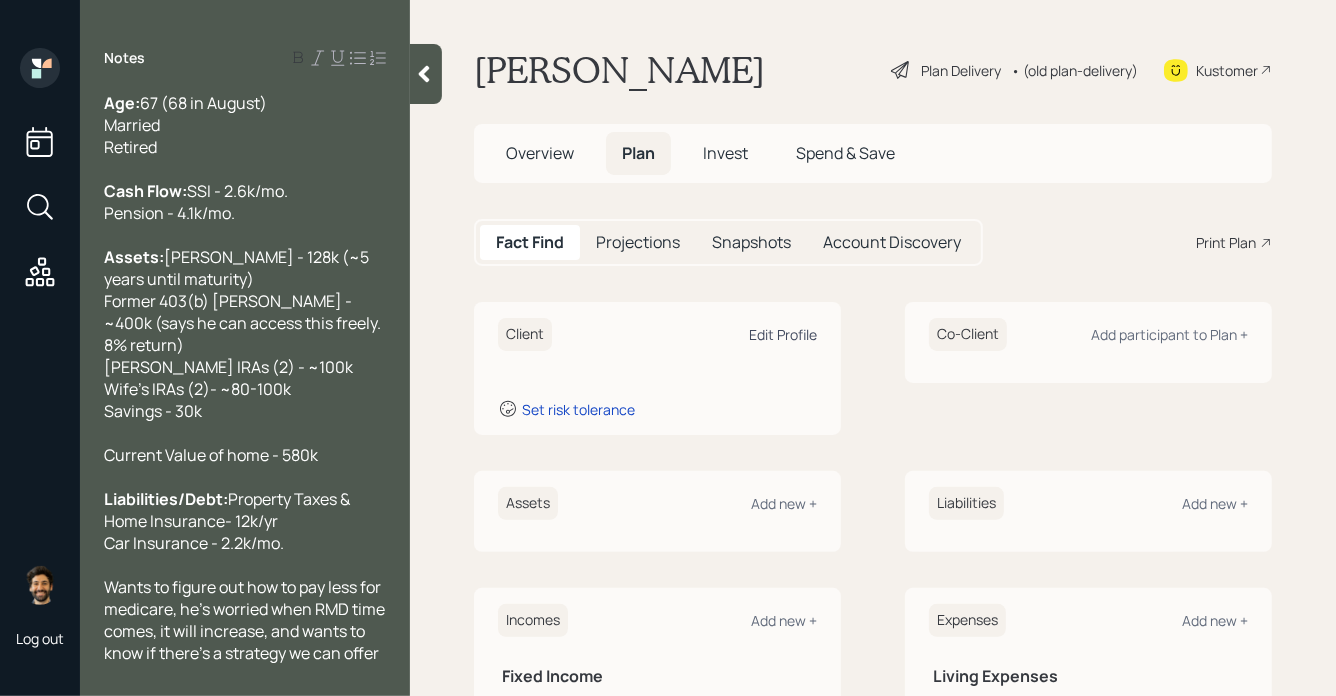click on "Edit Profile" at bounding box center (783, 334) 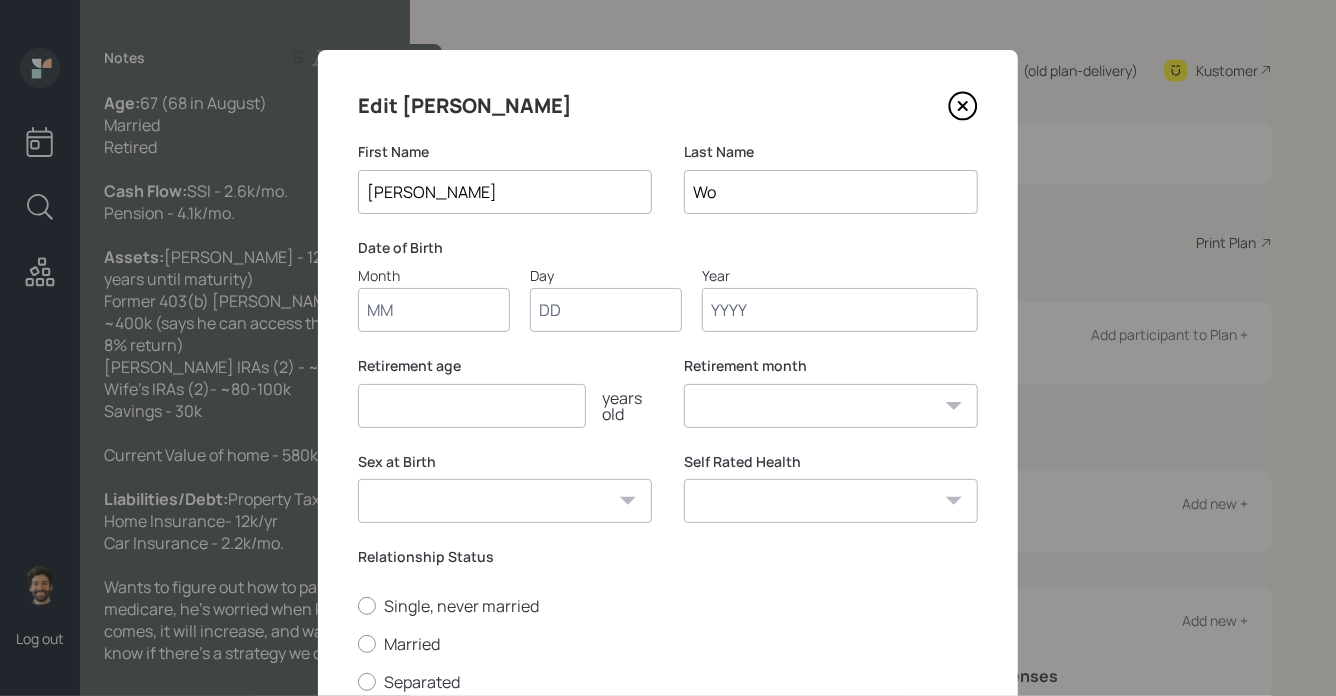 click on "Month" at bounding box center [434, 310] 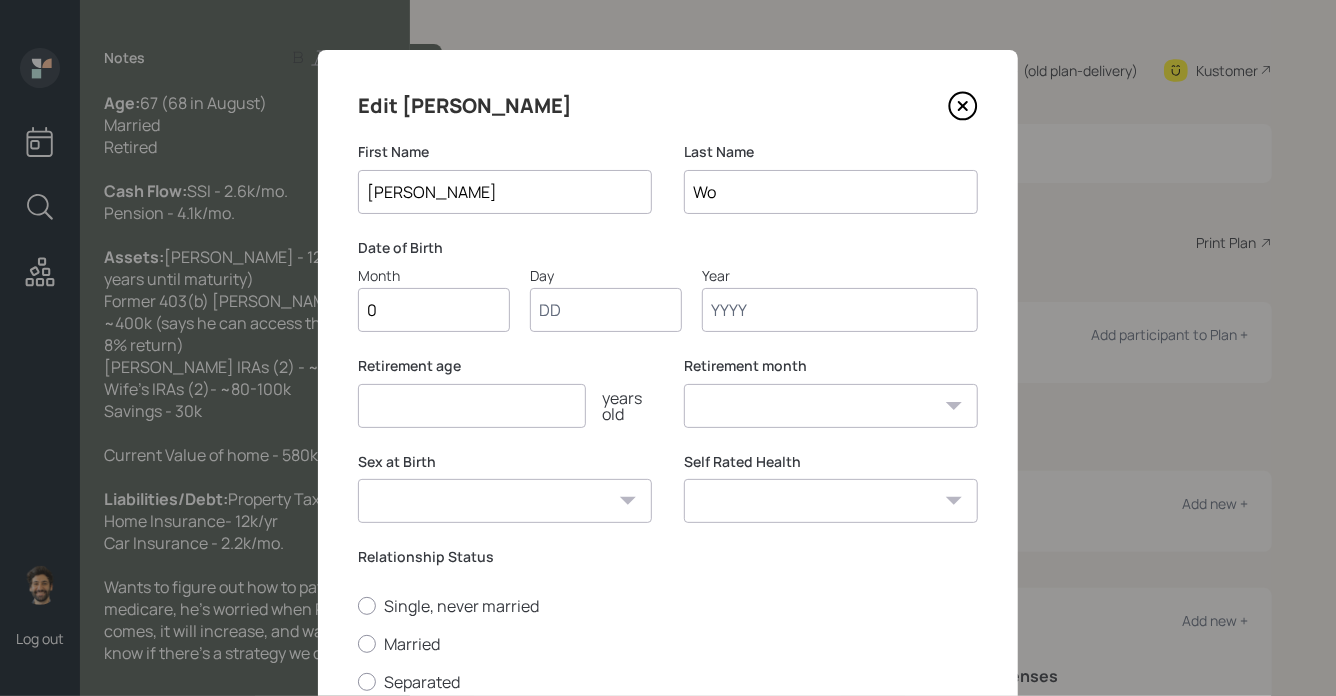 type on "08" 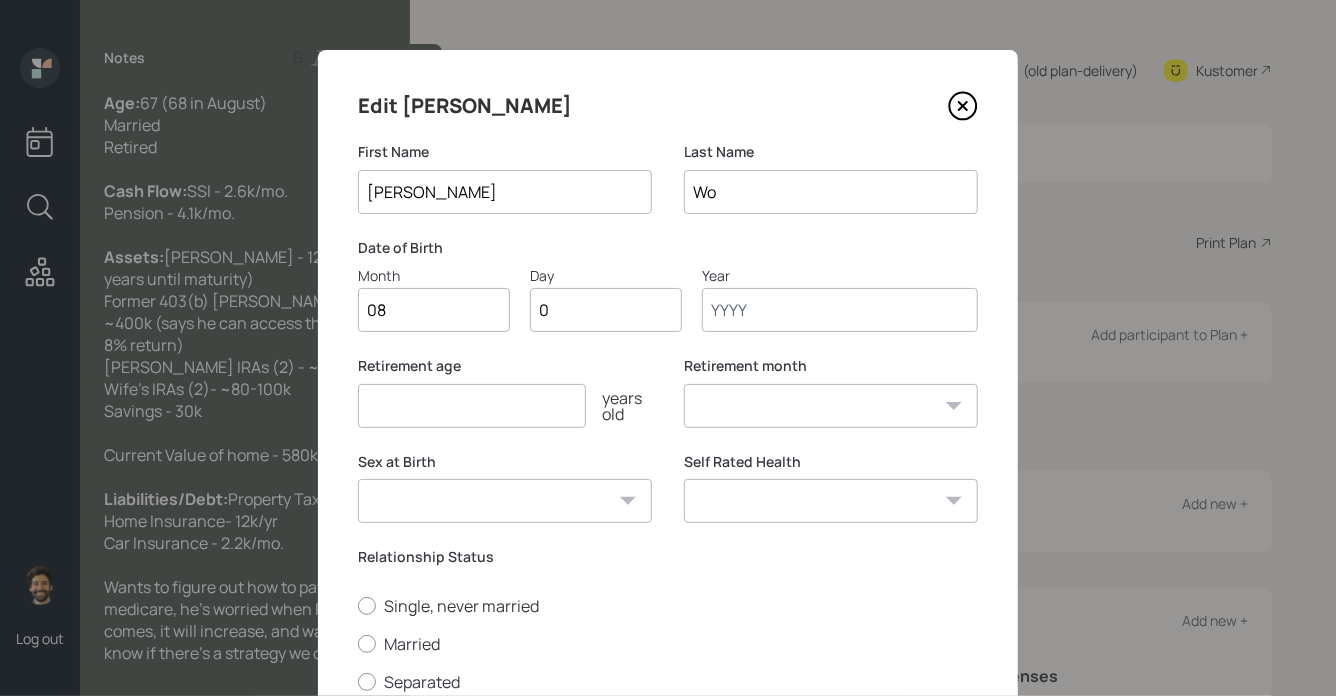 type on "01" 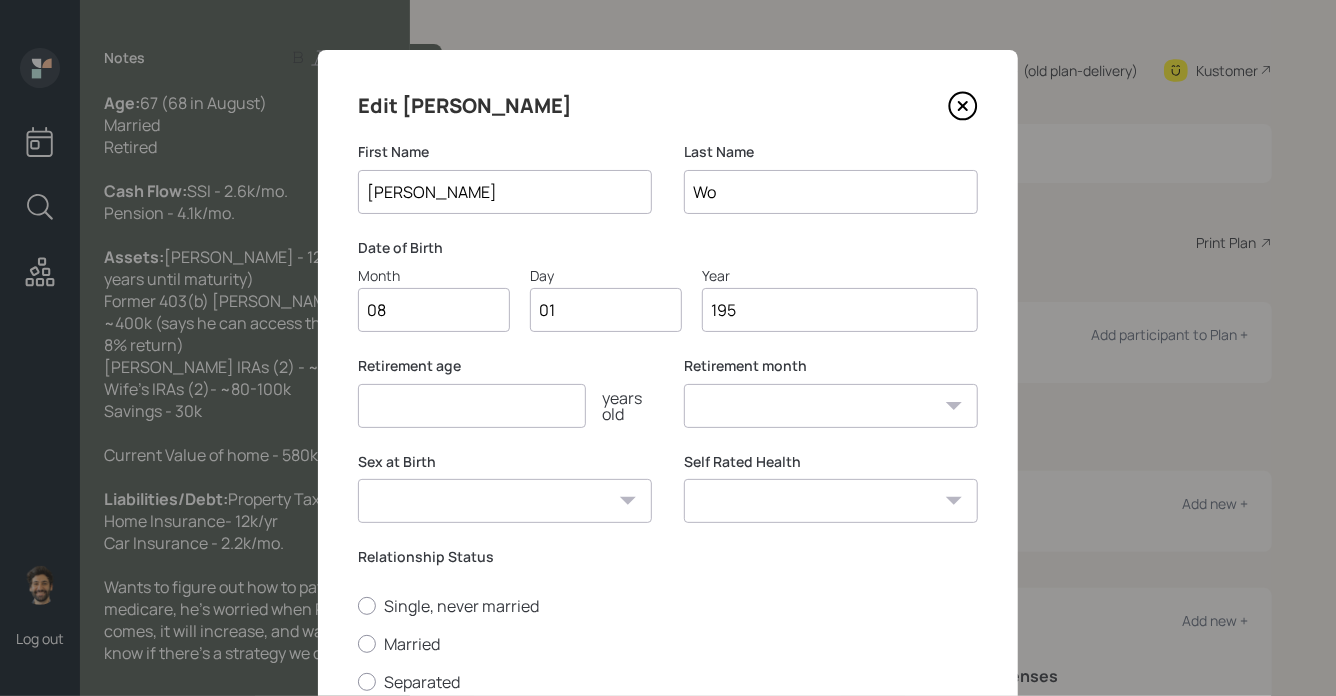 type on "1955" 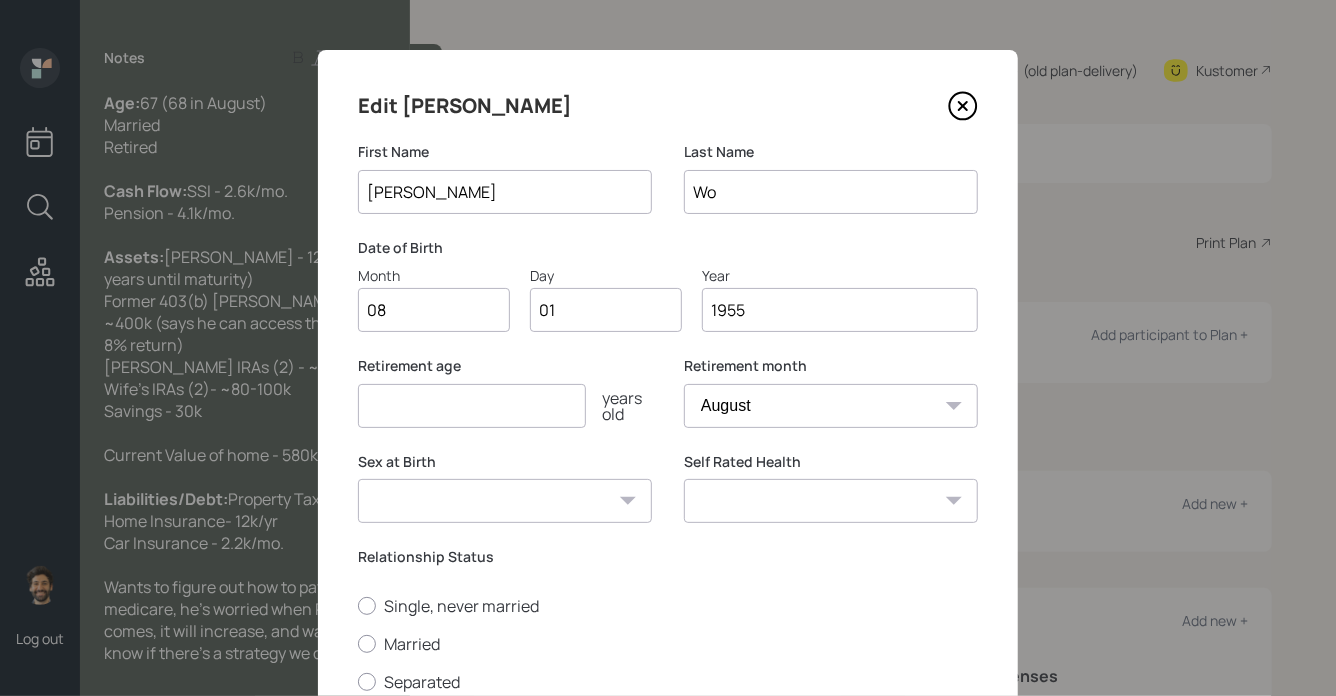 type on "1955" 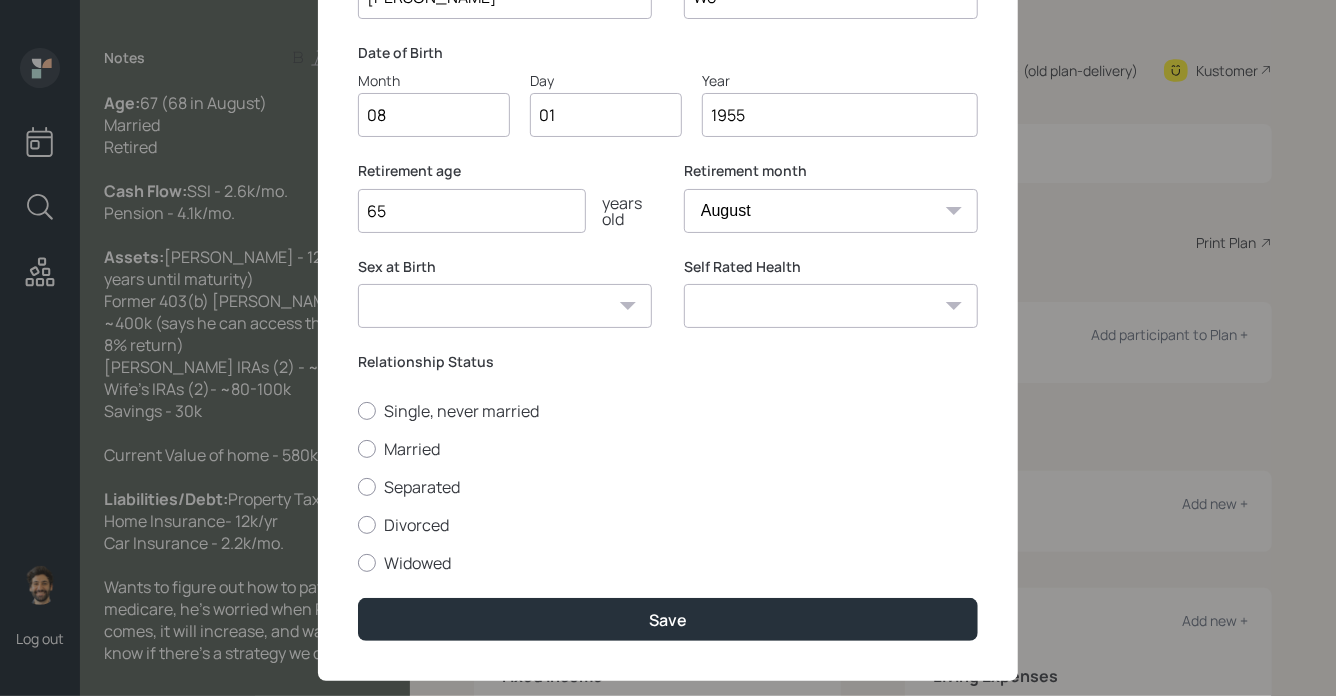scroll, scrollTop: 232, scrollLeft: 0, axis: vertical 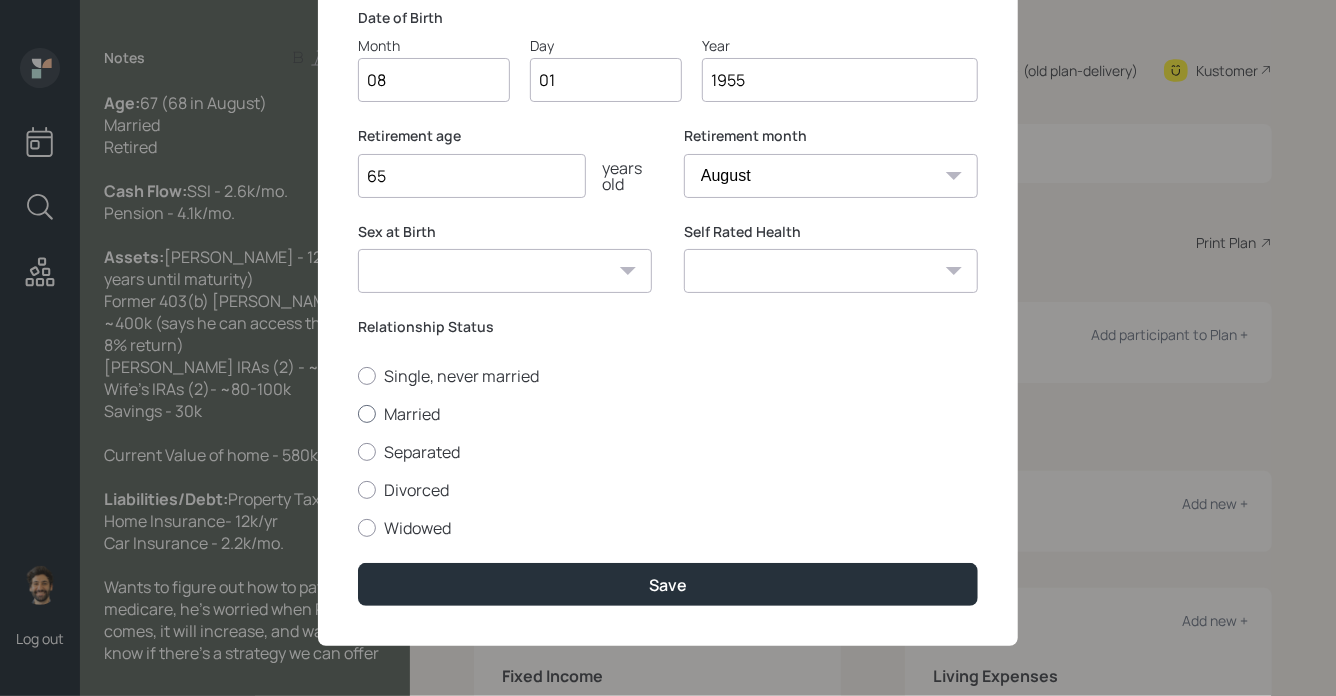 type on "6" 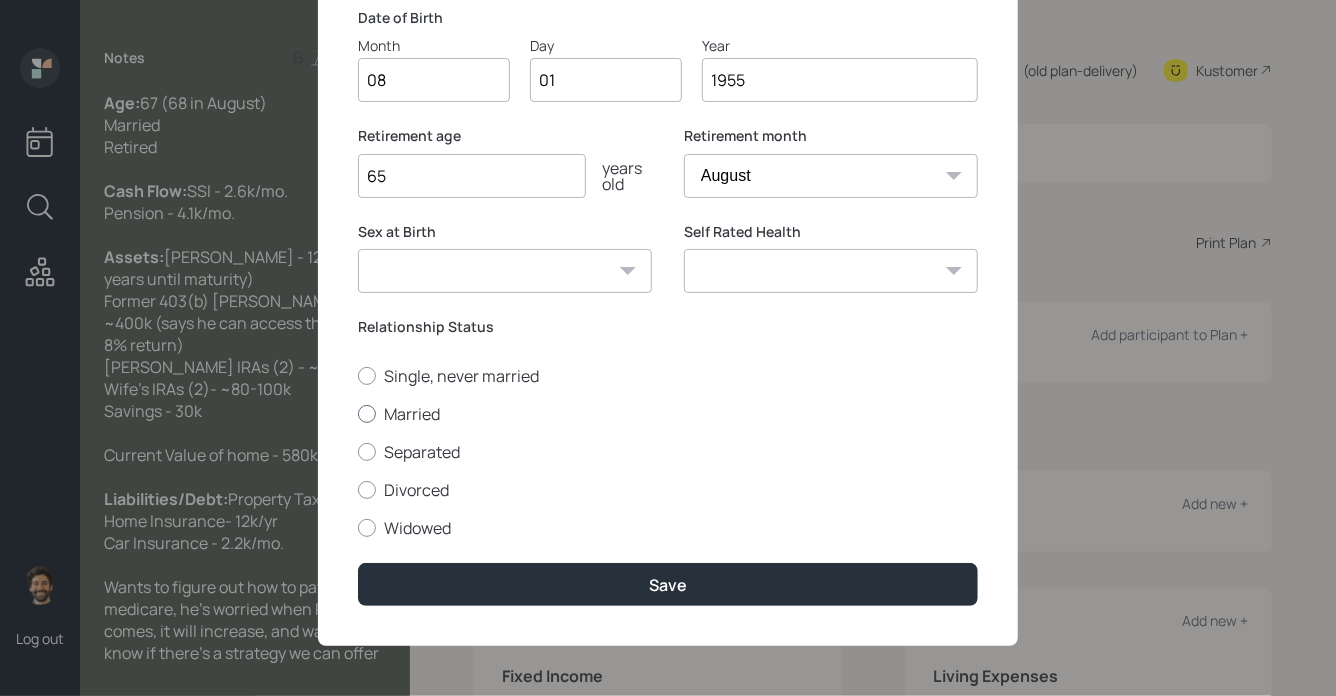 radio on "true" 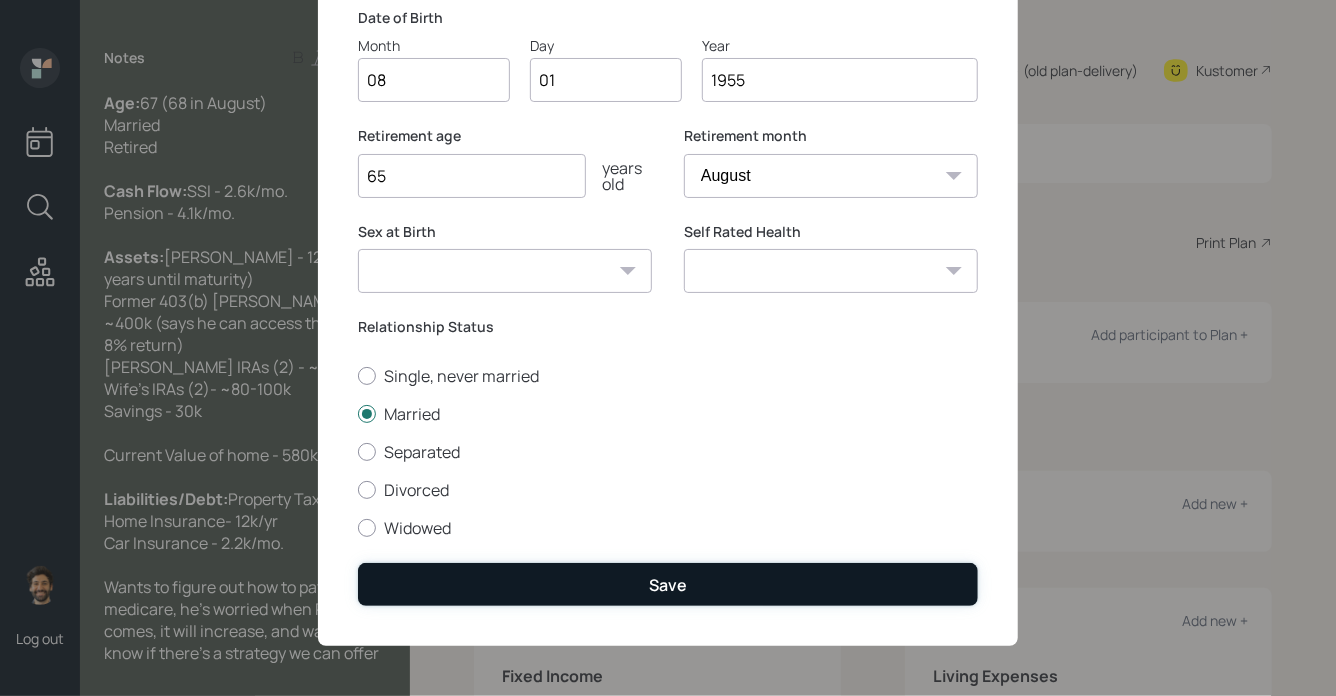 click on "Save" at bounding box center (668, 584) 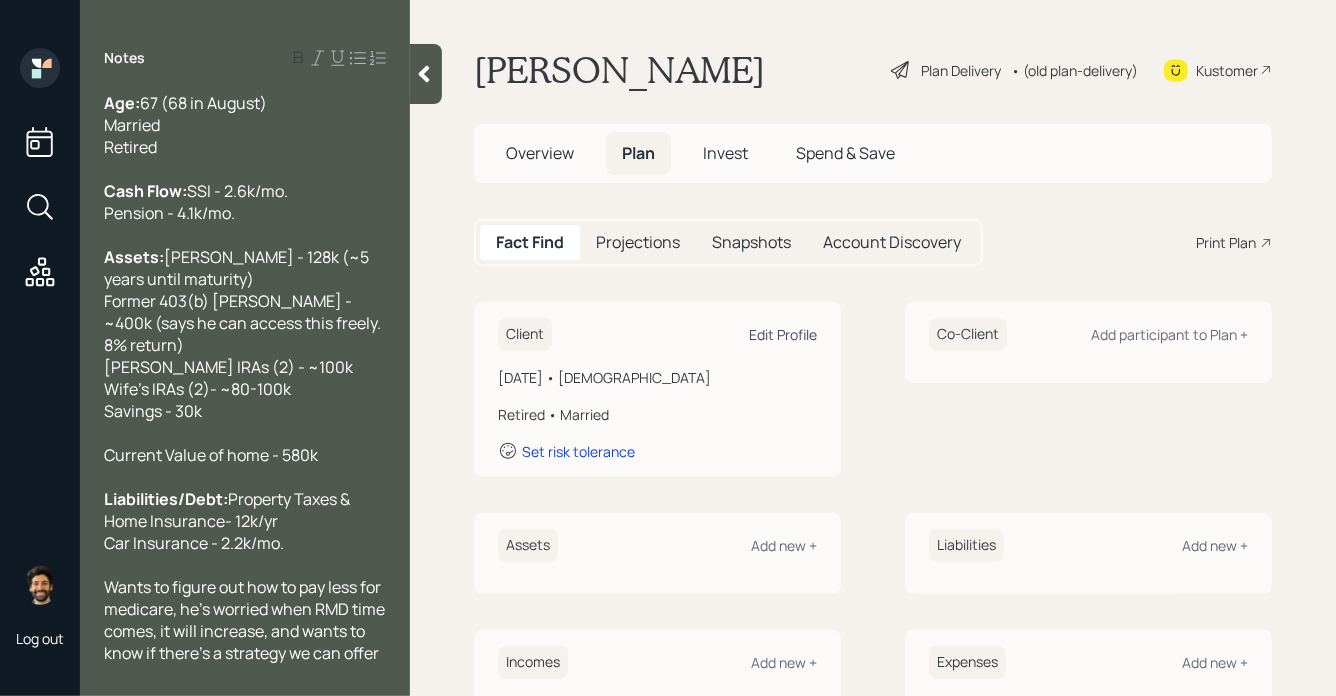 click on "Edit Profile" at bounding box center [783, 334] 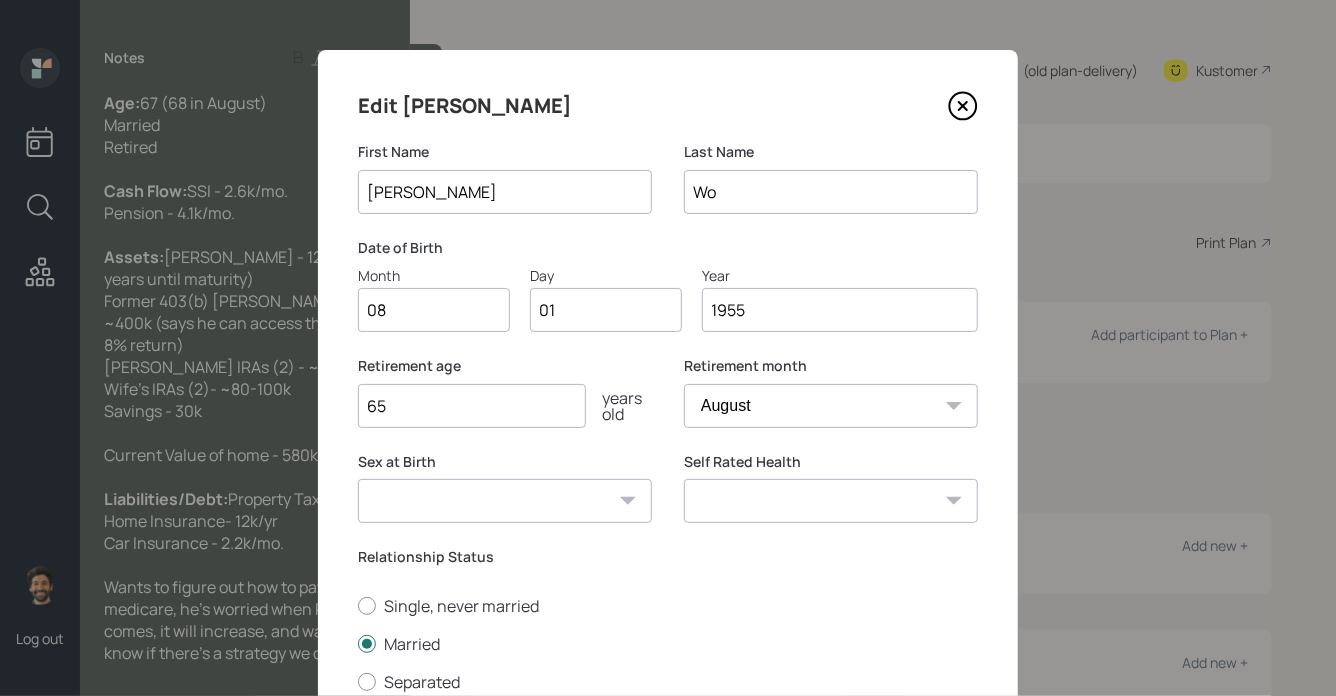 click on "1955" at bounding box center [840, 310] 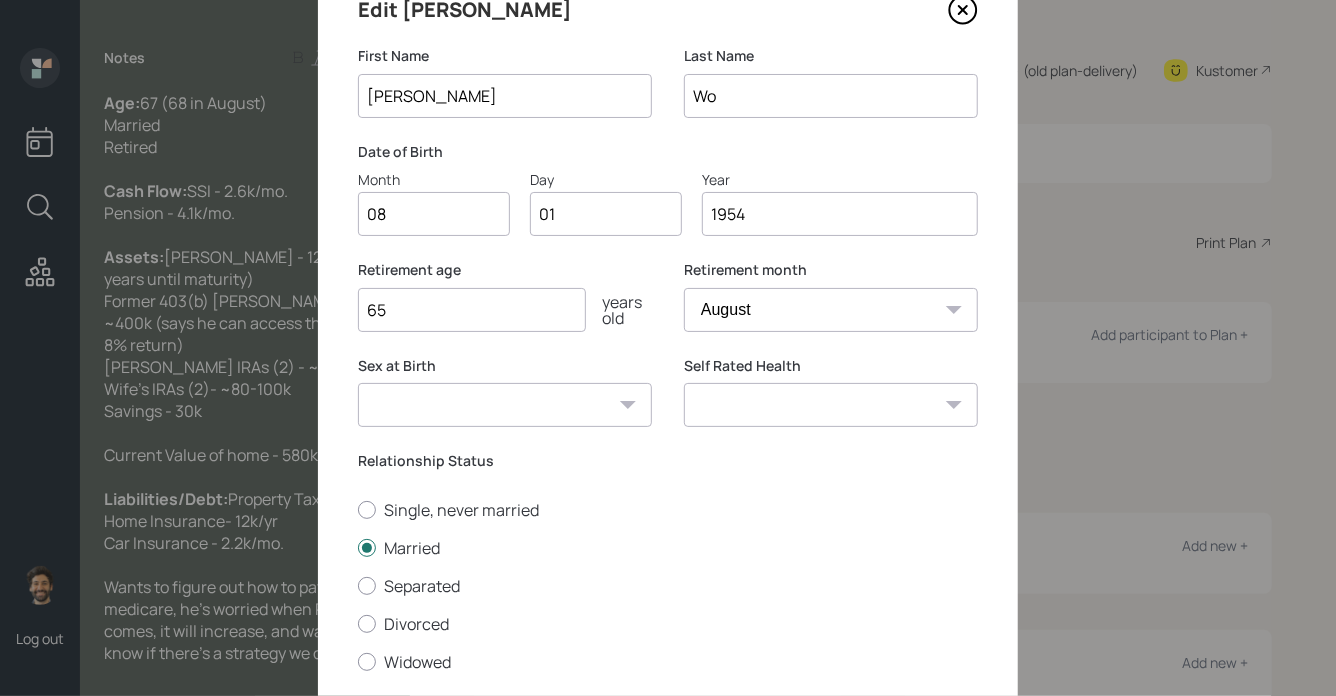 scroll, scrollTop: 232, scrollLeft: 0, axis: vertical 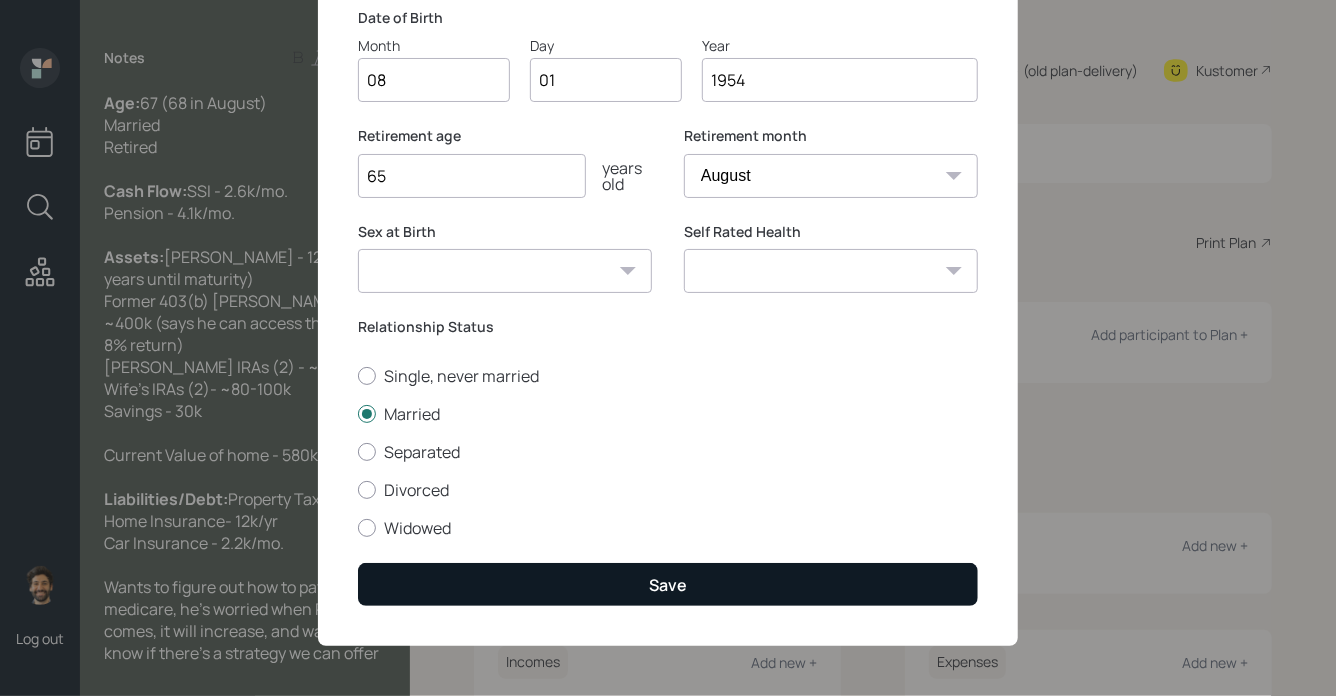type on "1954" 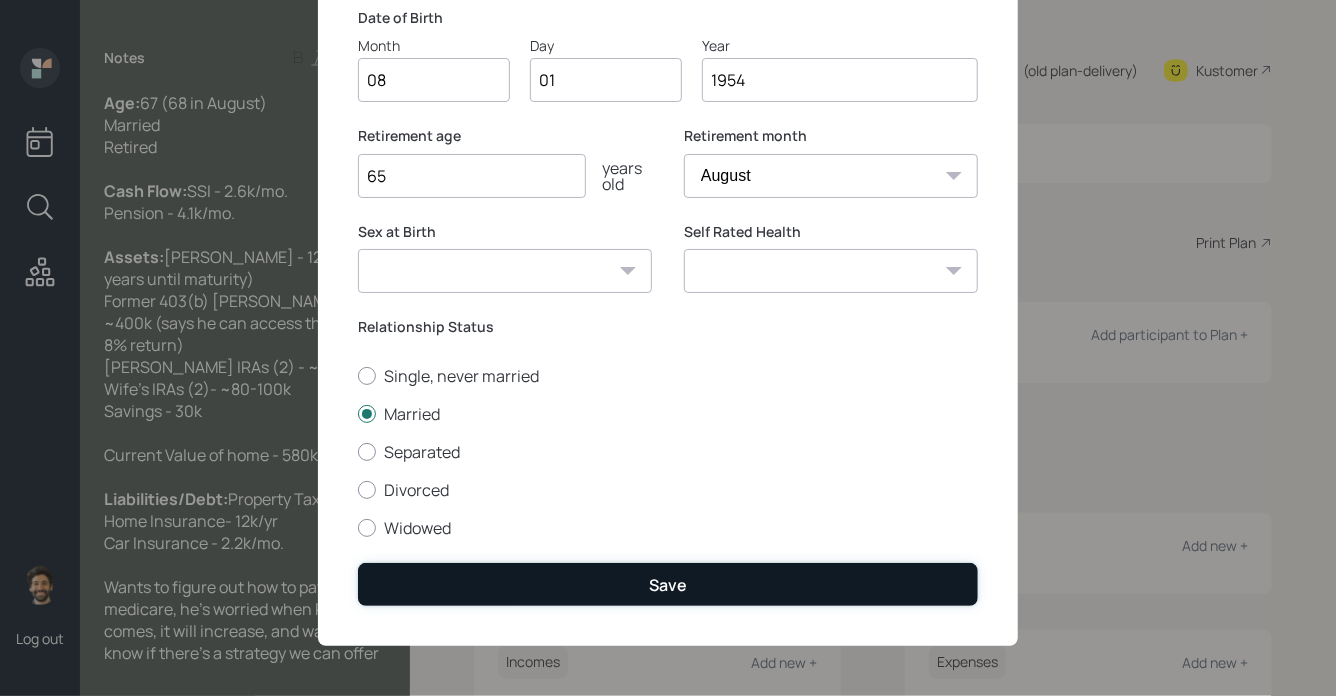 click on "Save" at bounding box center (668, 584) 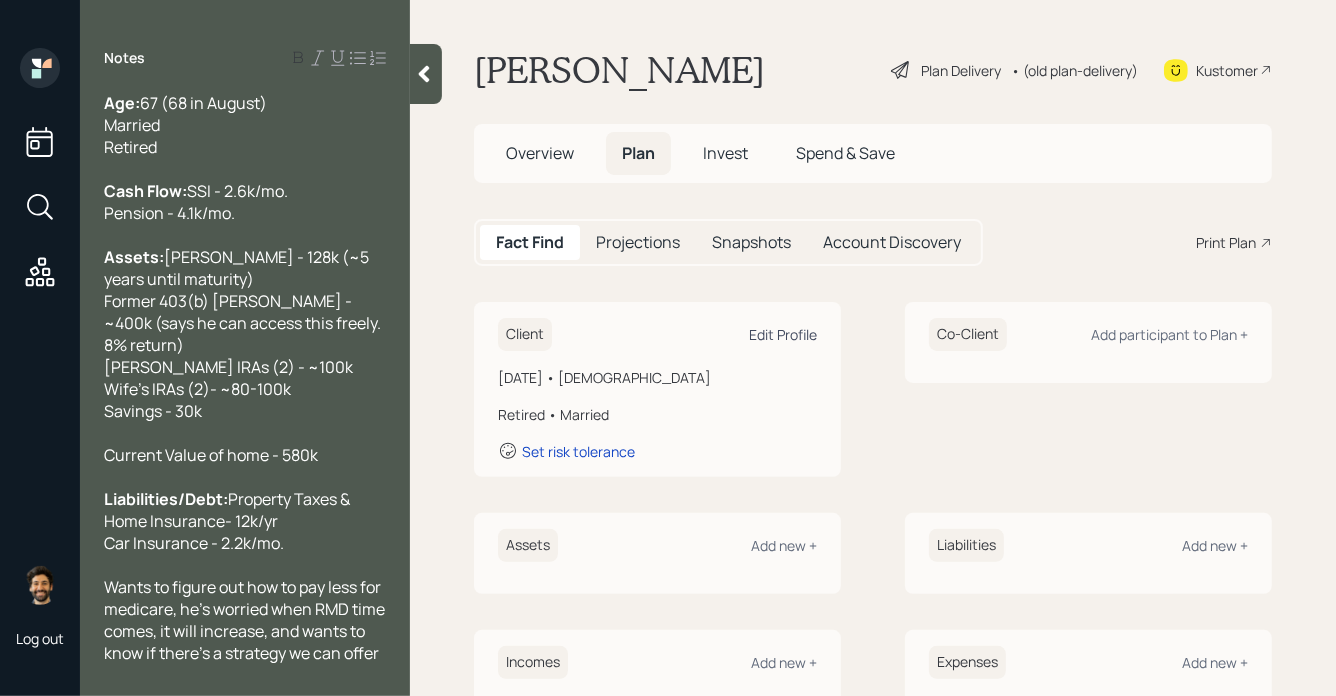 click on "Edit Profile" at bounding box center [783, 334] 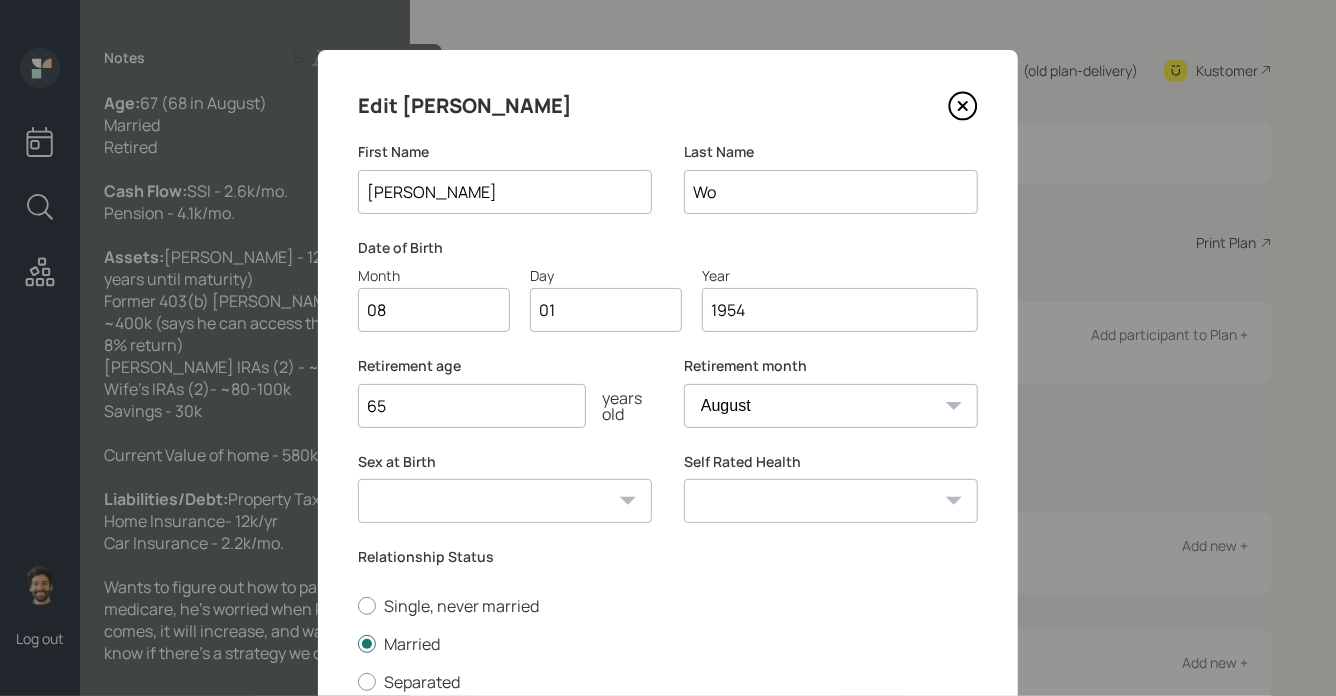 click on "1954" at bounding box center [840, 310] 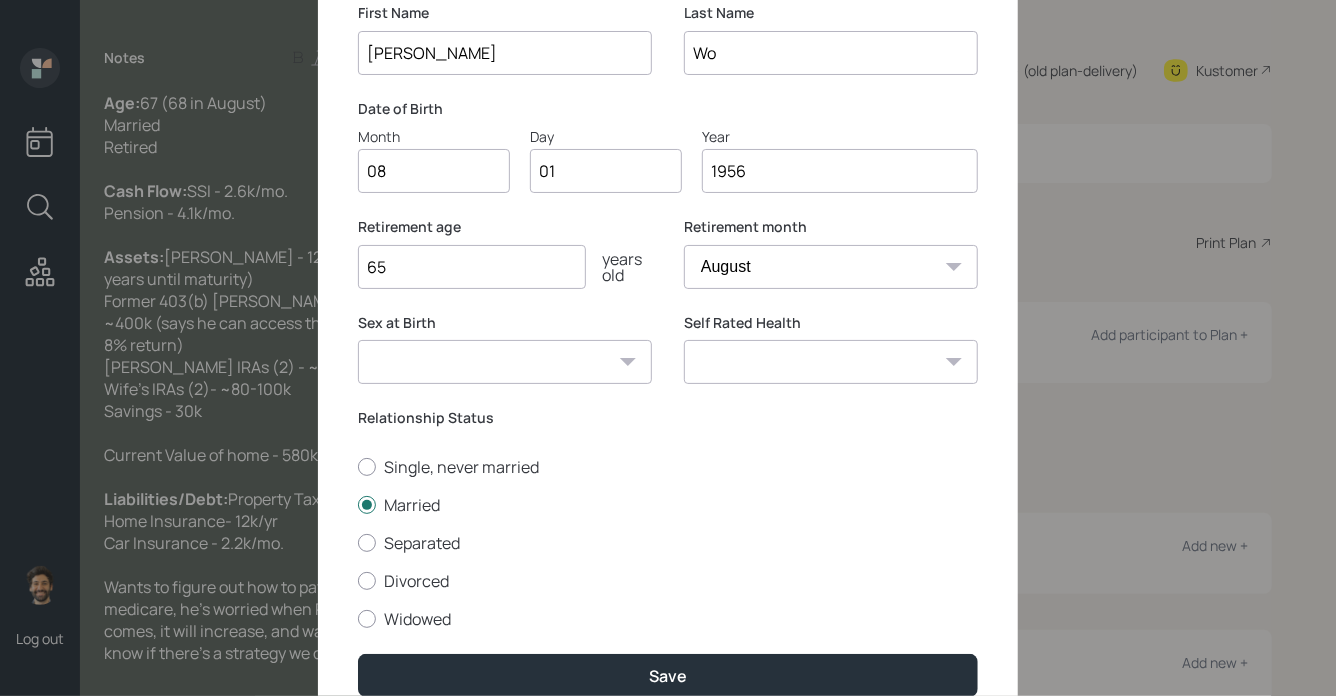 scroll, scrollTop: 232, scrollLeft: 0, axis: vertical 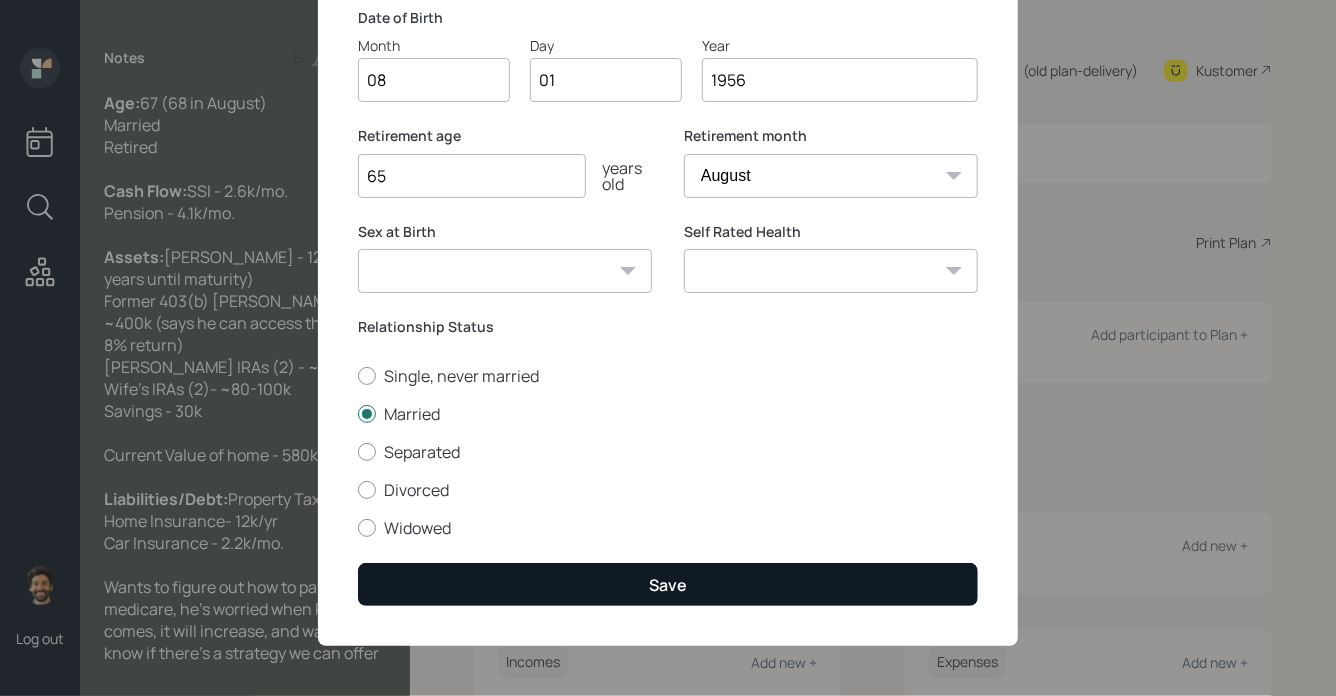 type on "1956" 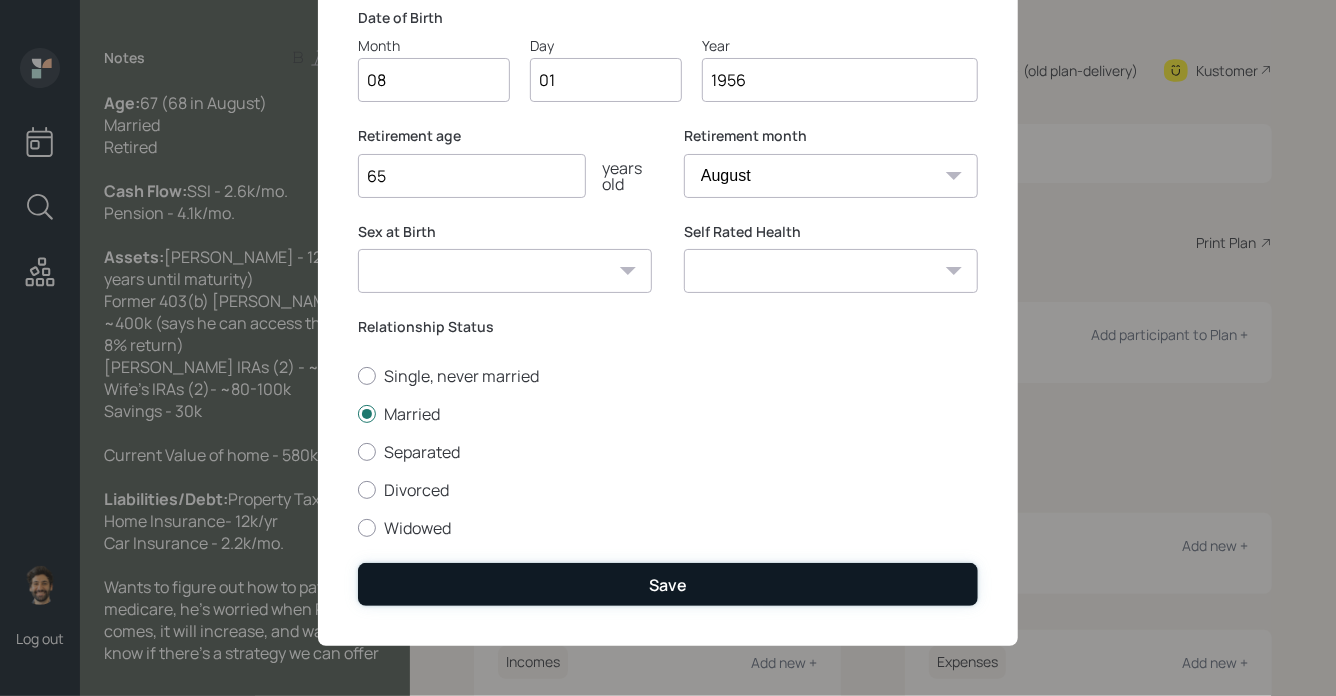click on "Save" at bounding box center [668, 584] 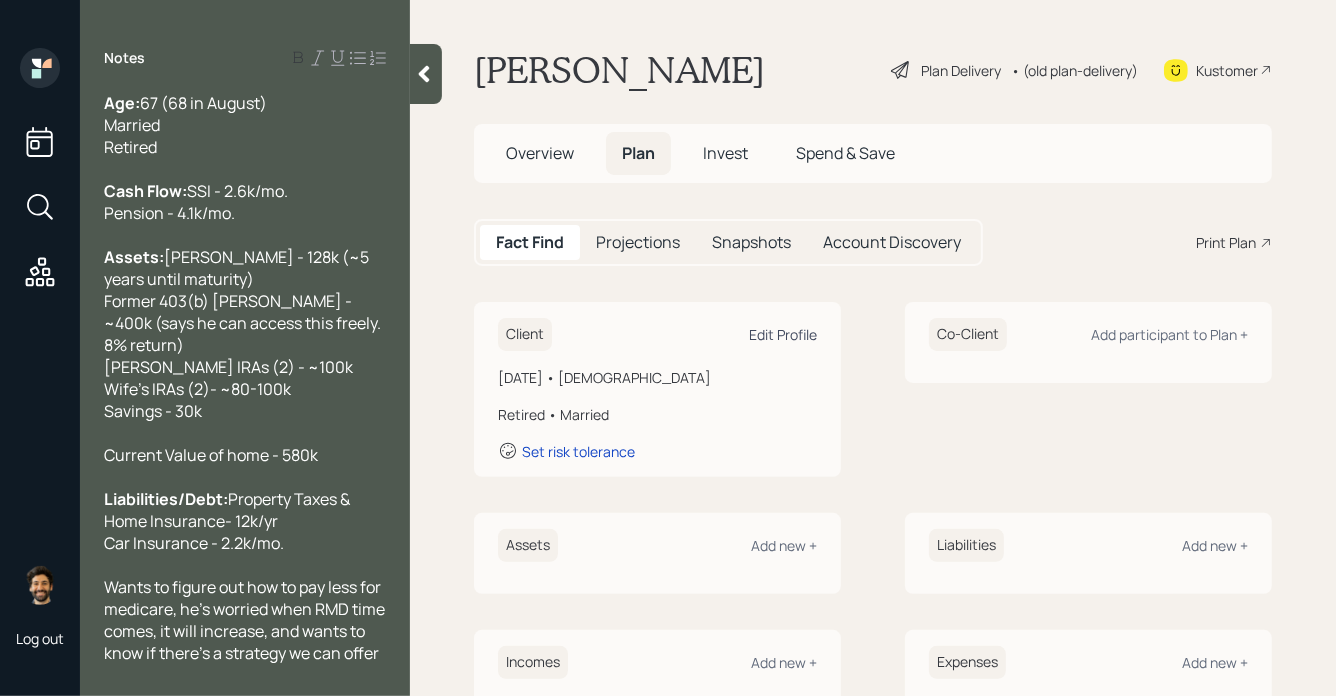 click on "Edit Profile" at bounding box center [783, 334] 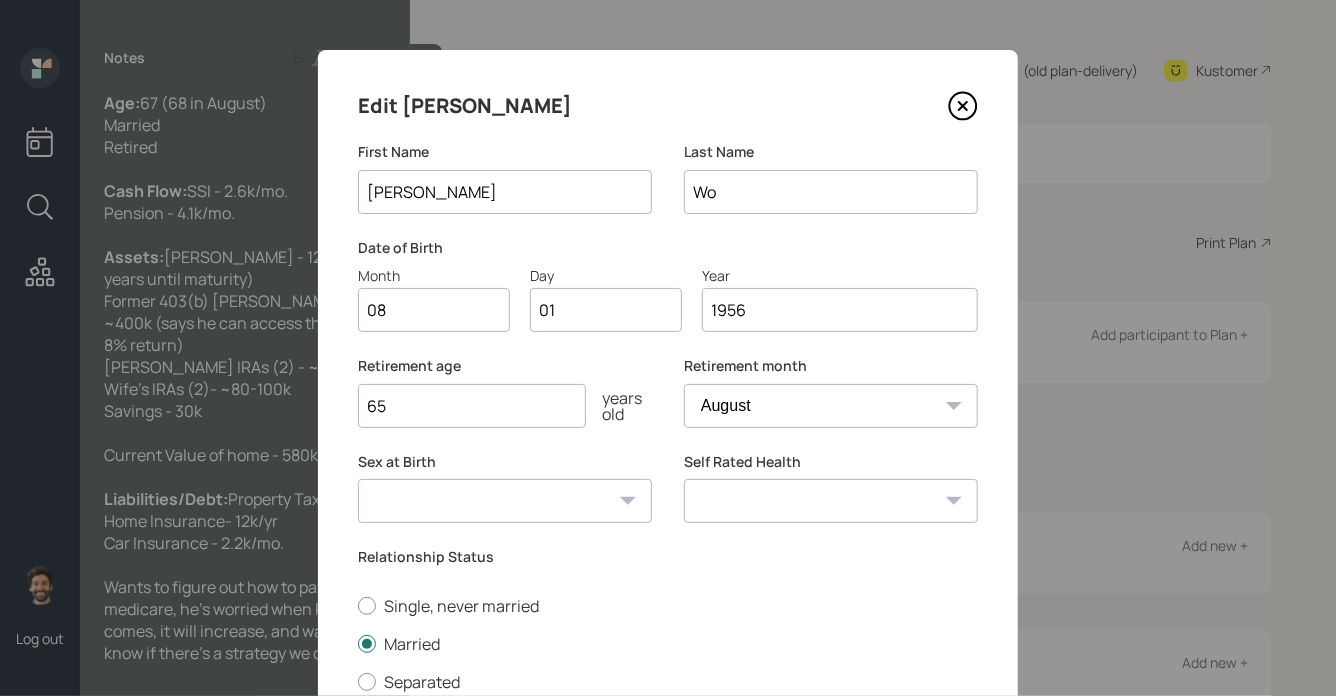click on "1956" at bounding box center (840, 310) 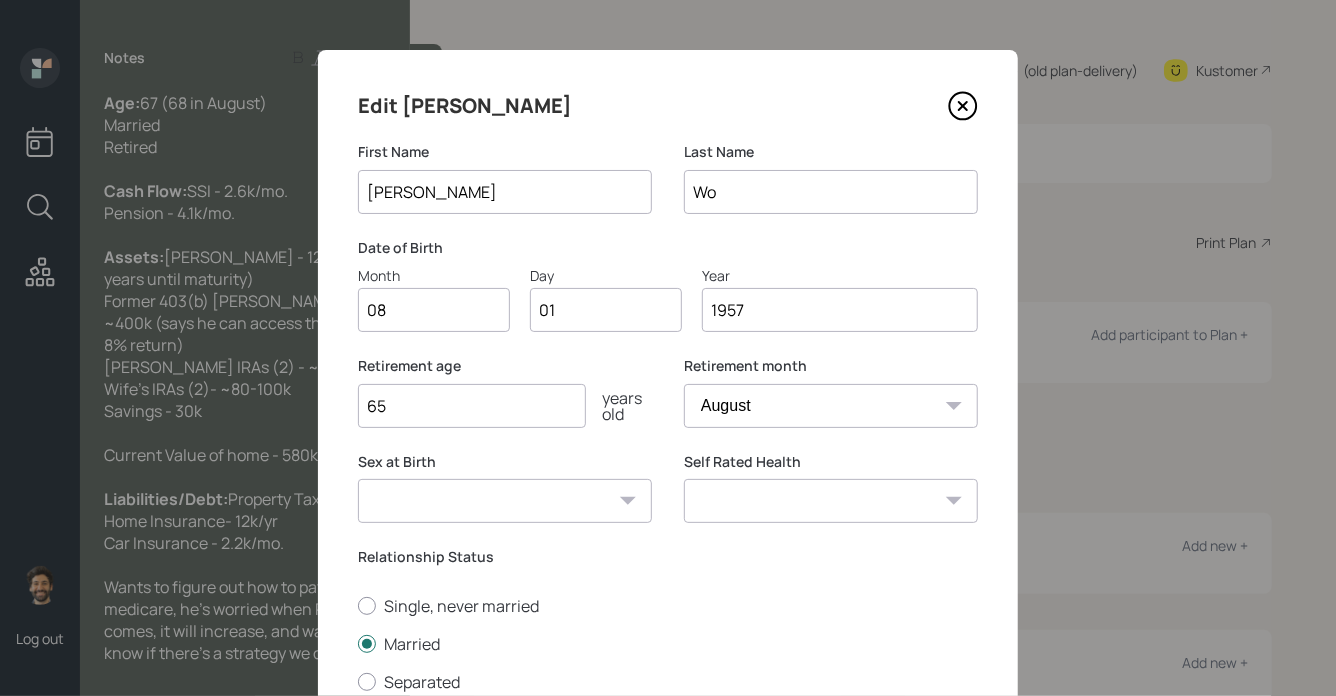 scroll, scrollTop: 232, scrollLeft: 0, axis: vertical 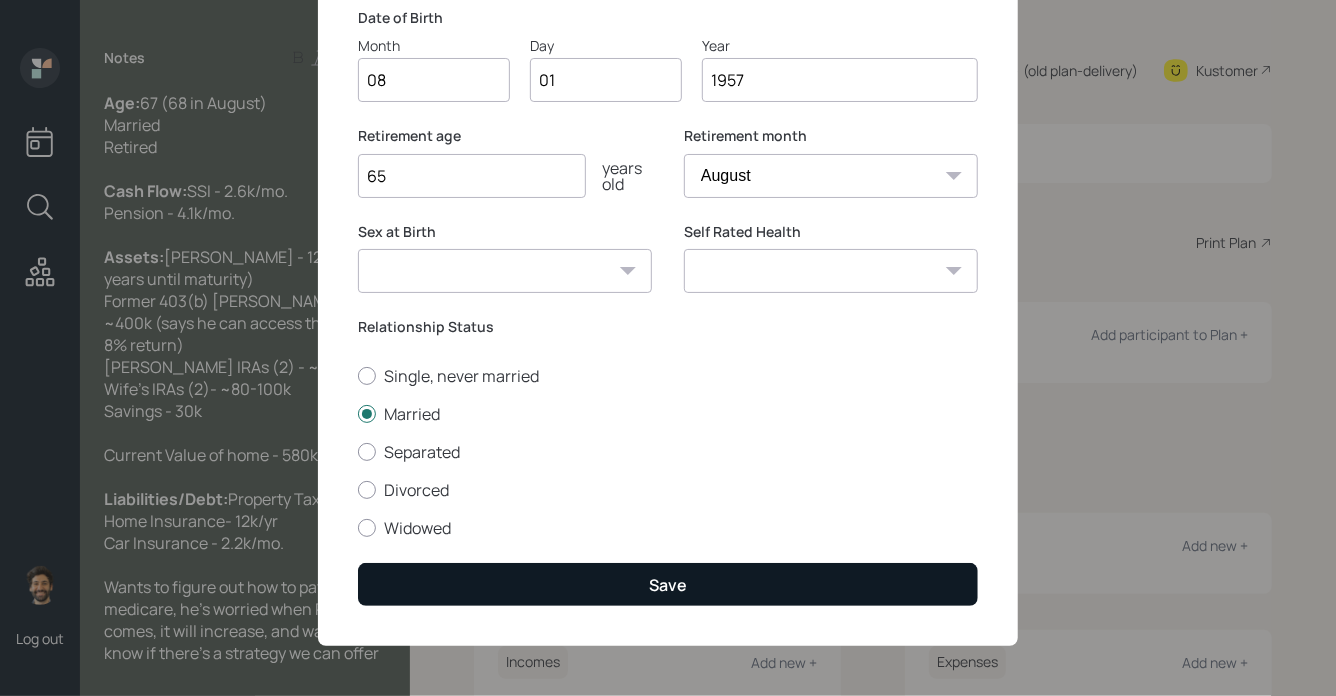 type on "1957" 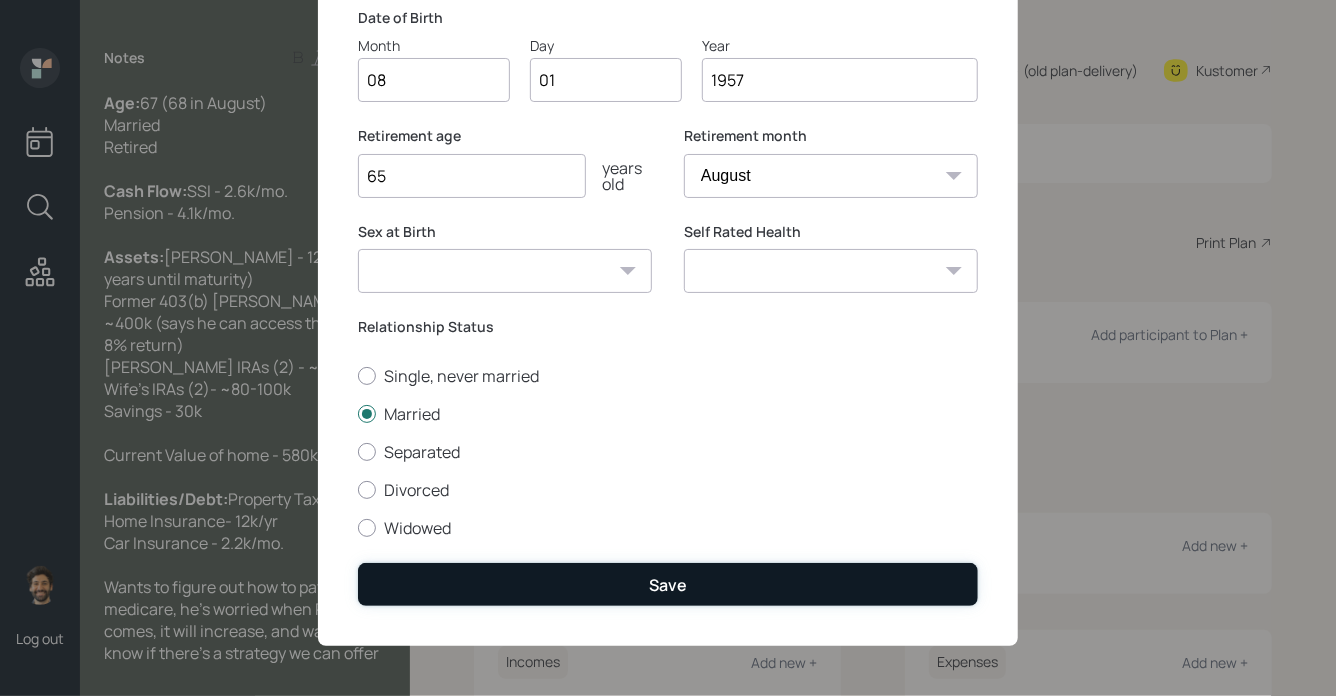 click on "Save" at bounding box center [668, 584] 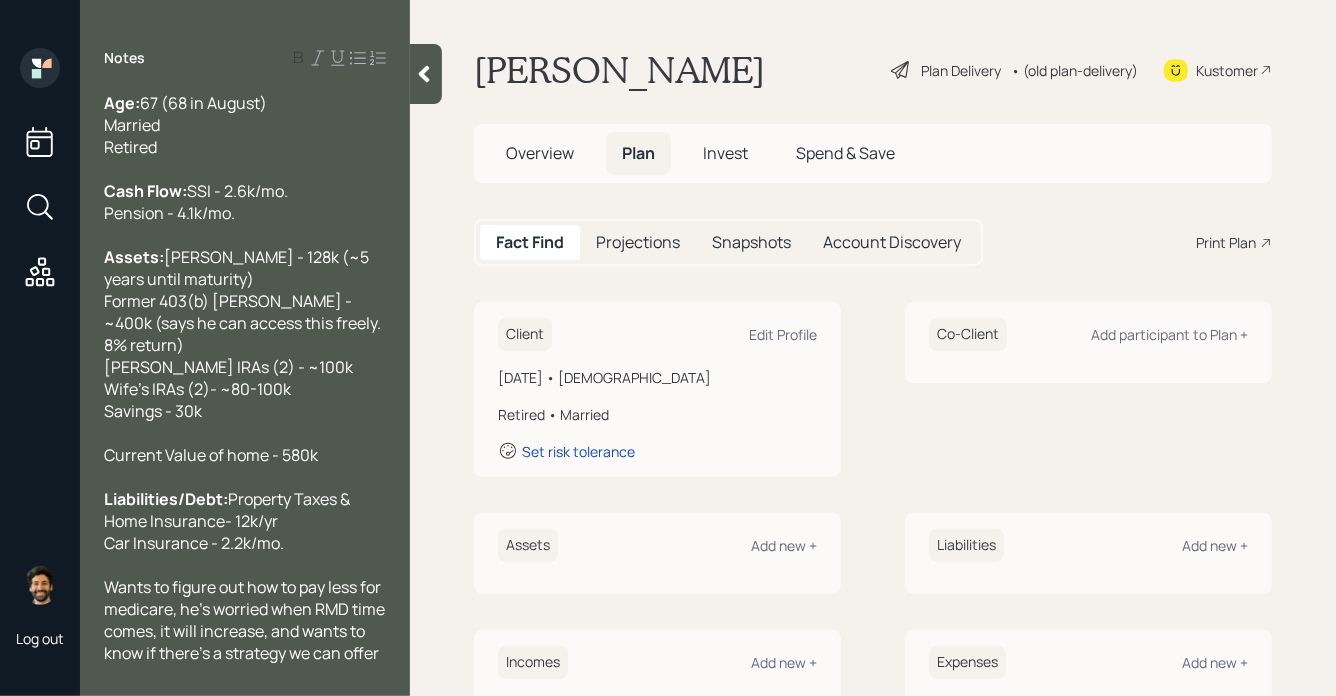 scroll, scrollTop: 320, scrollLeft: 0, axis: vertical 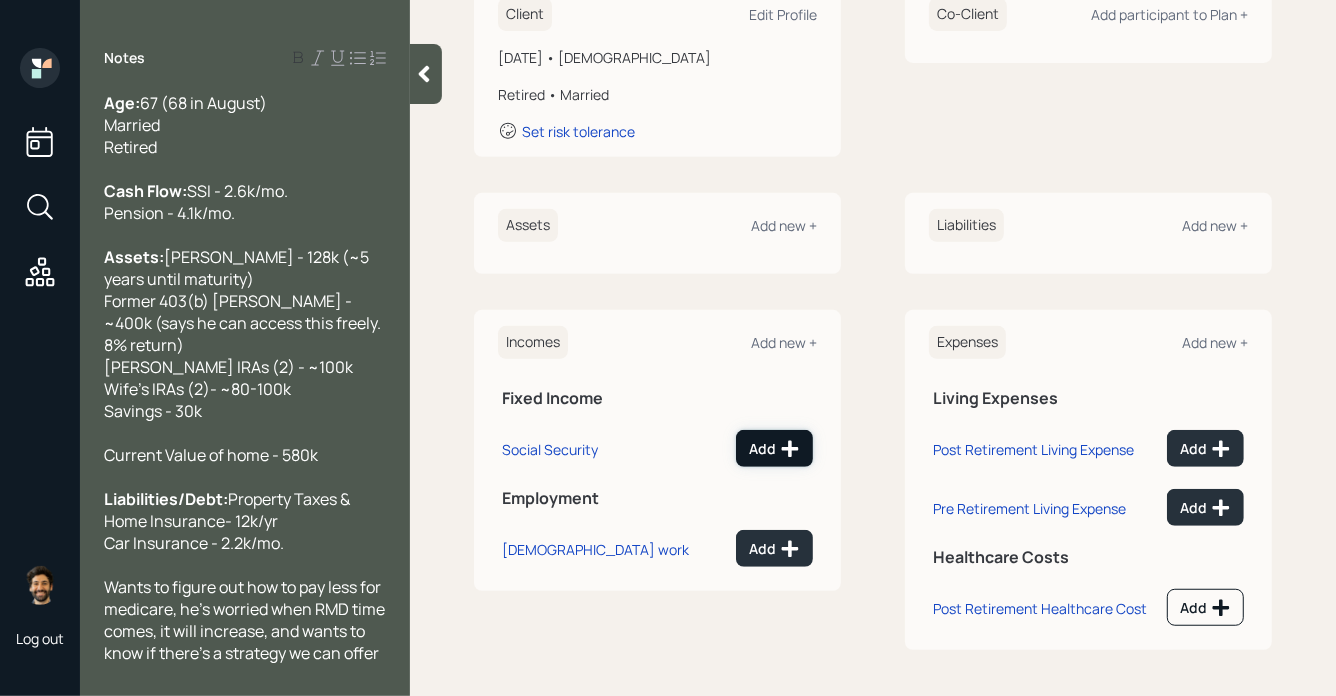 click on "Add" at bounding box center [774, 449] 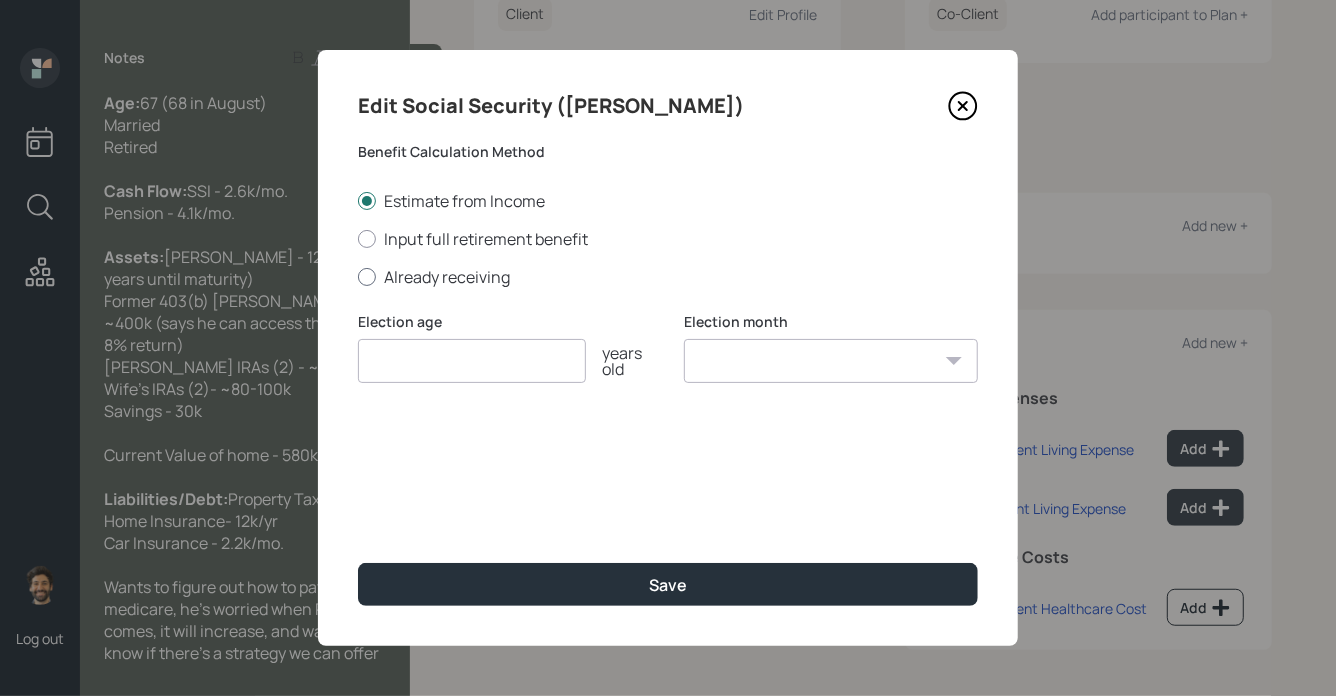 click on "Already receiving" at bounding box center (668, 277) 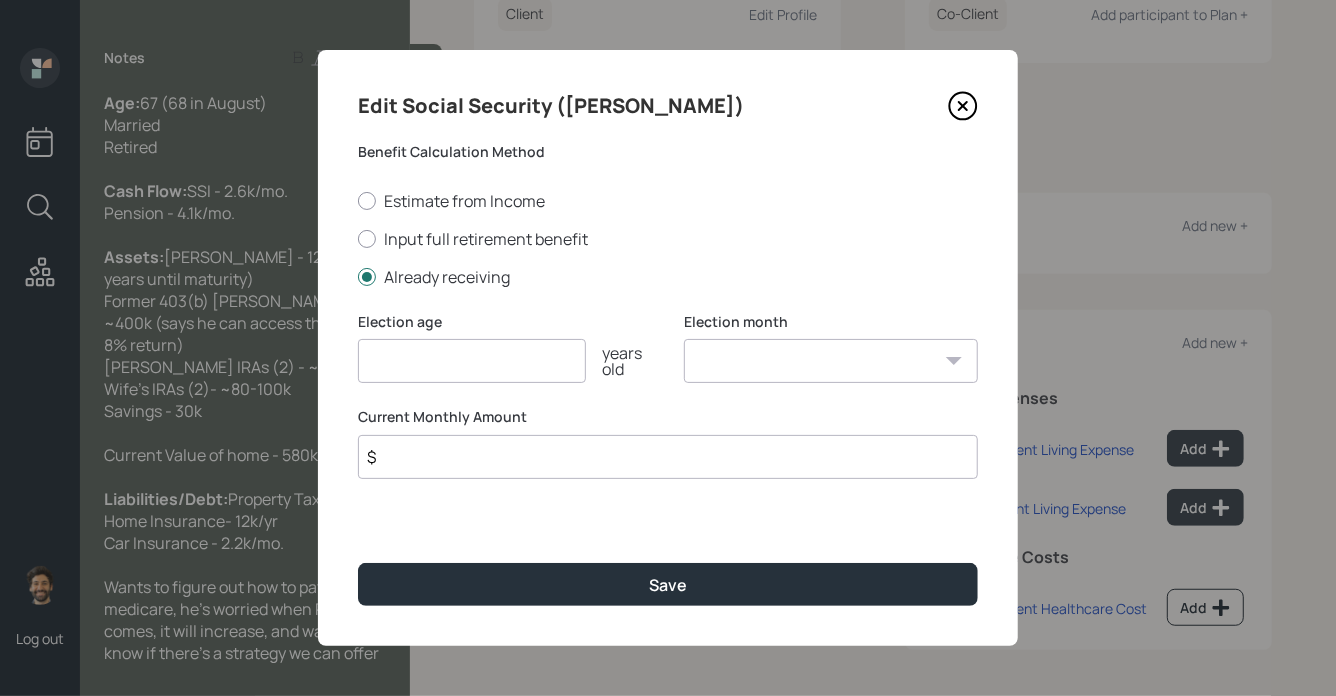 click on "$" at bounding box center [668, 457] 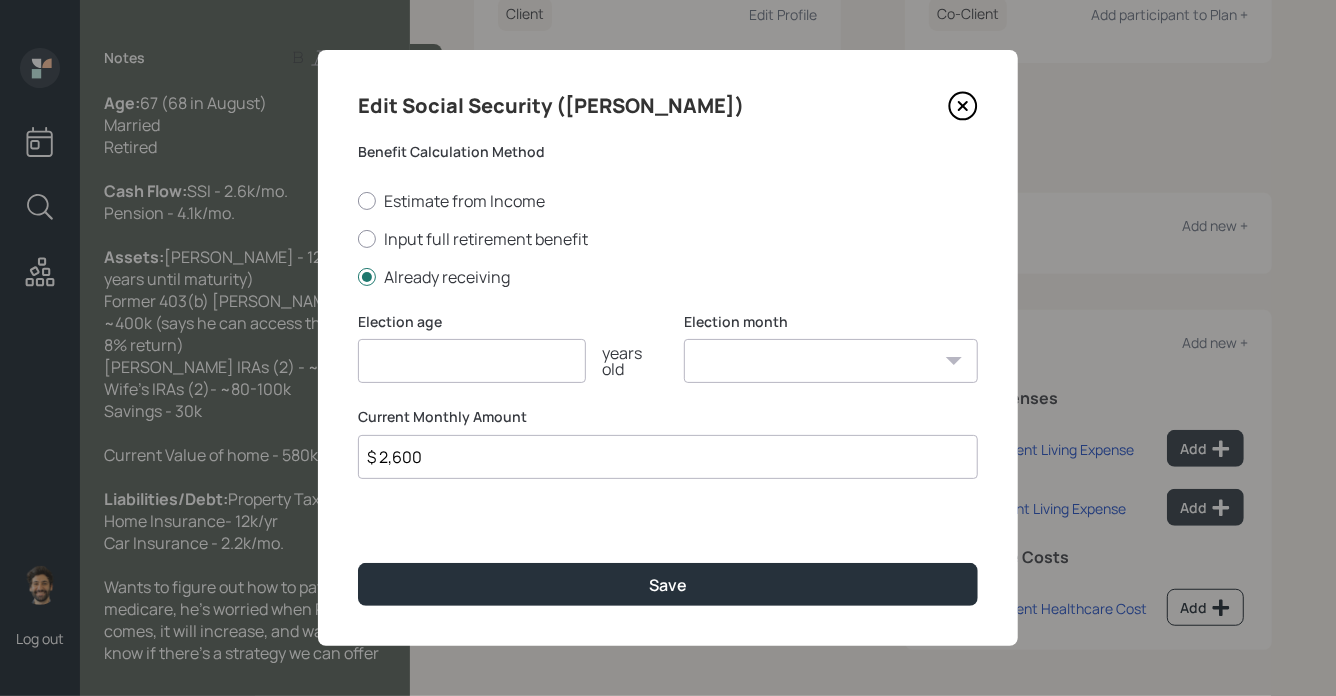 type on "$ 2,600" 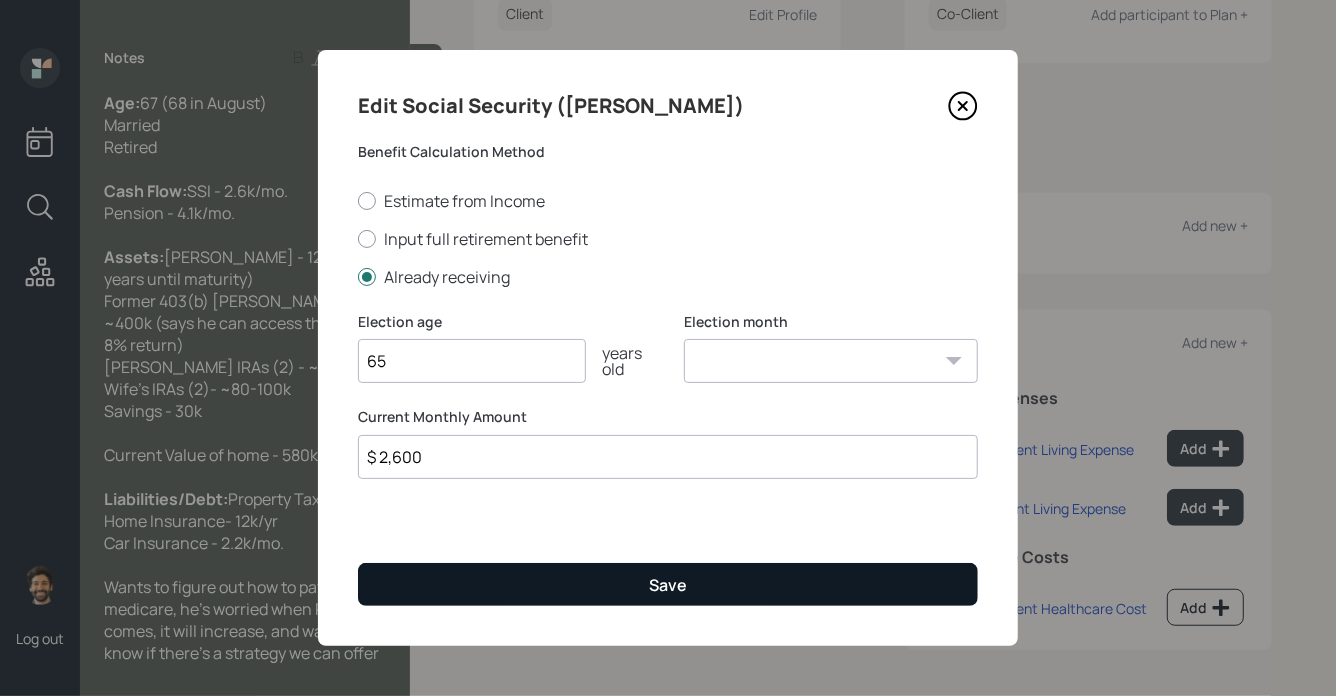 type on "65" 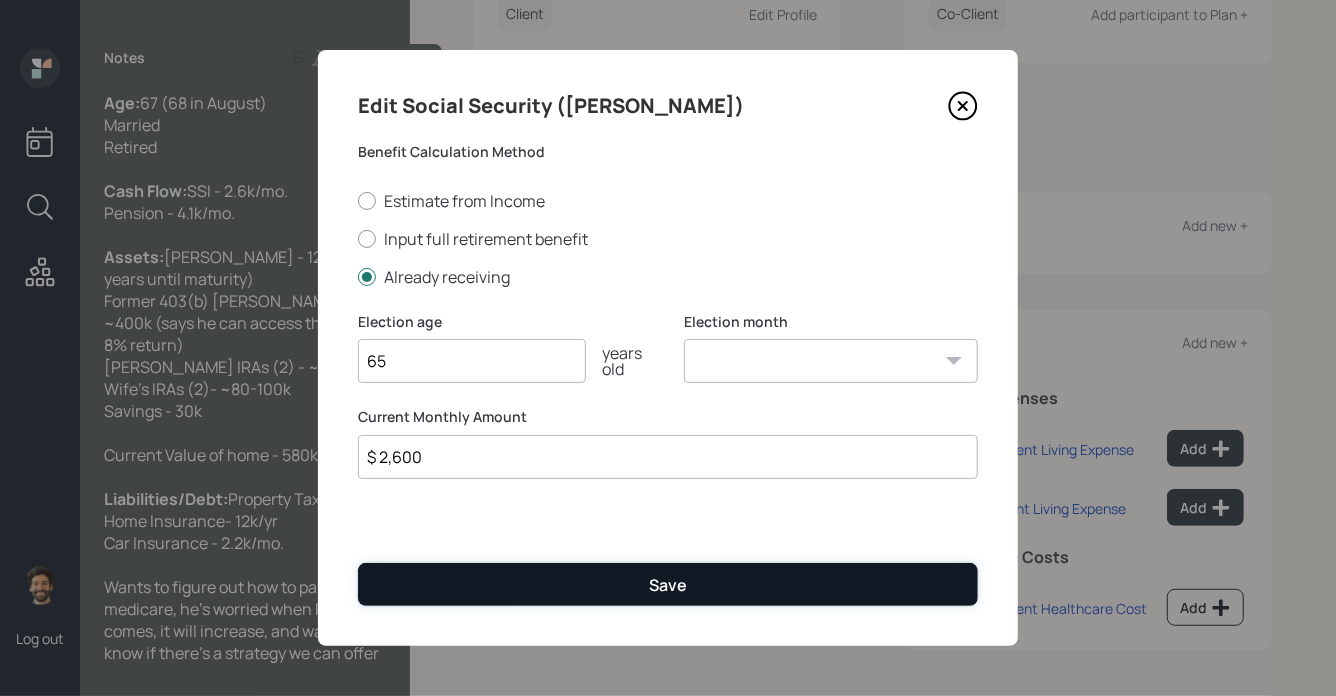 click on "Save" at bounding box center (668, 584) 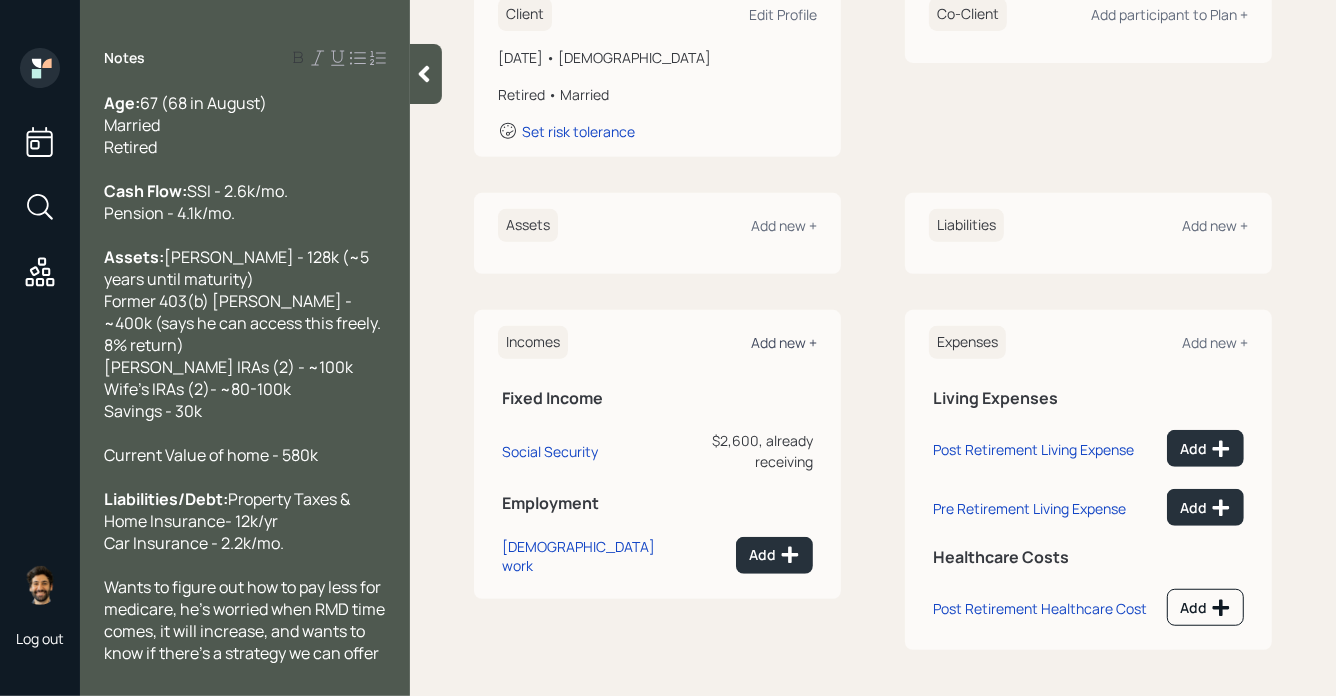 click on "Add new +" at bounding box center (784, 342) 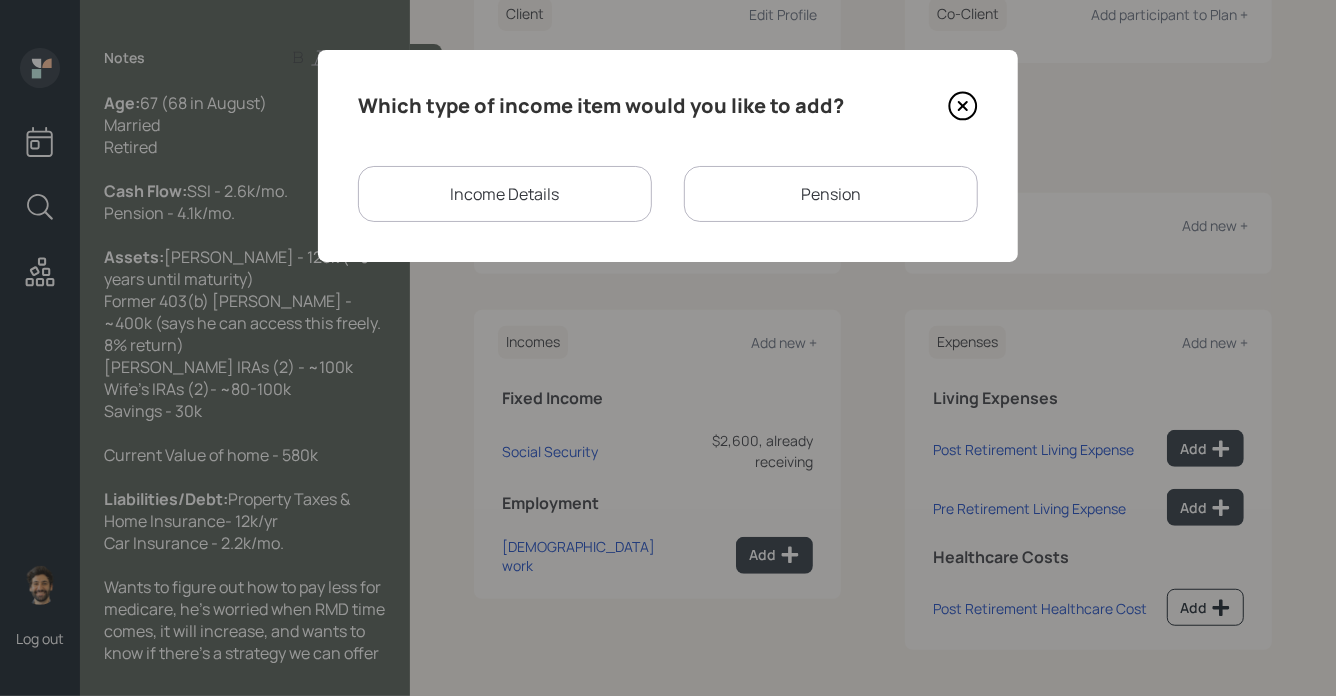 click on "Pension" at bounding box center (831, 194) 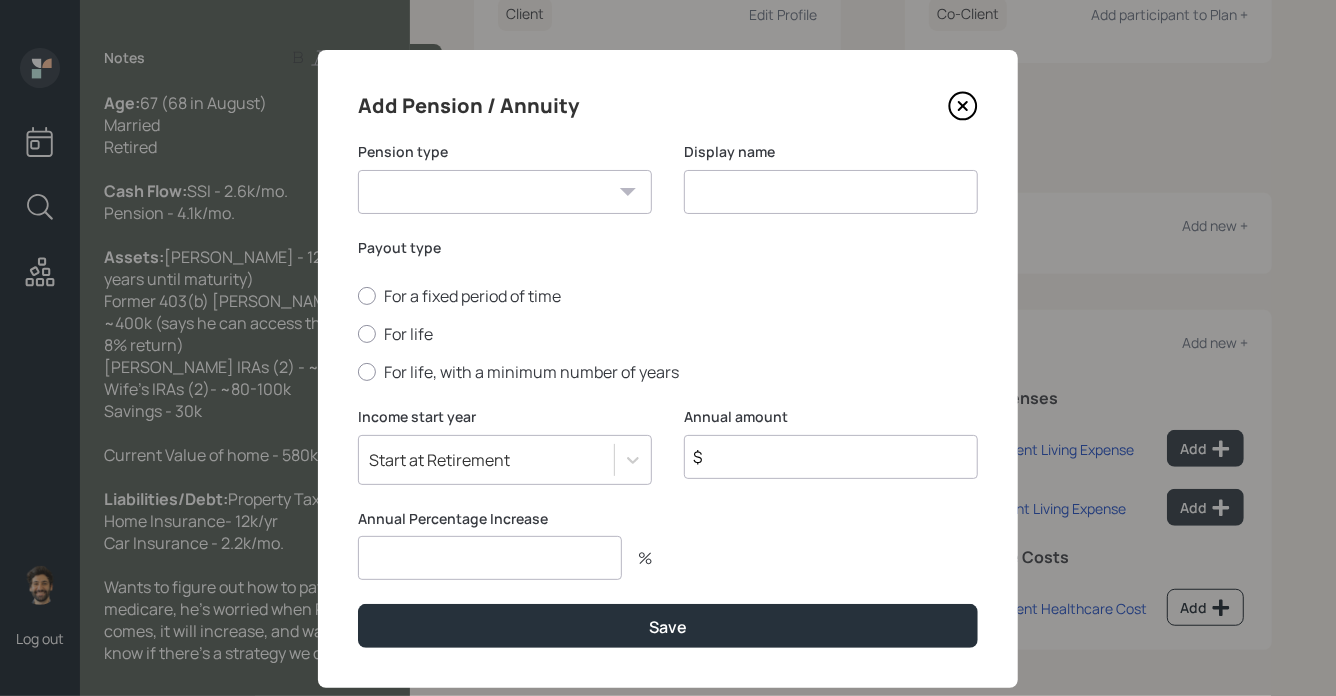 click on "Pension Annuity" at bounding box center (505, 192) 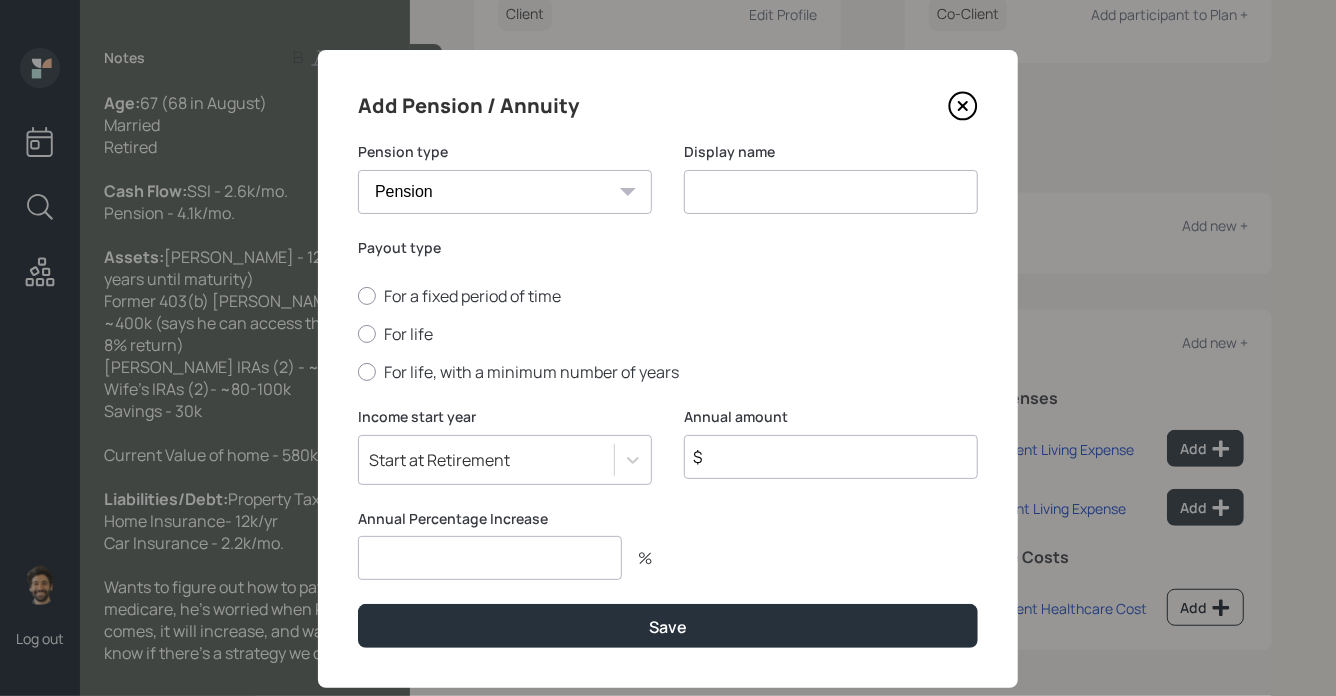 click at bounding box center [831, 192] 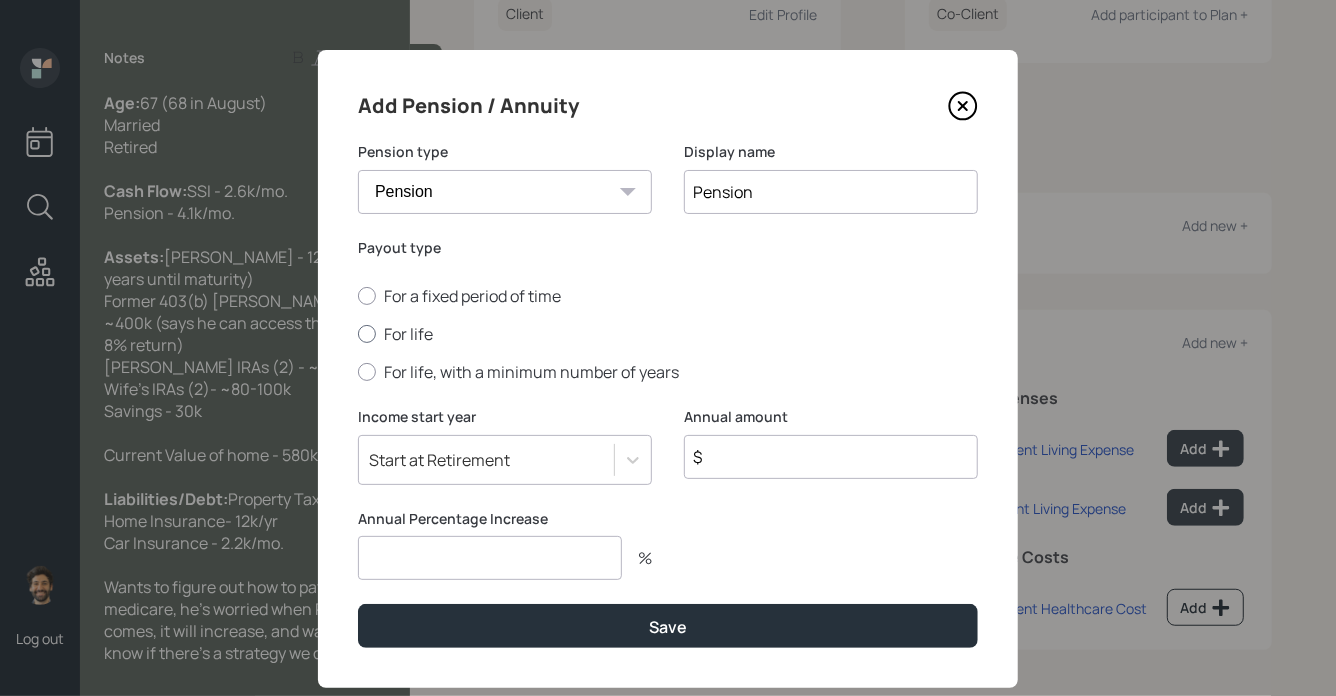 type on "Pension" 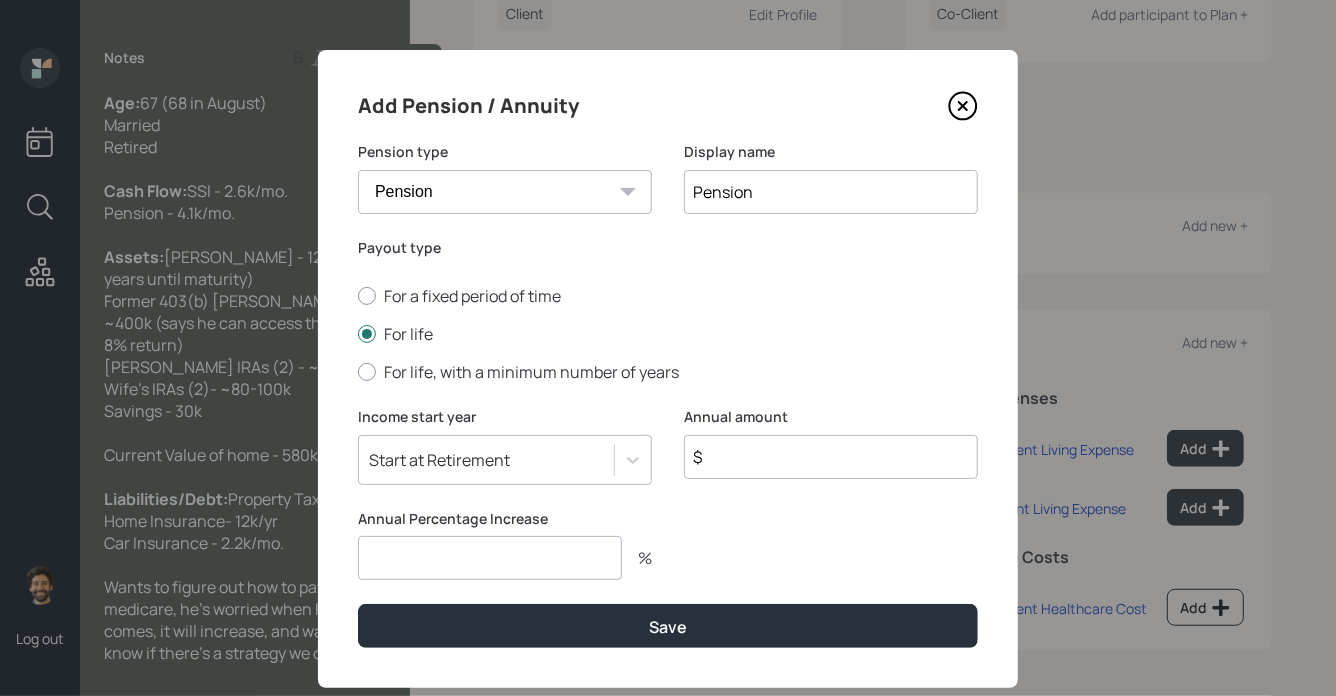 click on "$" at bounding box center [831, 457] 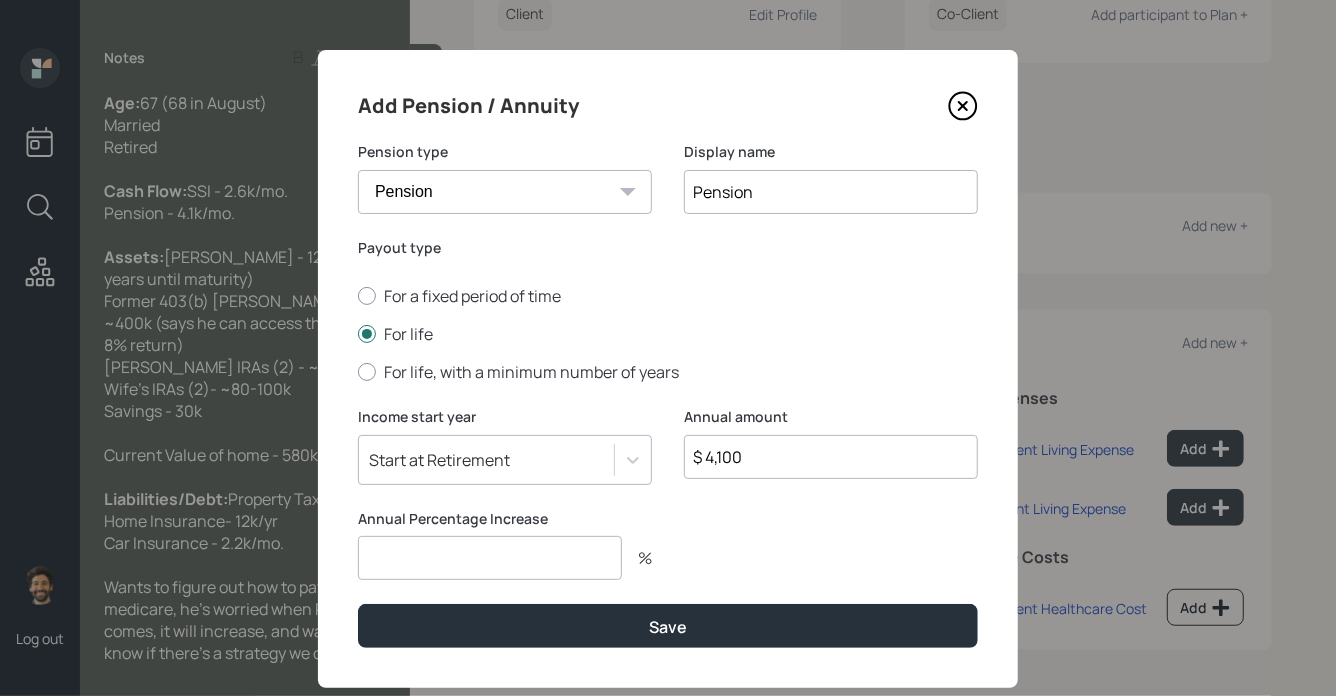 click on "$ 4,100" at bounding box center (831, 457) 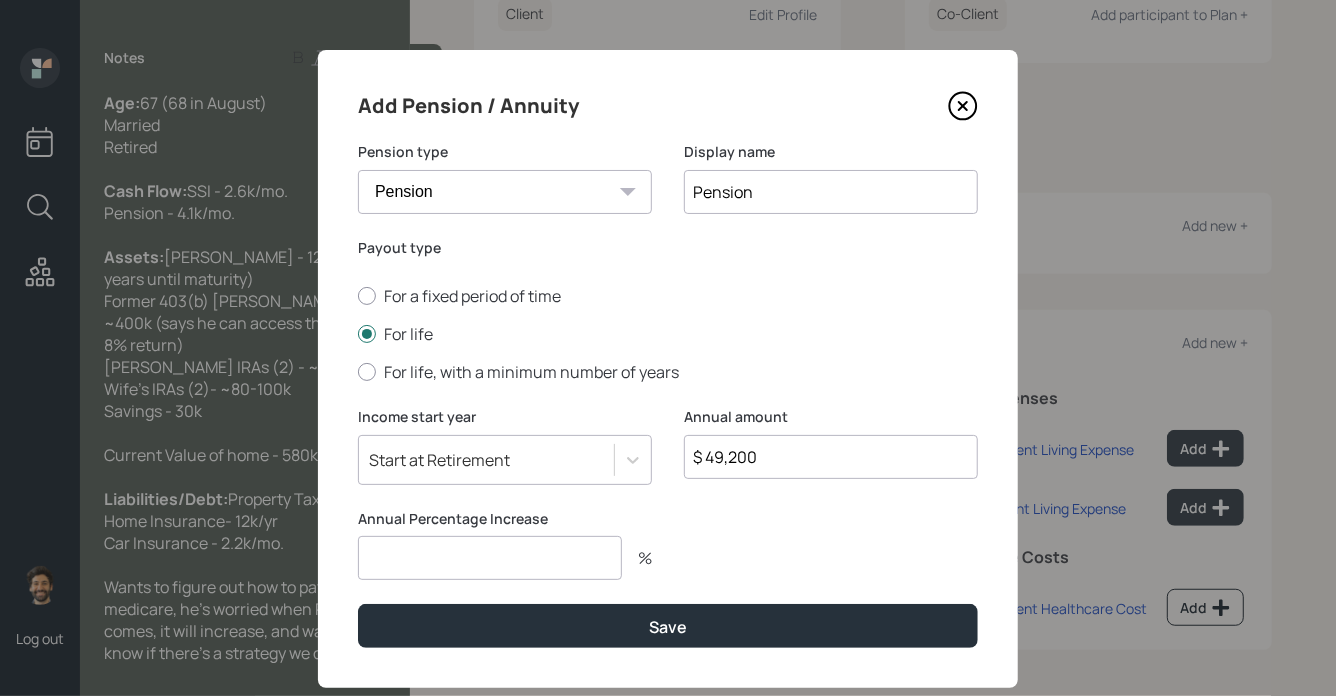 type on "$ 49,200" 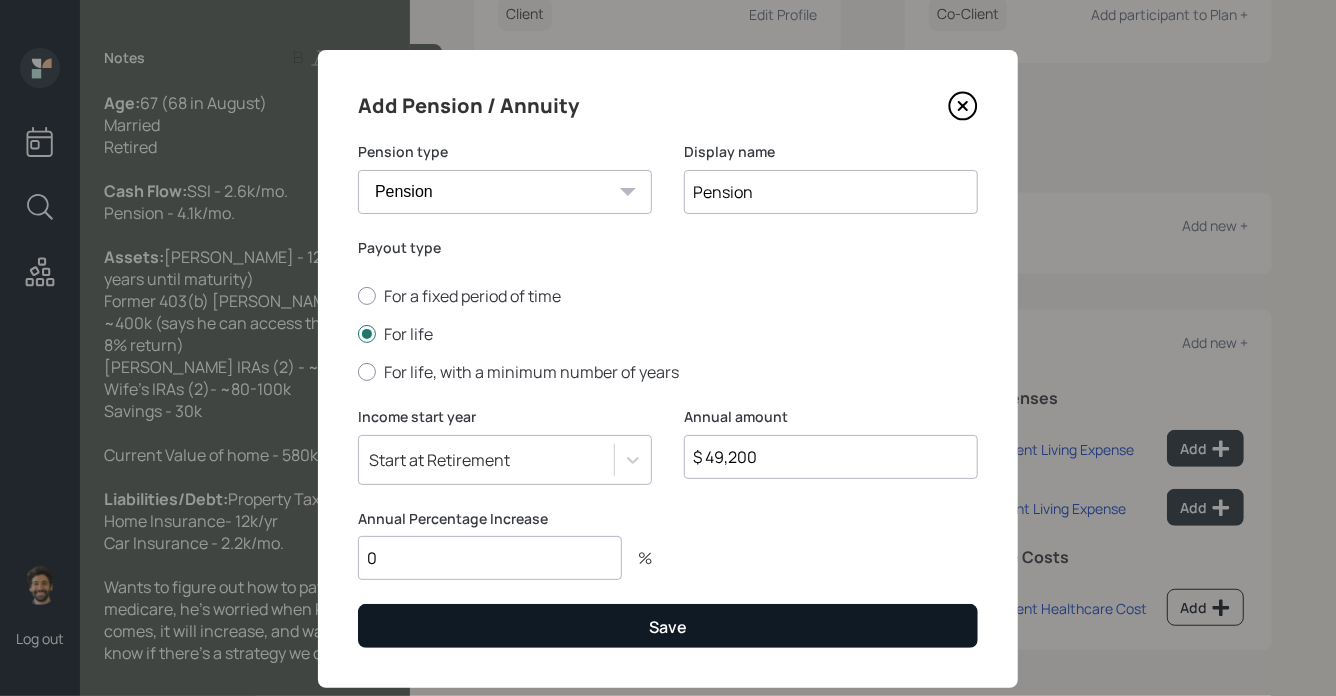 type on "0" 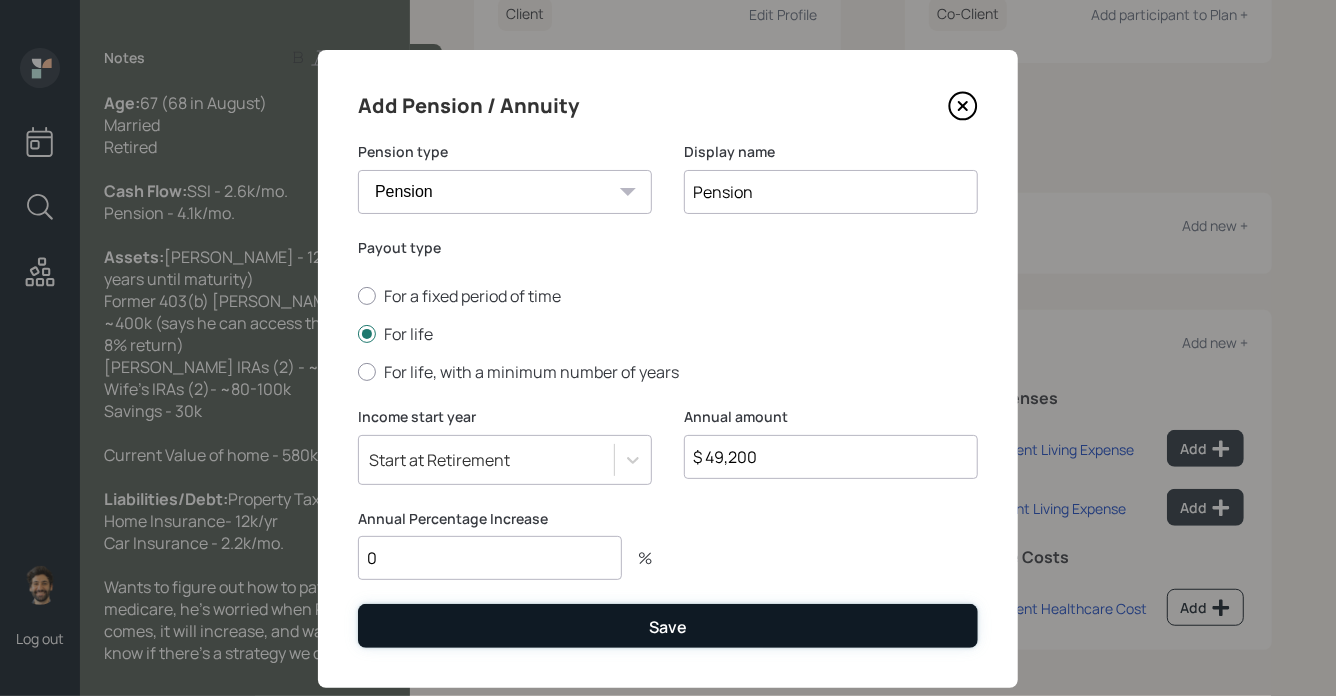 click on "Save" at bounding box center (668, 625) 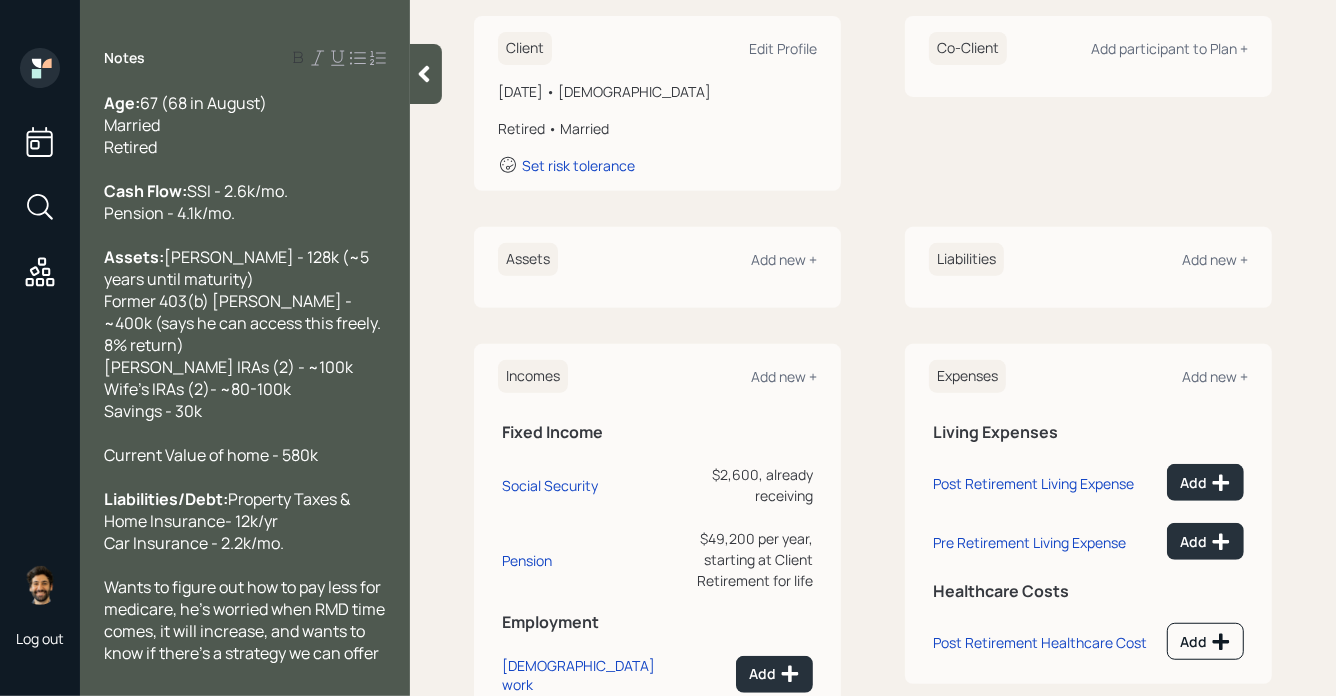 scroll, scrollTop: 287, scrollLeft: 0, axis: vertical 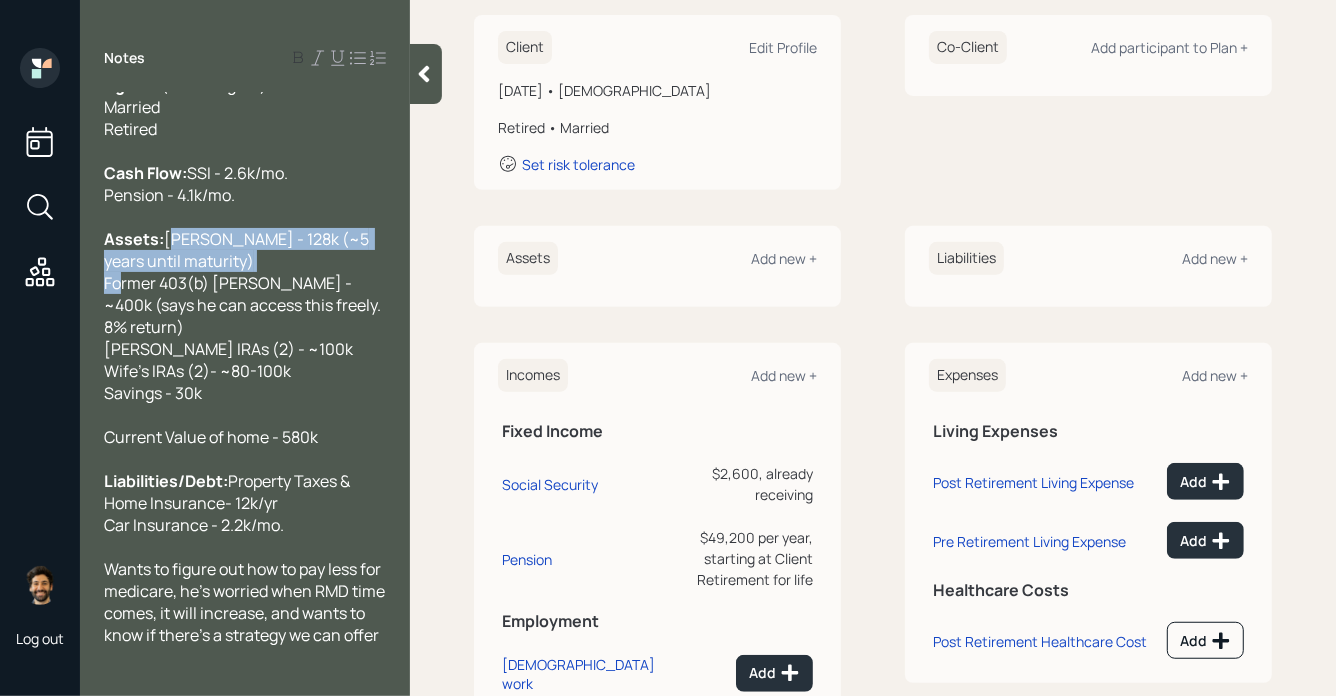 click on "Log out Notes Age:  [DEMOGRAPHIC_DATA] (68 in August)
Married
Retired Cash Flow:
SSI - 2.6k/mo.
Pension - 4.1k/mo. Assets:
[PERSON_NAME] - 128k (~5 years until maturity)
Former 403(b) Fixed Annuity - ~400k (says he can access this freely. 8% return)
[PERSON_NAME] IRAs (2) - ~100k
Wife's IRAs (2)- ~80-100k
Savings - 30k Current Value of home - 580k Liabilities/Debt:
Property Taxes & Home Insurance- 12k/yr
Car Insurance - 2.2k/mo. Wants to figure out how to pay less for medicare, he's worried when RMD time comes, it will increase, and wants to know if there's a strategy we can offer Wants to make sure he doesn't run out of money  and also has enough in case he goes into assisted living. Overall wants to know how should things be invested and is the [PERSON_NAME] annuity in his best interest? He says the guy who sold it to him is his dads old FA but he's skeptical because he's always trying to sell him annuities He mentioned having memory issues but his wife will be joining the PD. [PERSON_NAME] Plan Delivery Kustomer Overview" at bounding box center (668, 348) 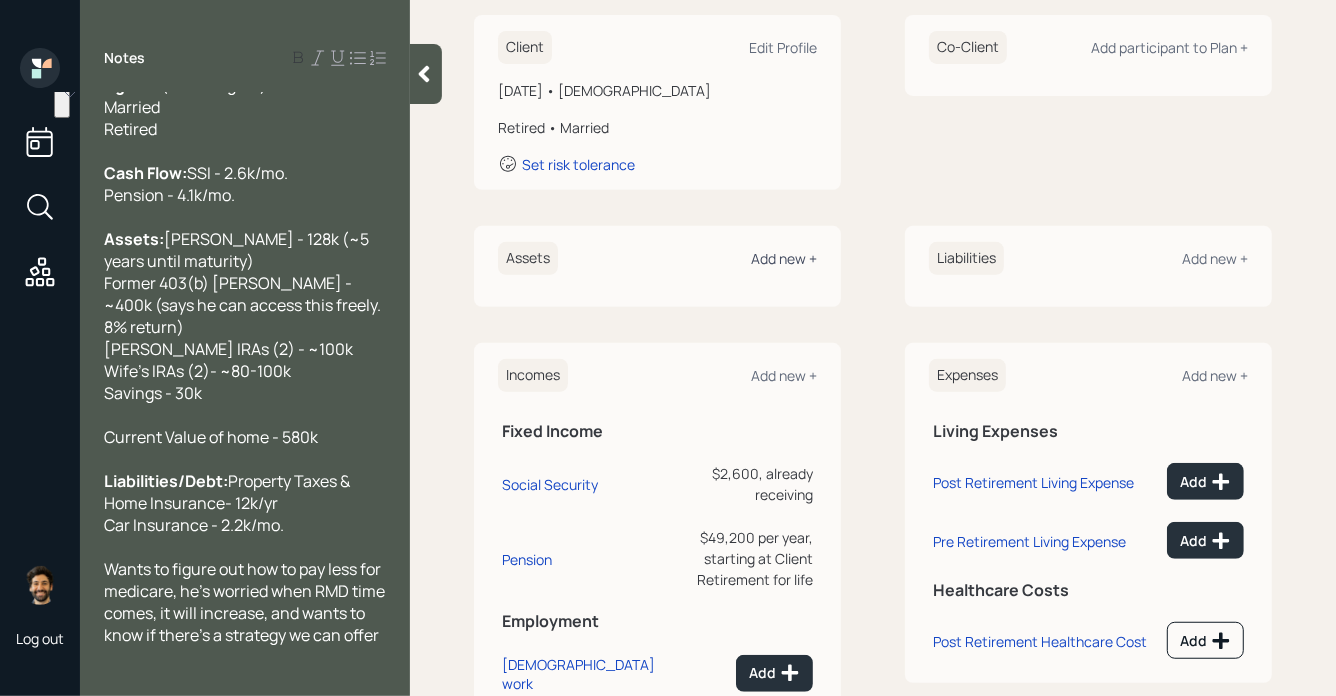 click on "Add new +" at bounding box center (784, 258) 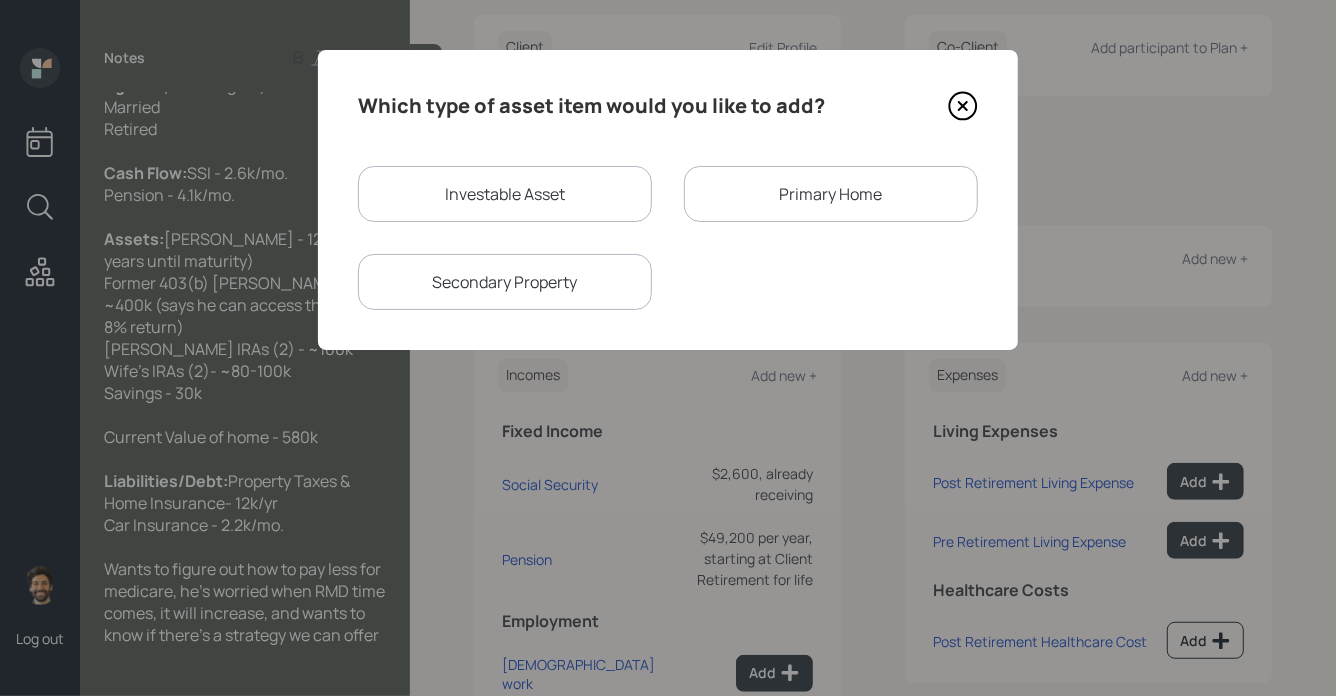 click on "Investable Asset" at bounding box center [505, 194] 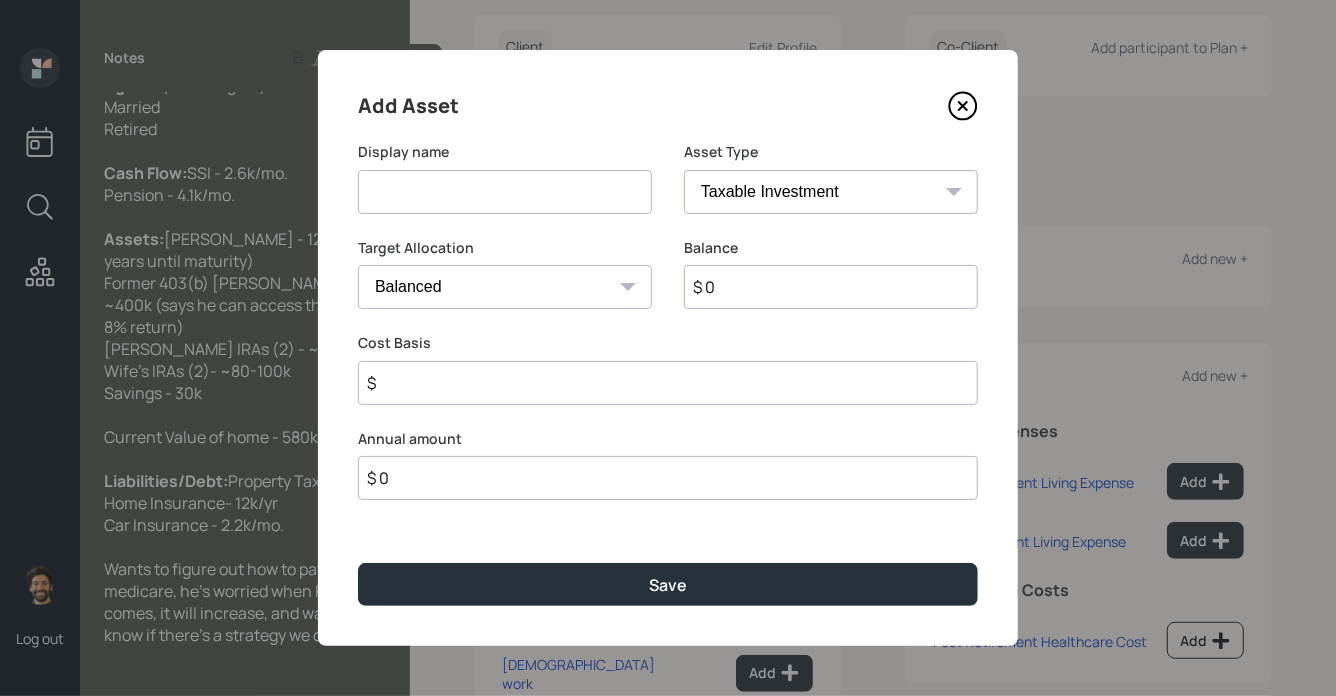 click at bounding box center [505, 192] 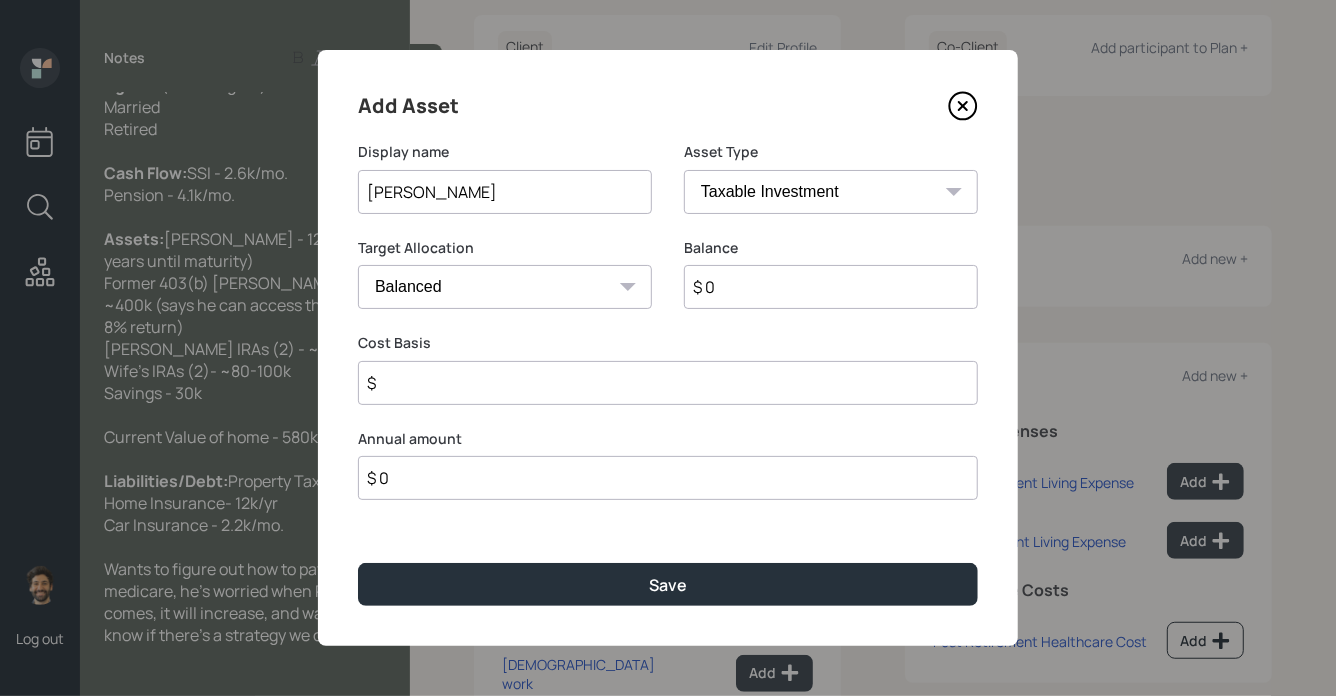 type on "[PERSON_NAME]" 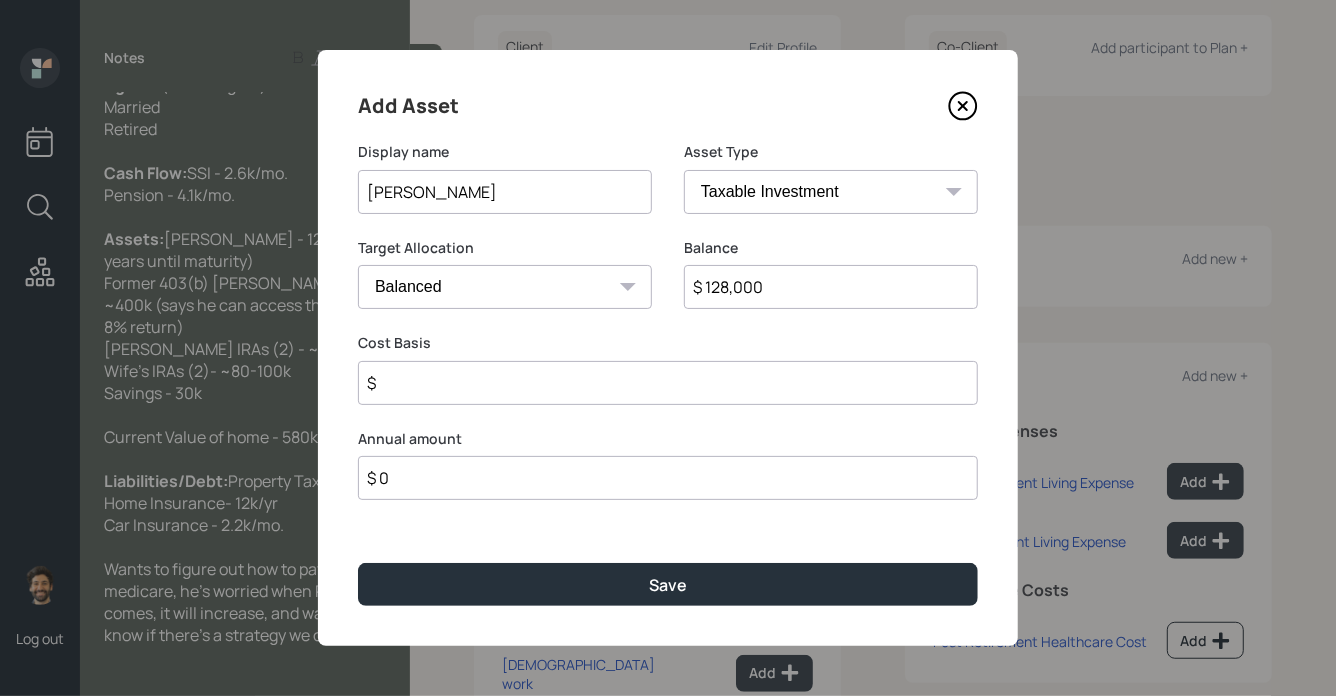 type on "$ 128,000" 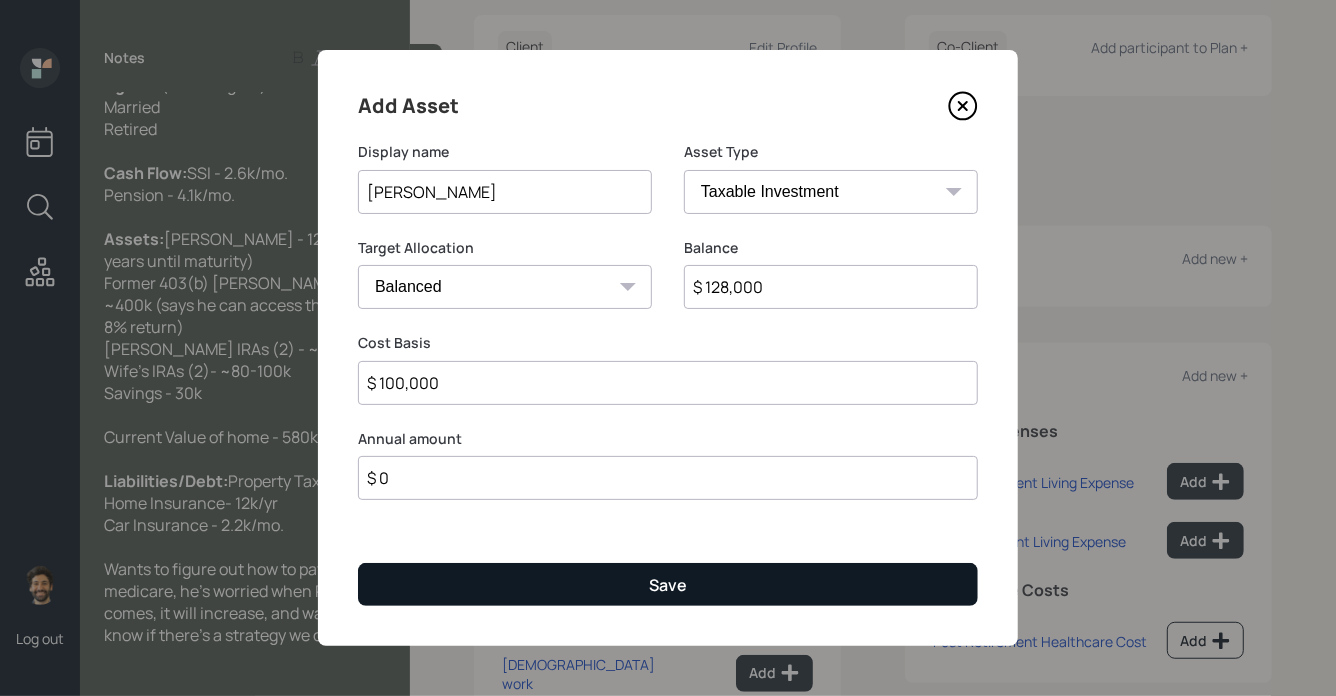 type on "$ 100,000" 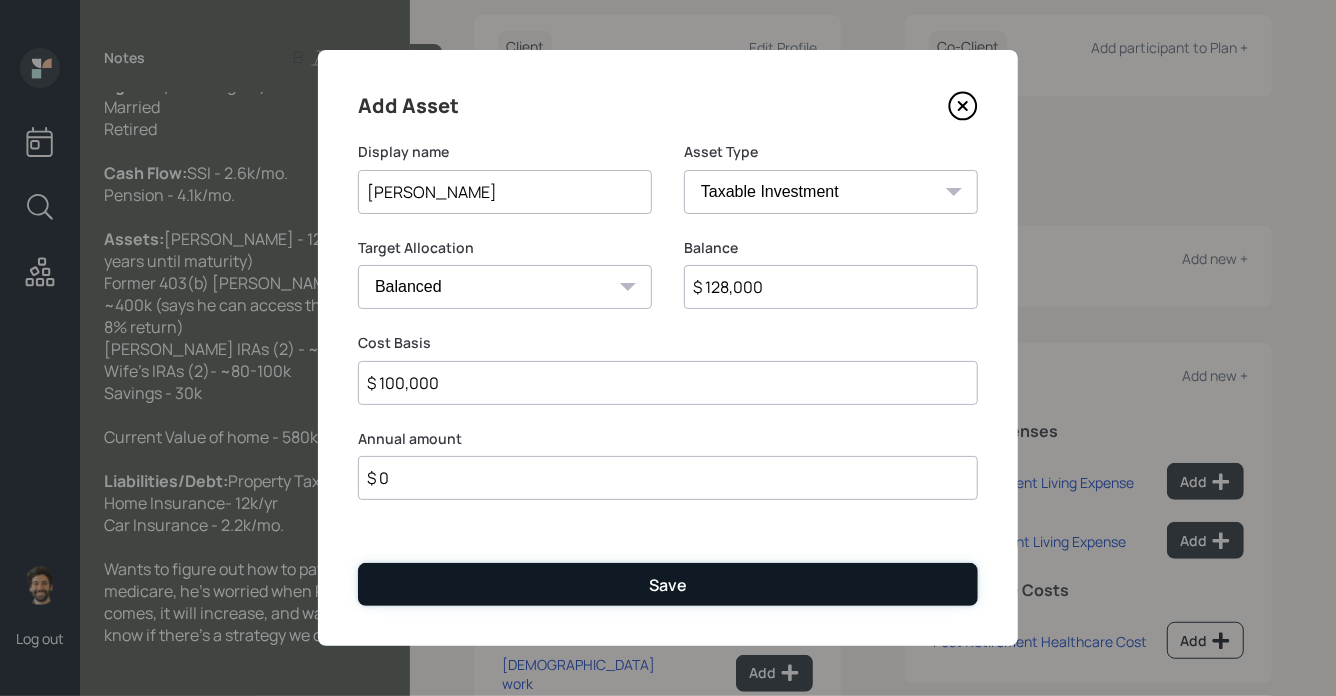 click on "Save" at bounding box center (668, 584) 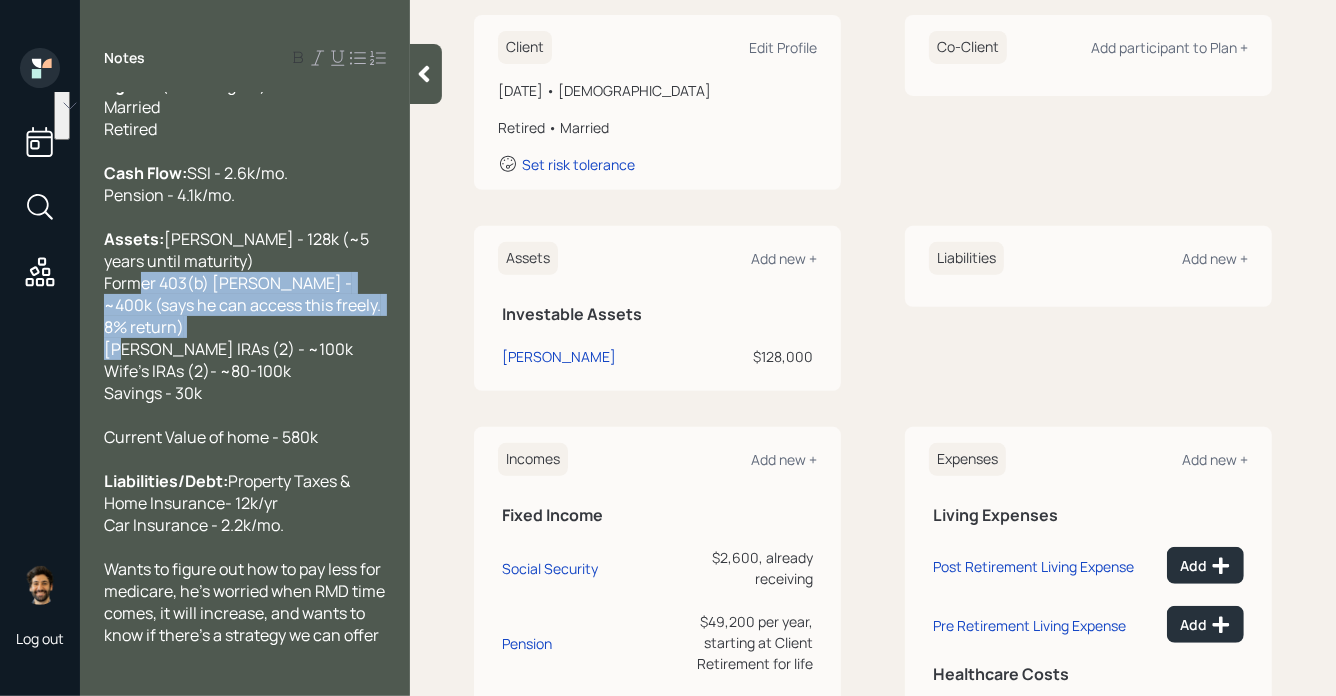 drag, startPoint x: 195, startPoint y: 366, endPoint x: 110, endPoint y: 335, distance: 90.47652 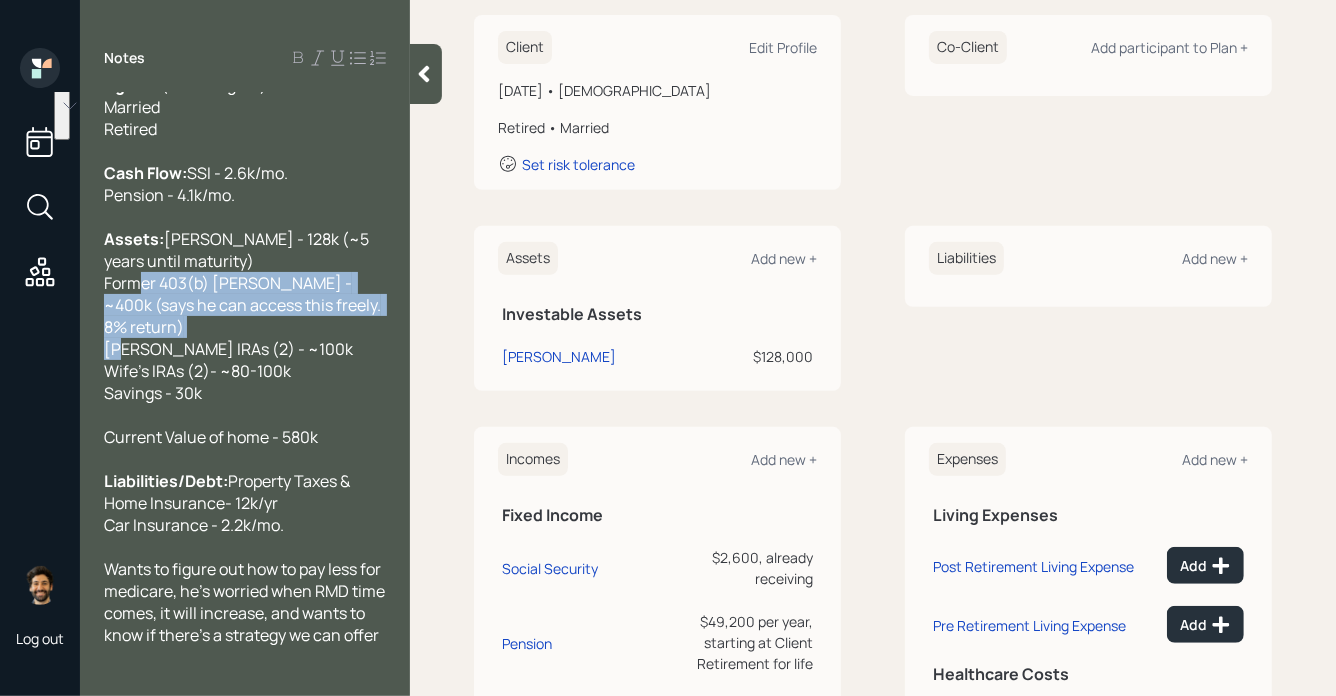 click on "[PERSON_NAME] - 128k (~5 years until maturity)
Former 403(b) [PERSON_NAME] - ~400k (says he can access this freely. 8% return)
[PERSON_NAME] IRAs (2) - ~100k
Wife's IRAs (2)- ~80-100k
Savings - 30k" at bounding box center [244, 316] 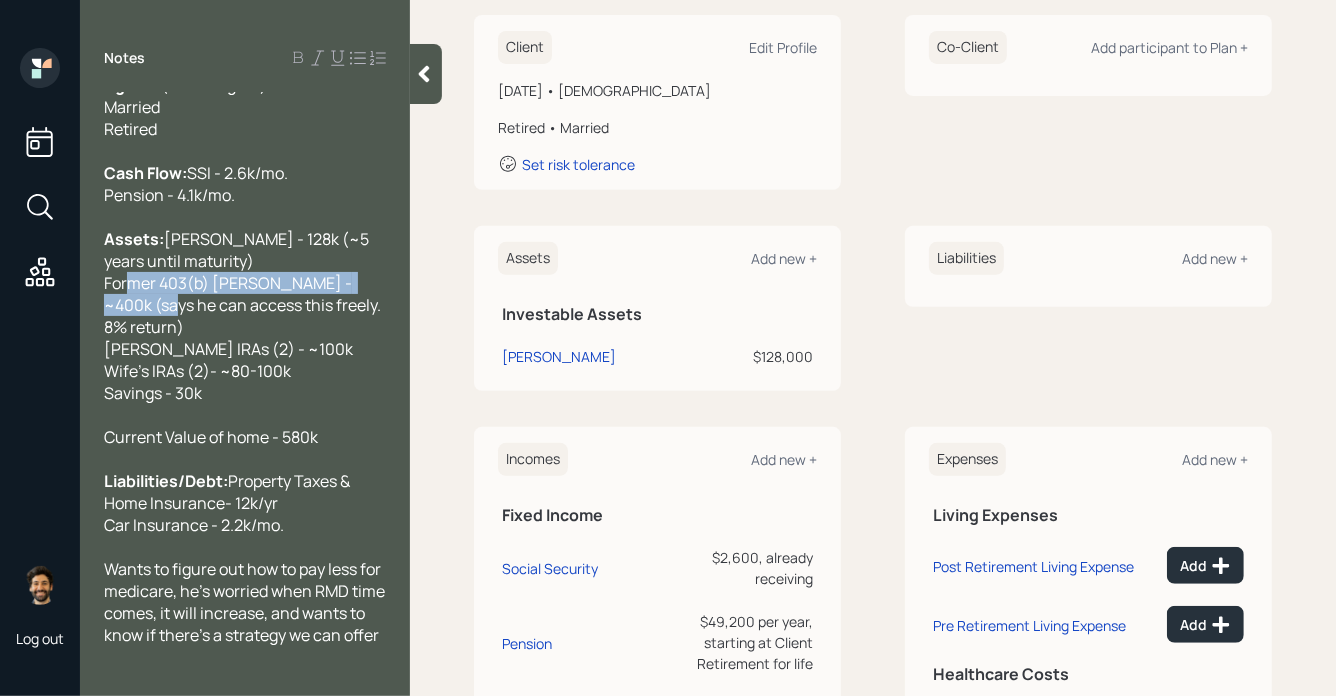 drag, startPoint x: 378, startPoint y: 329, endPoint x: 97, endPoint y: 325, distance: 281.02847 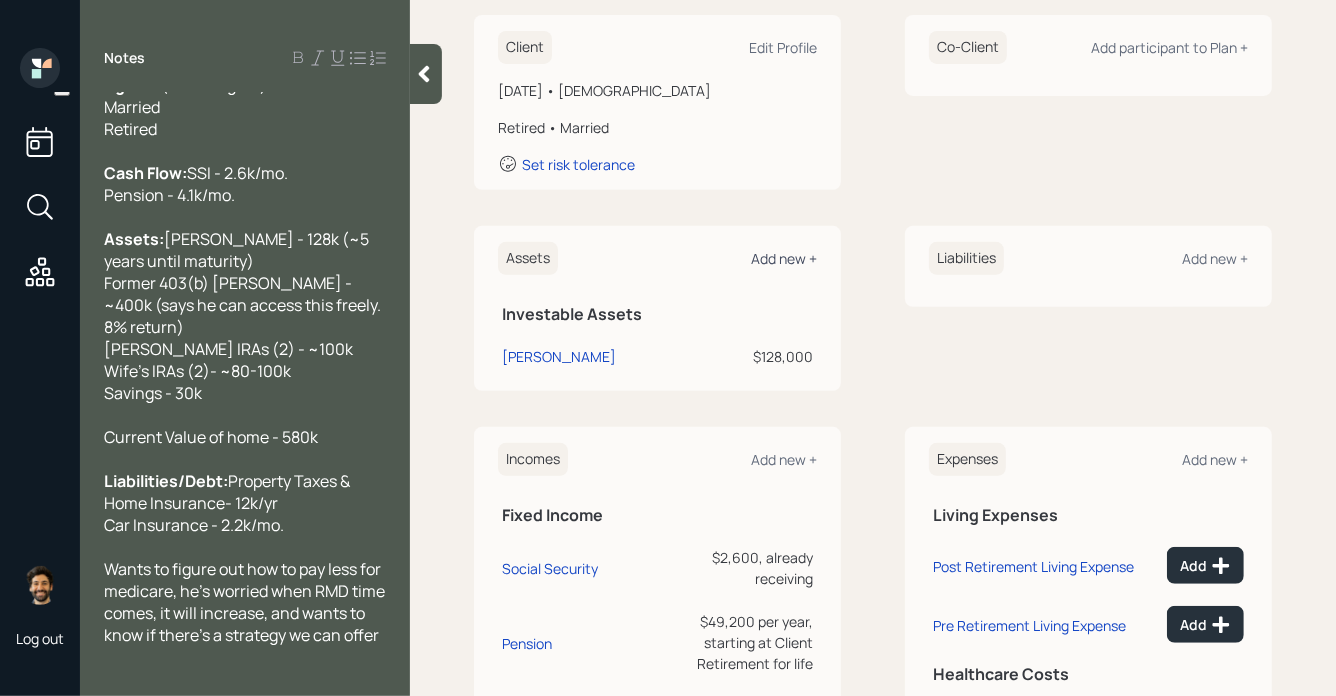 click on "Add new +" at bounding box center [784, 258] 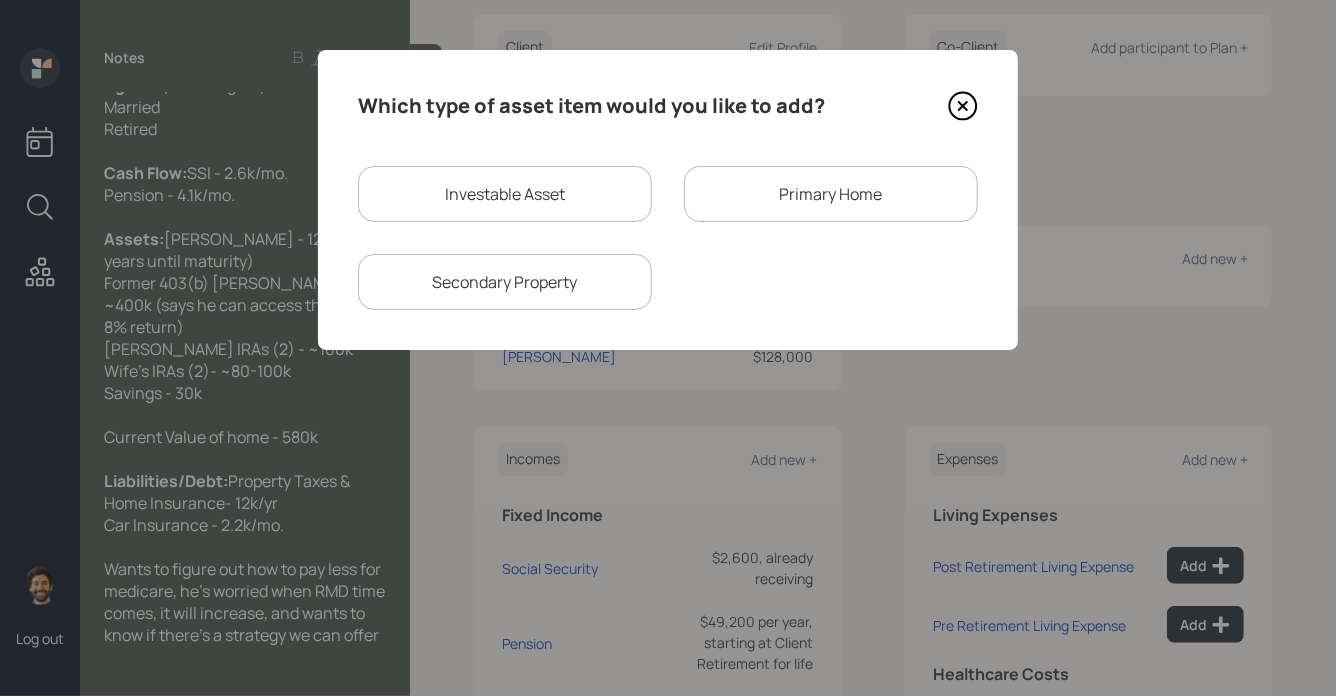 click on "Investable Asset" at bounding box center (505, 194) 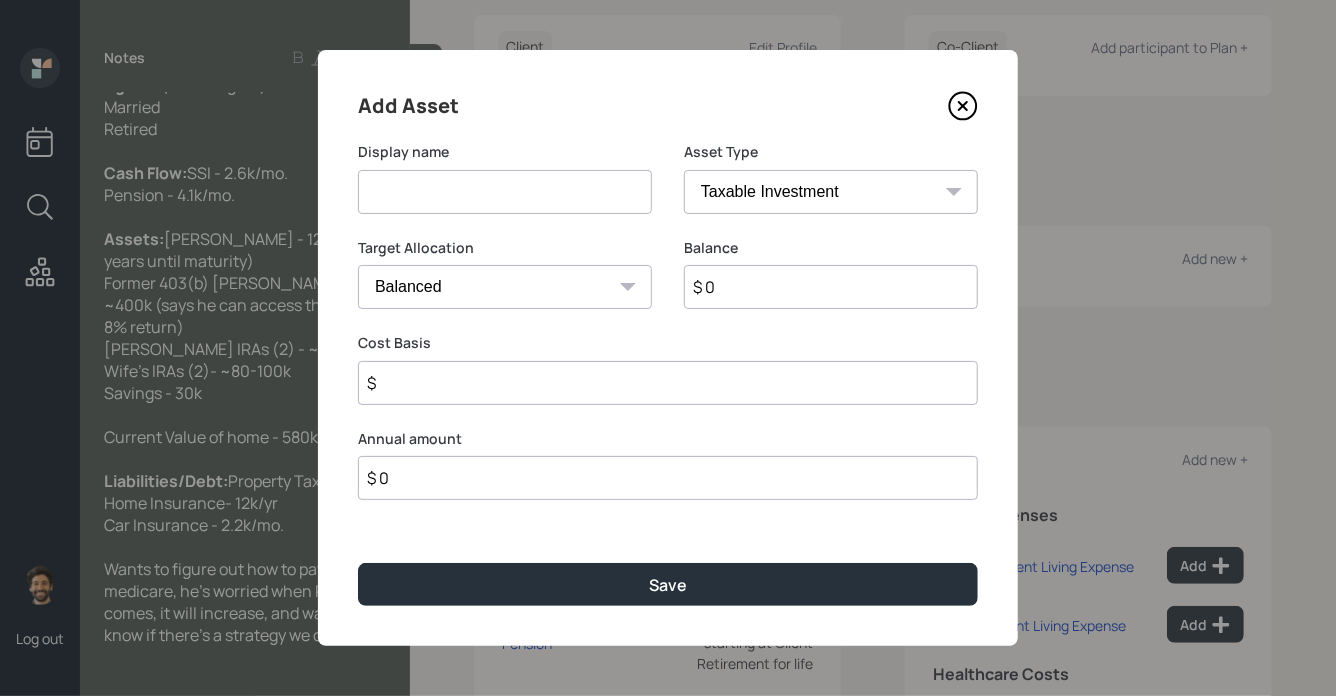 click at bounding box center (505, 192) 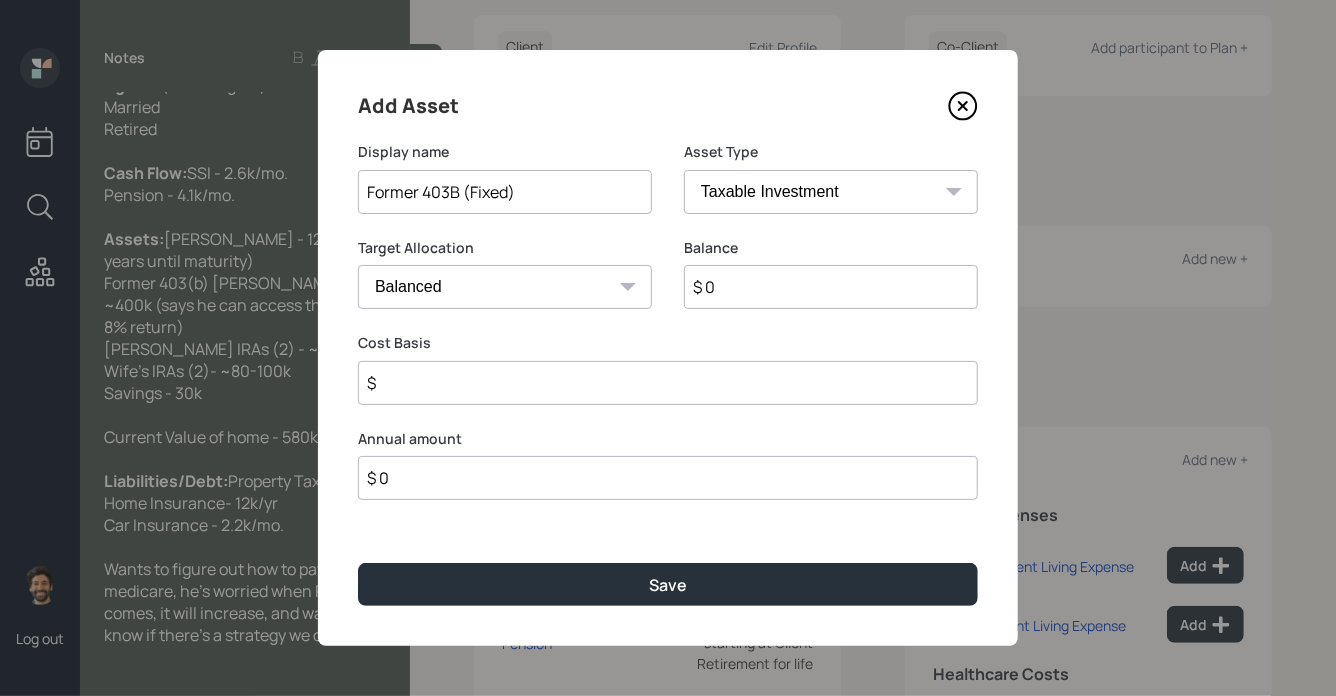 type on "Former 403B (Fixed)" 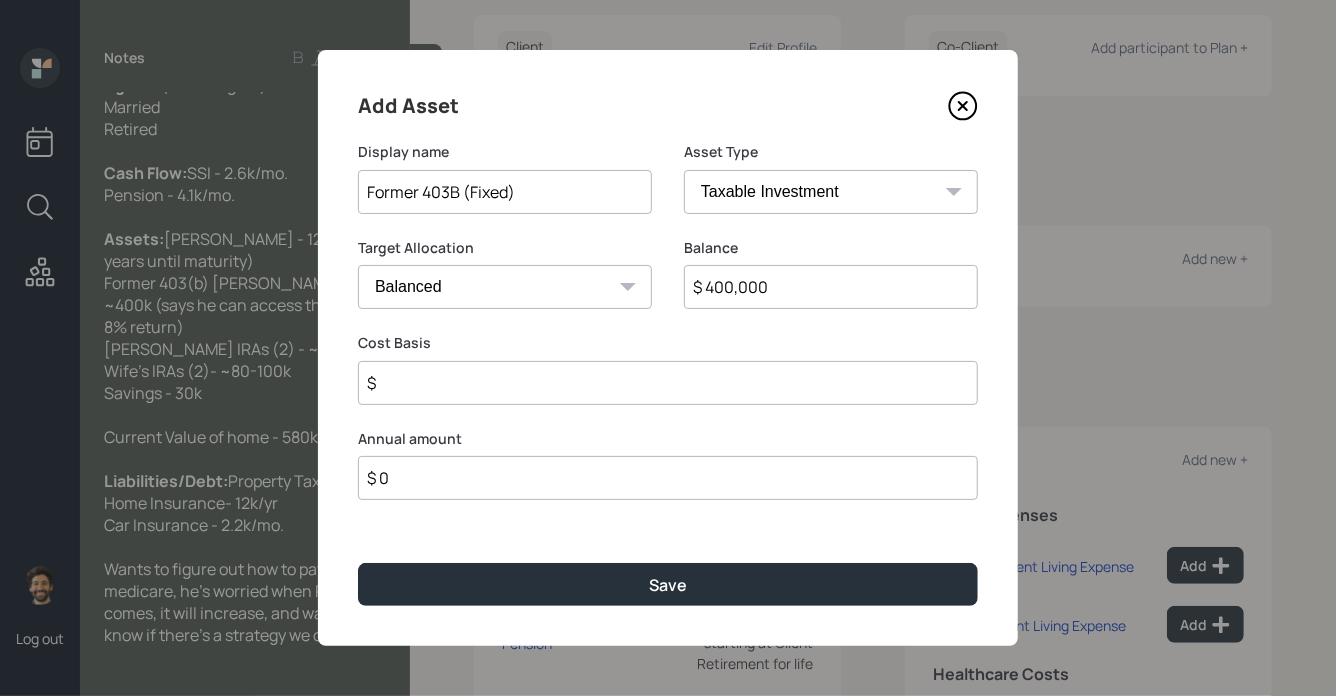 type on "$ 400,000" 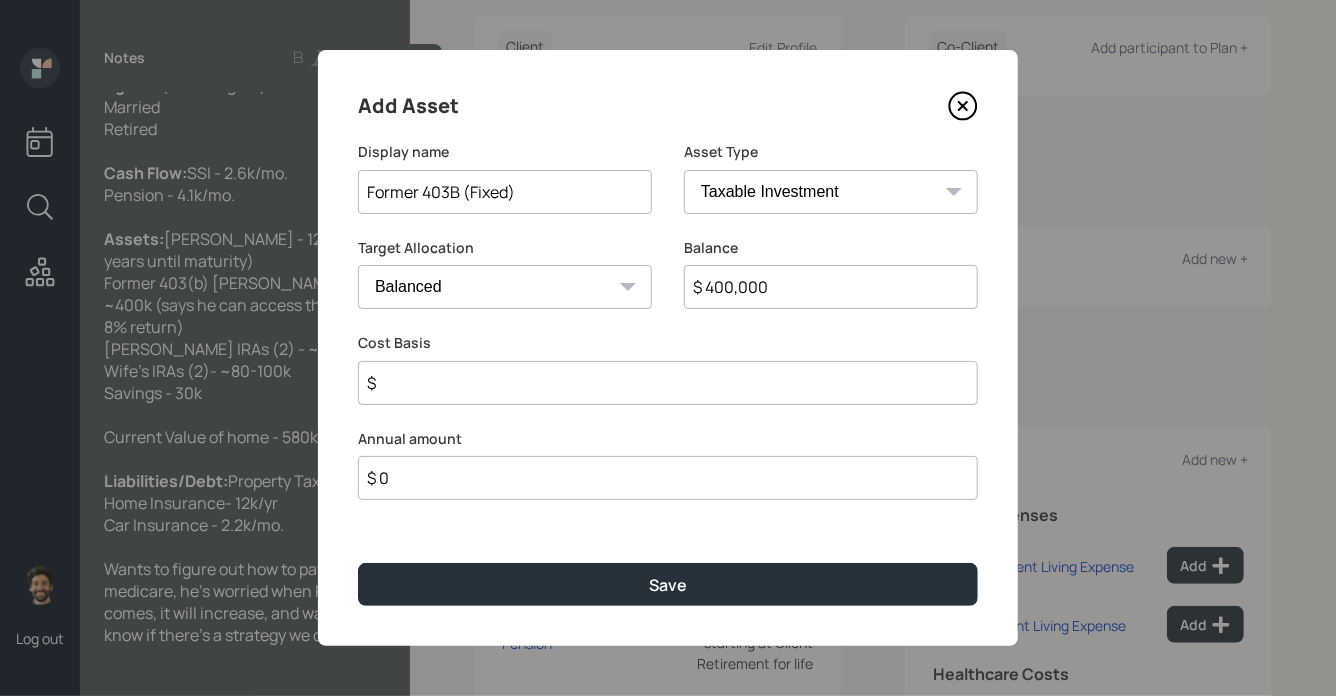 click on "SEP [PERSON_NAME] IRA 401(k) [PERSON_NAME] 401(k) 403(b) [PERSON_NAME] 403(b) 457(b) [PERSON_NAME] 457(b) Health Savings Account 529 Taxable Investment Checking / Savings Emergency Fund" at bounding box center (831, 192) 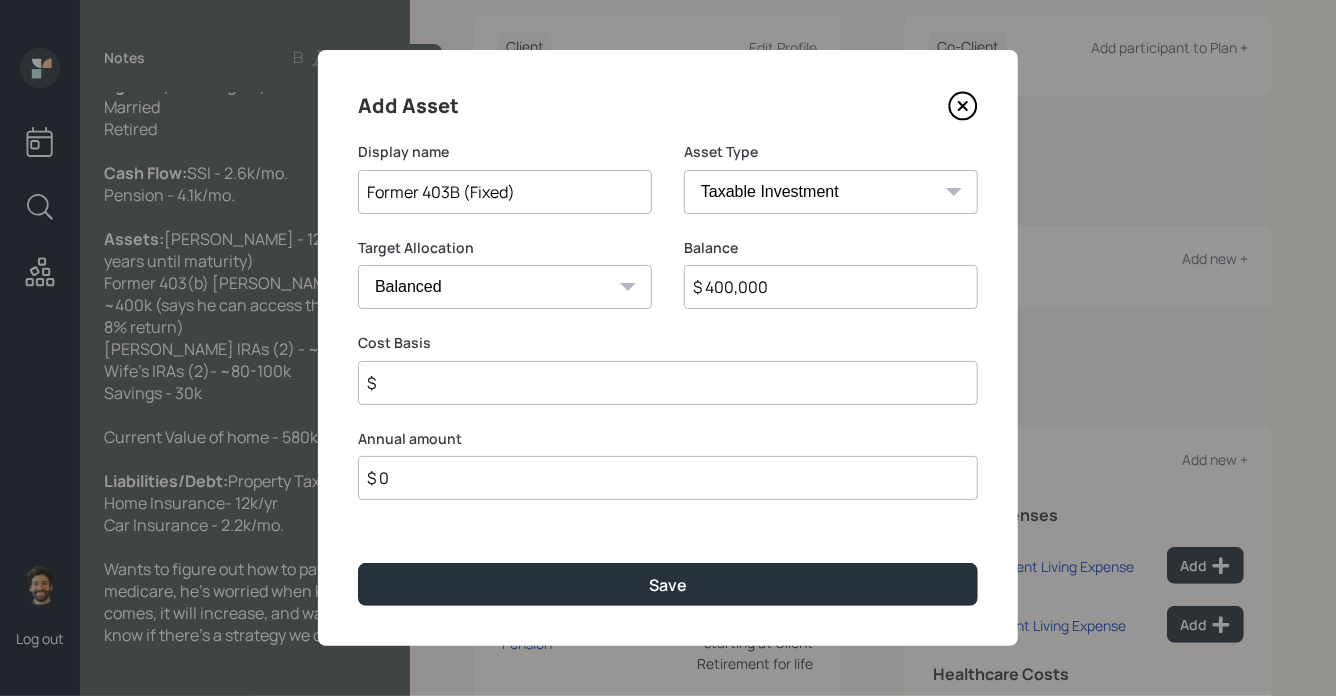 select on "public_school_sponsored" 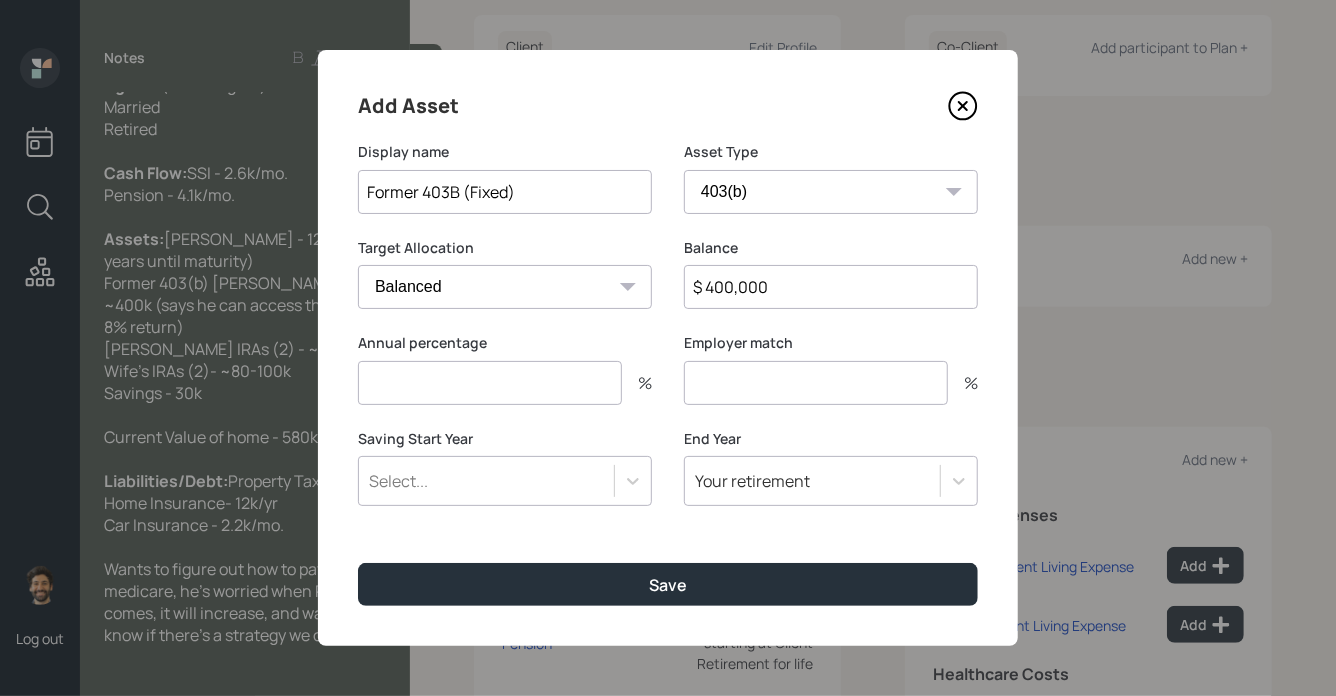 click at bounding box center (490, 383) 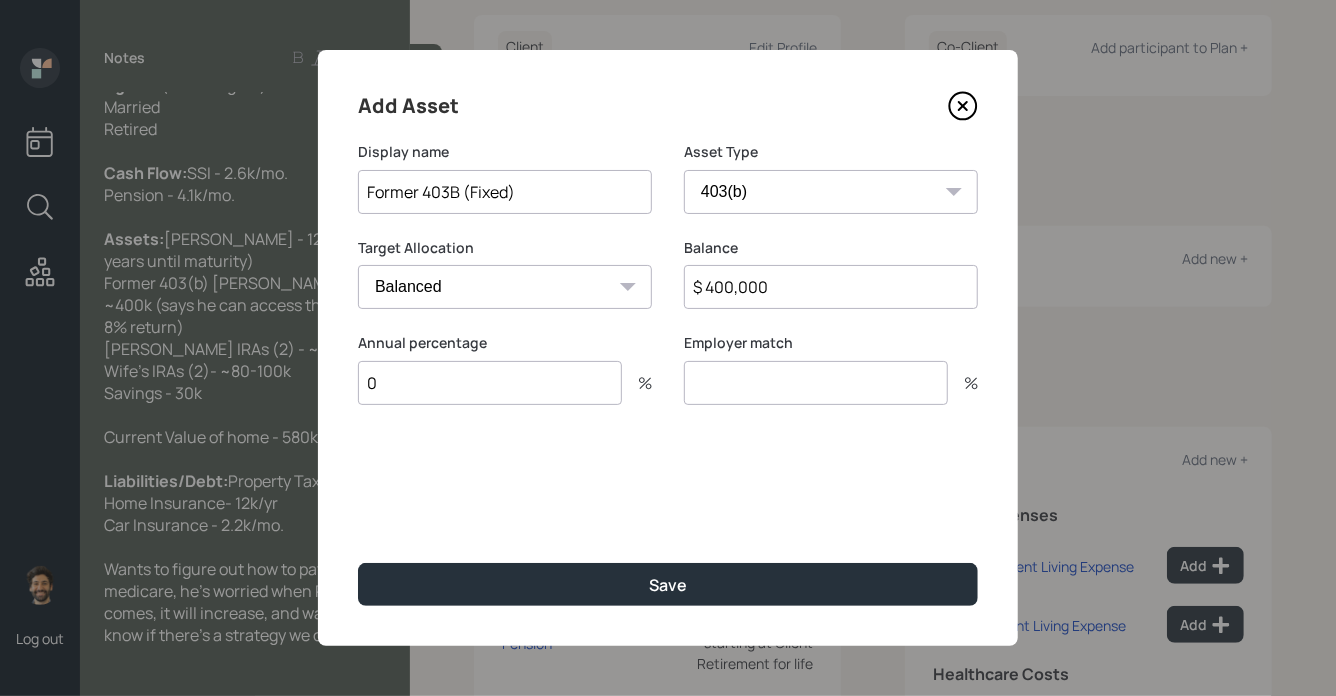 type on "0" 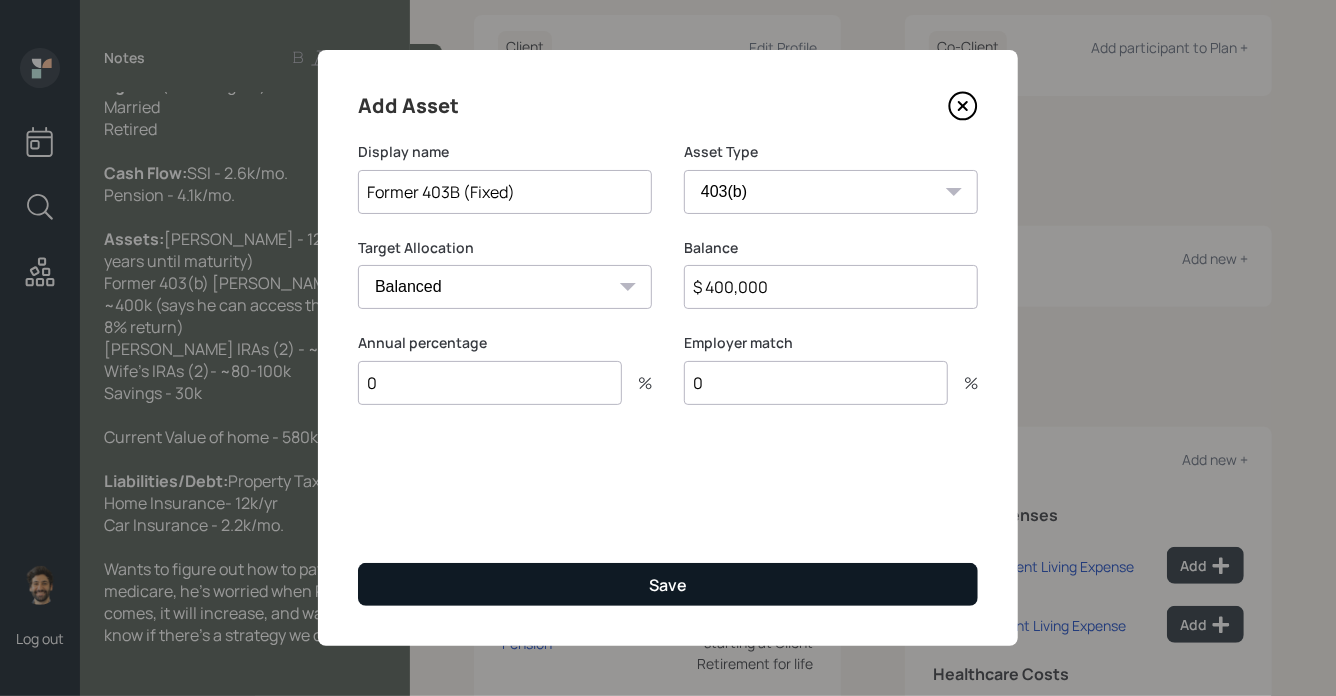 type on "0" 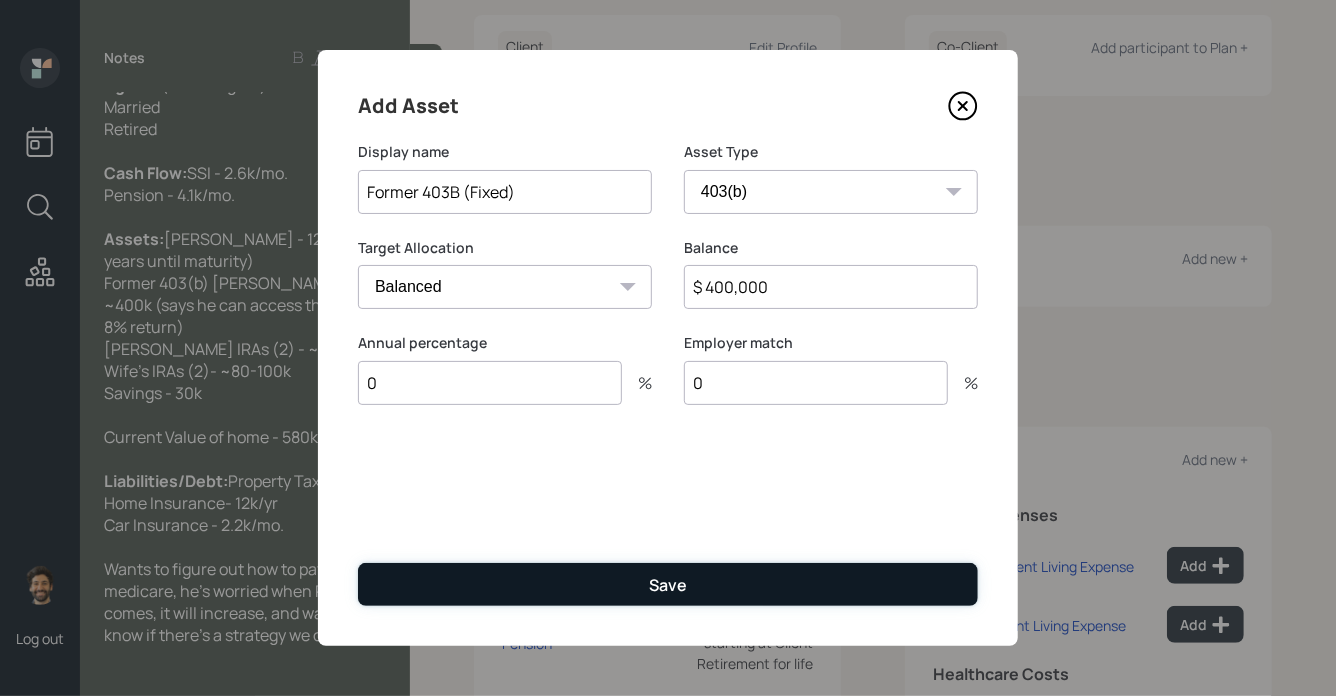 click on "Save" at bounding box center [668, 584] 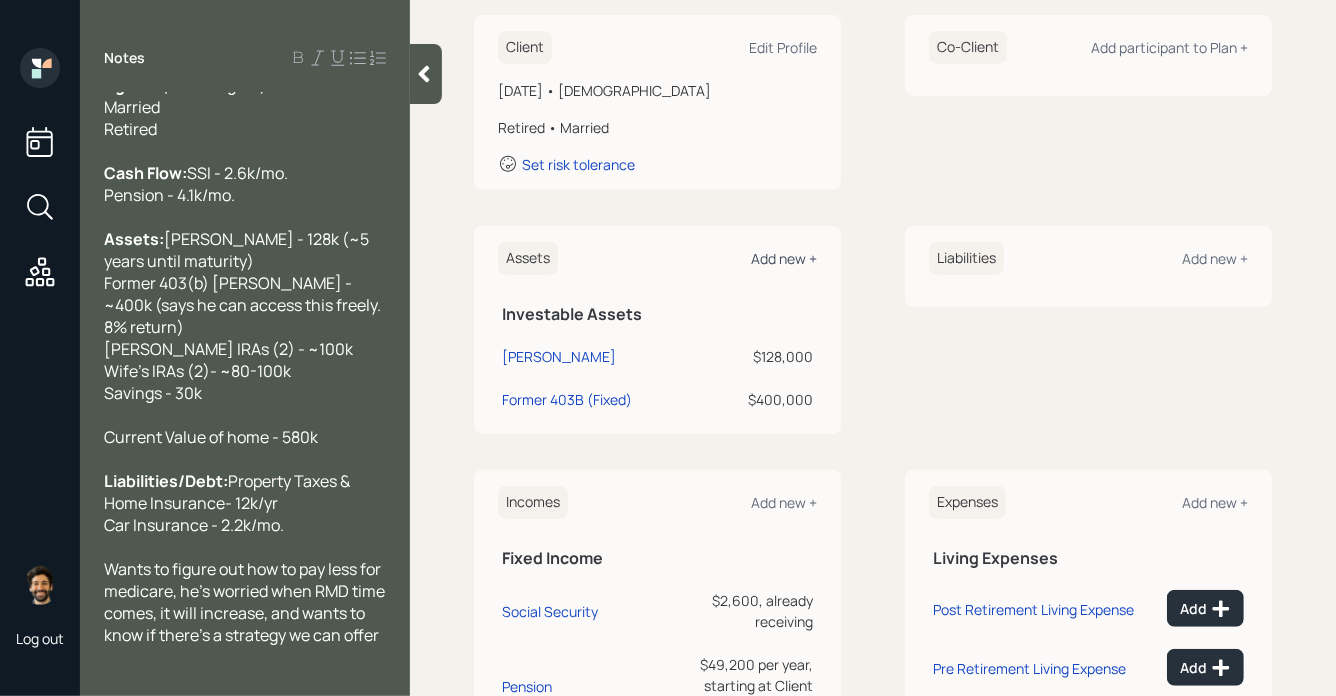 click on "Add new +" at bounding box center (784, 258) 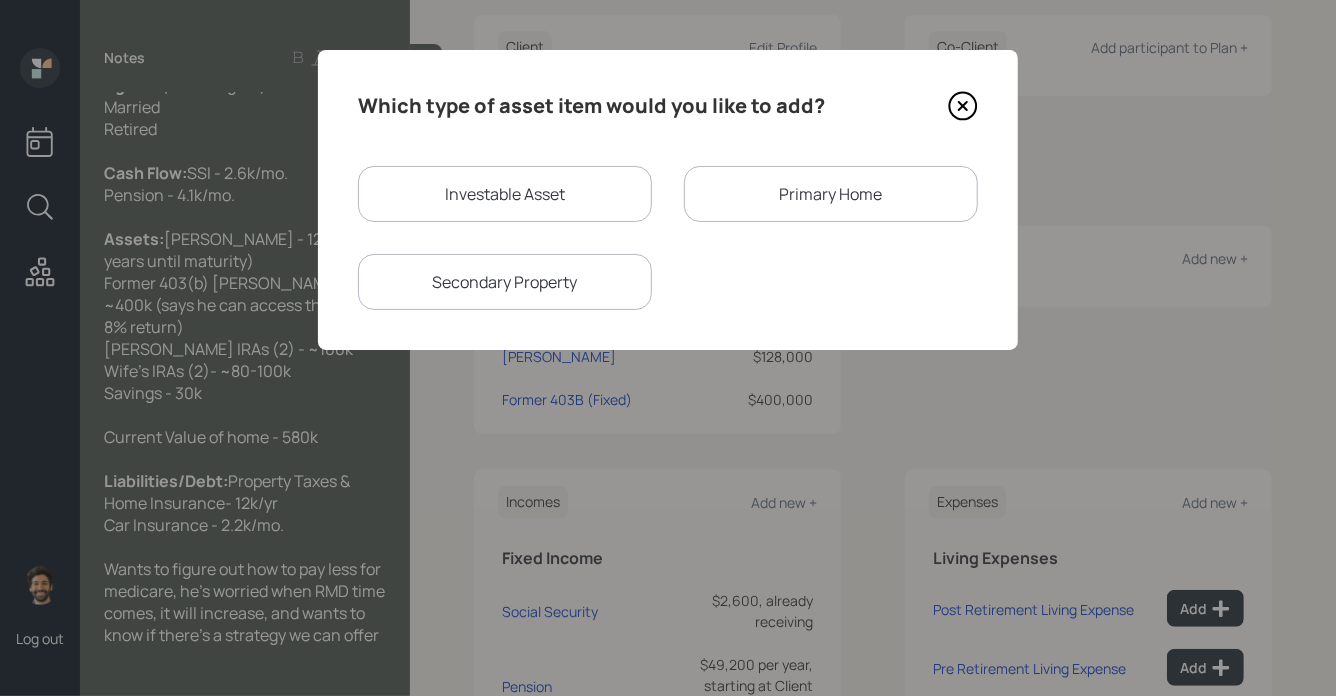 click on "Investable Asset" at bounding box center (505, 194) 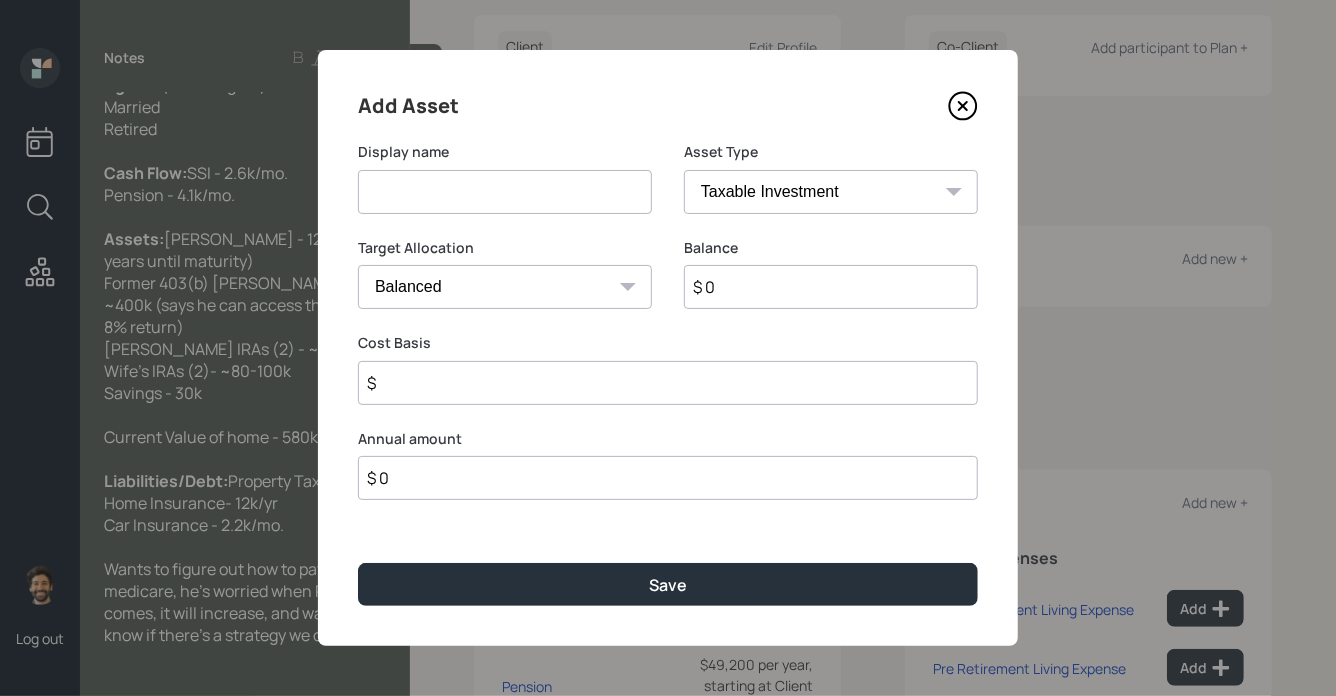 click at bounding box center [505, 192] 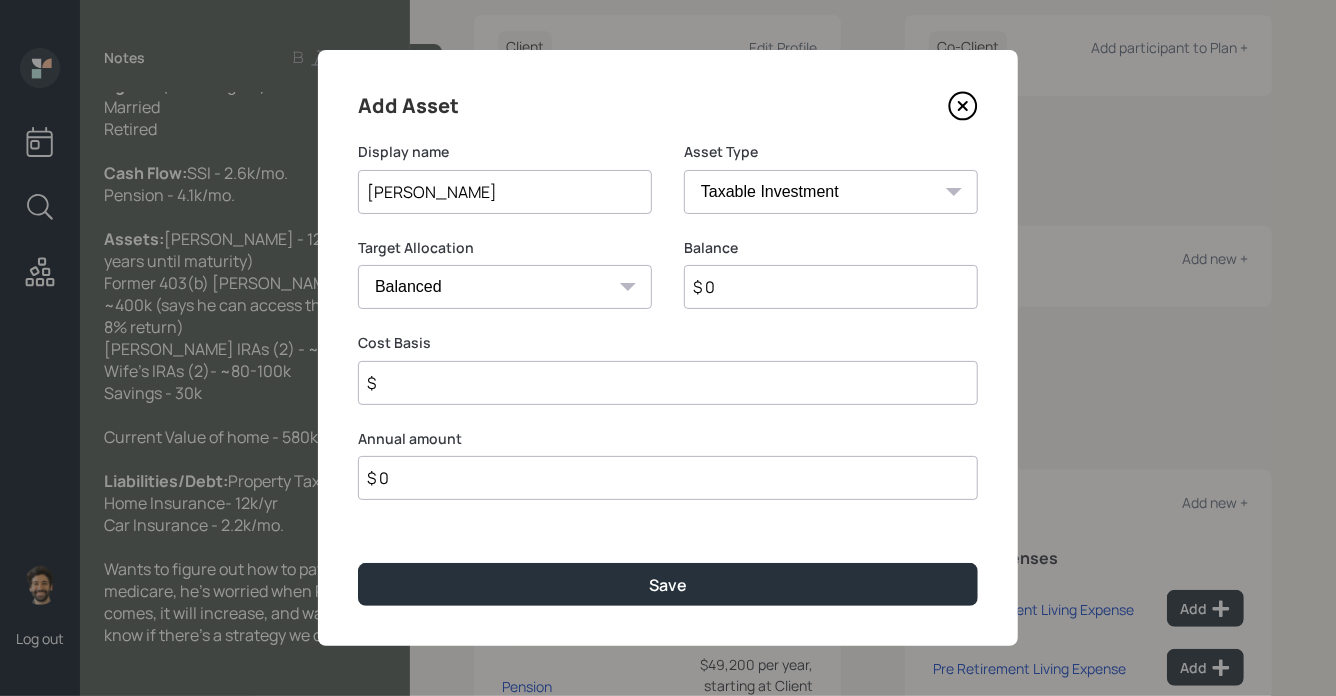 type on "[PERSON_NAME]" 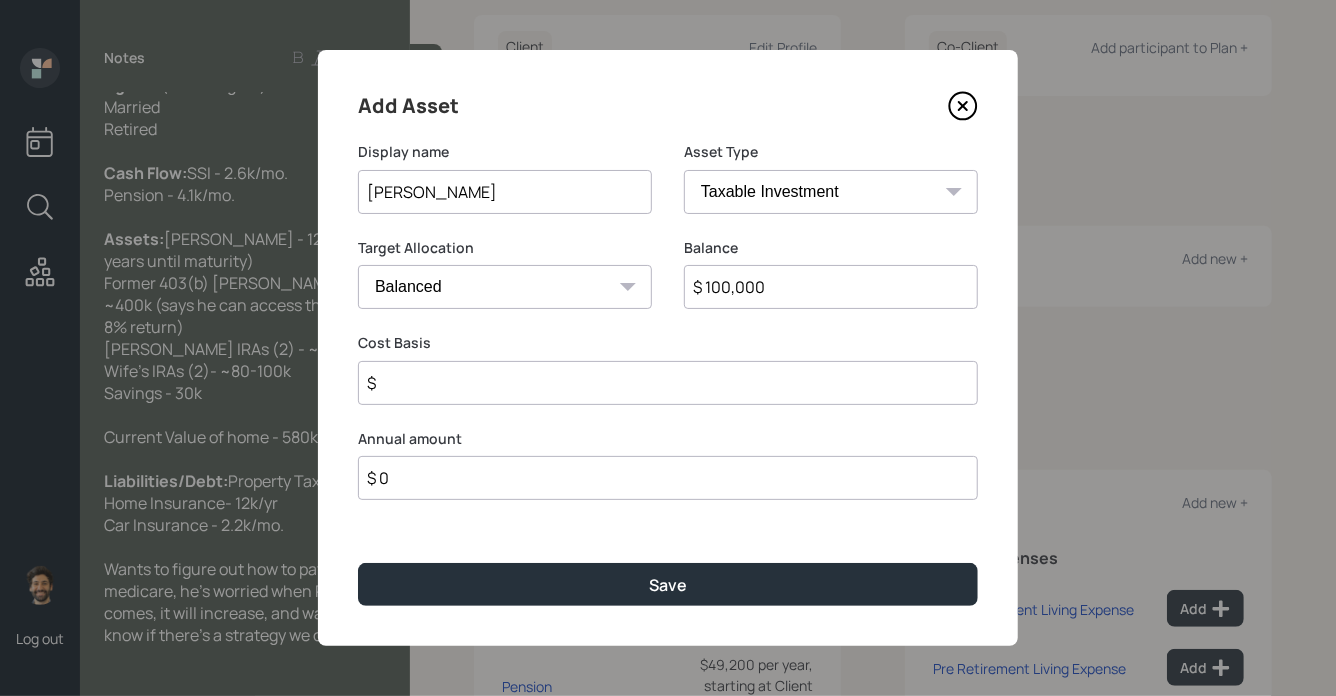type on "$ 100,000" 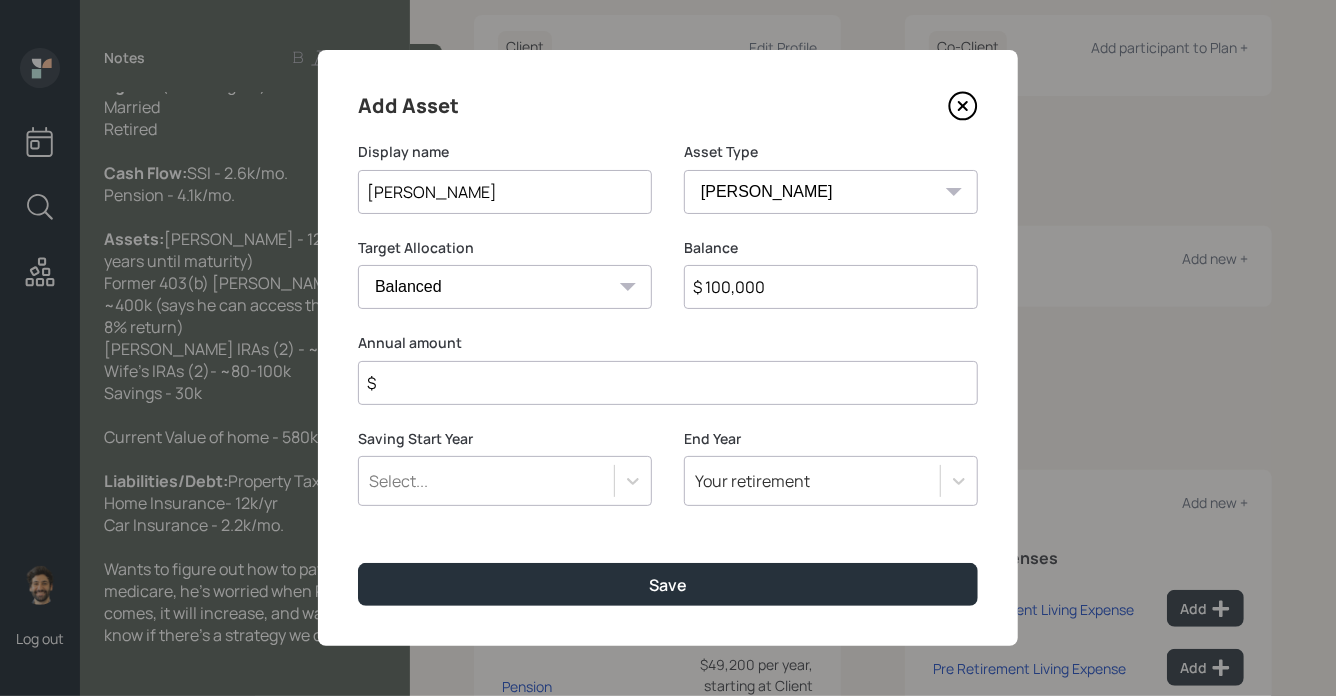 click on "$" at bounding box center (668, 383) 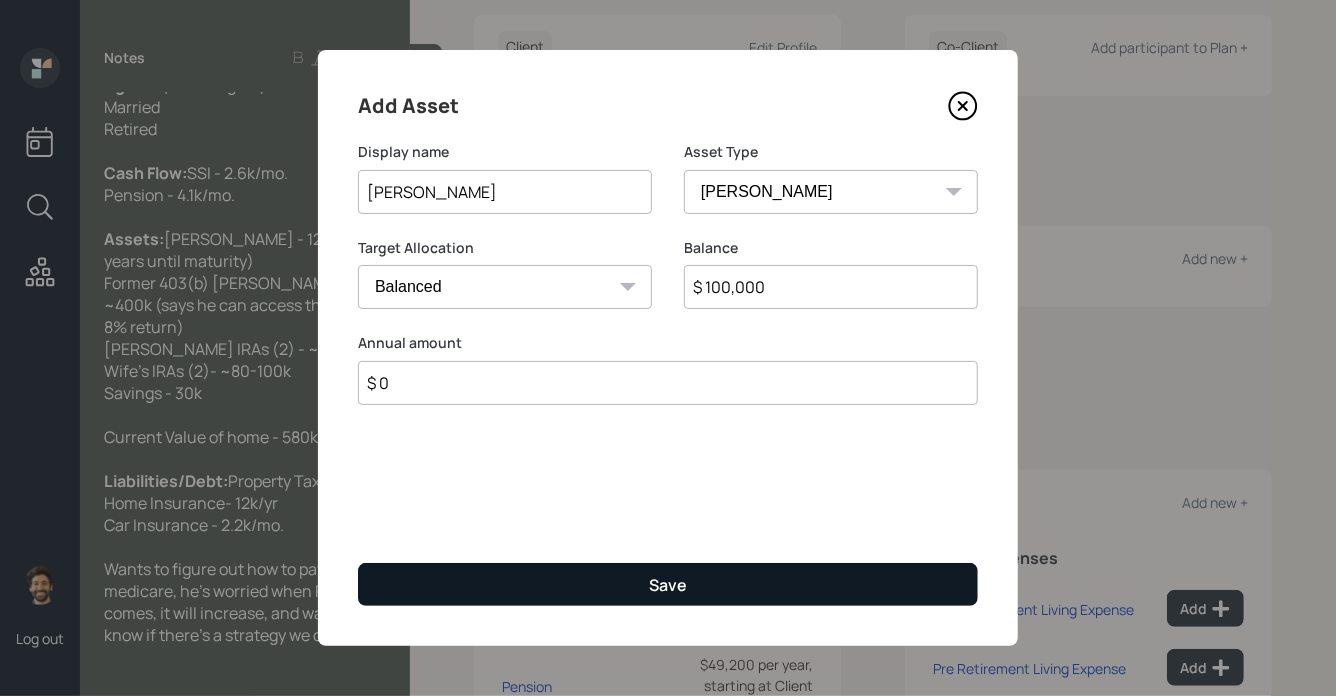 type on "$ 0" 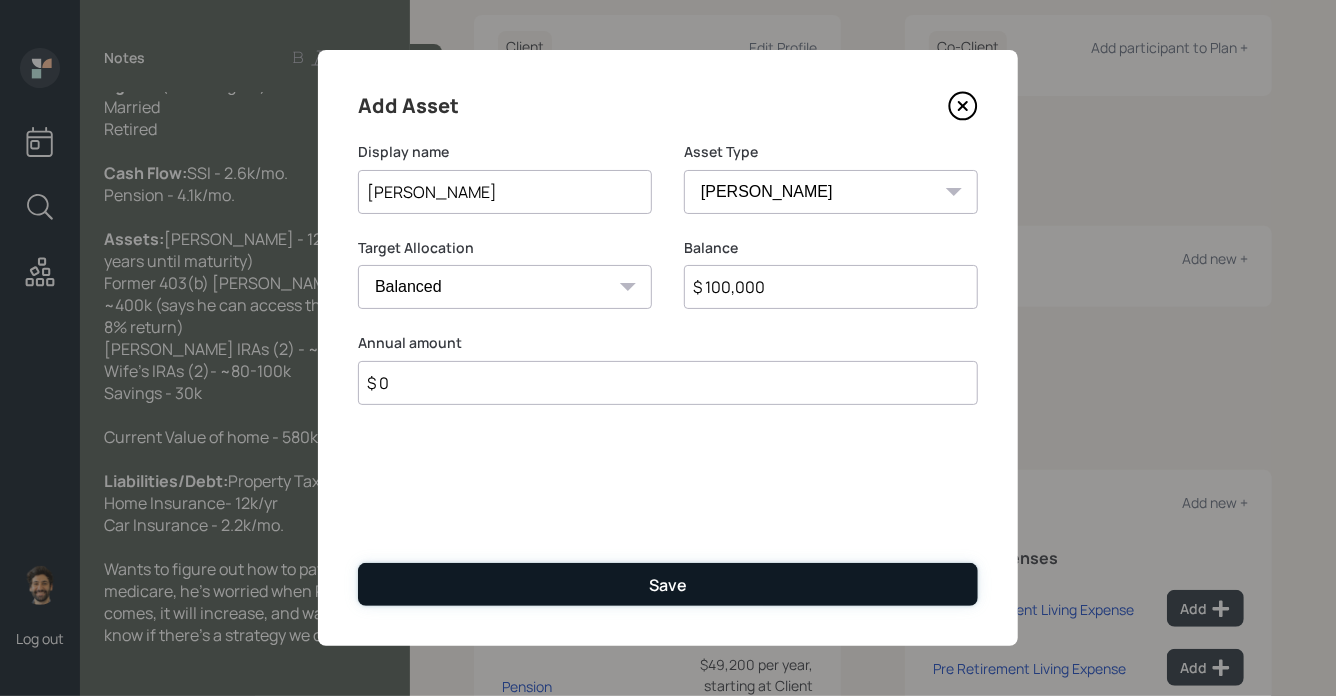 click on "Save" at bounding box center (668, 584) 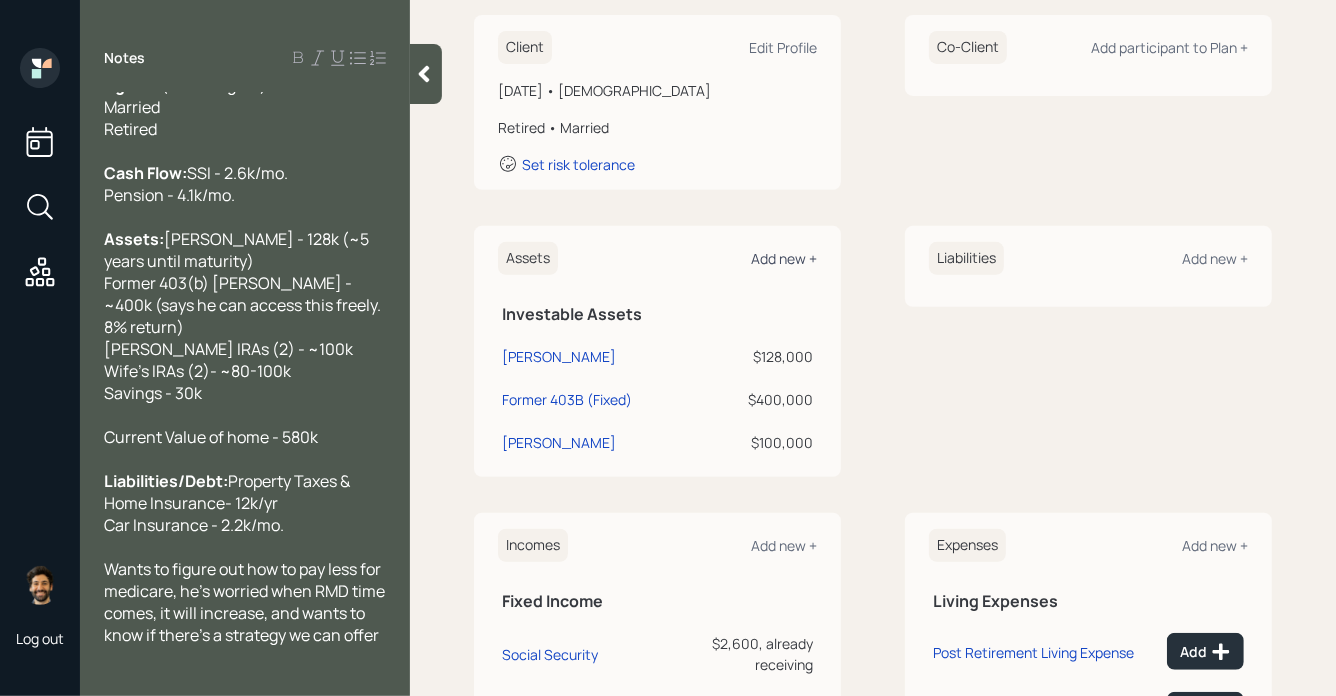 click on "Add new +" at bounding box center (784, 258) 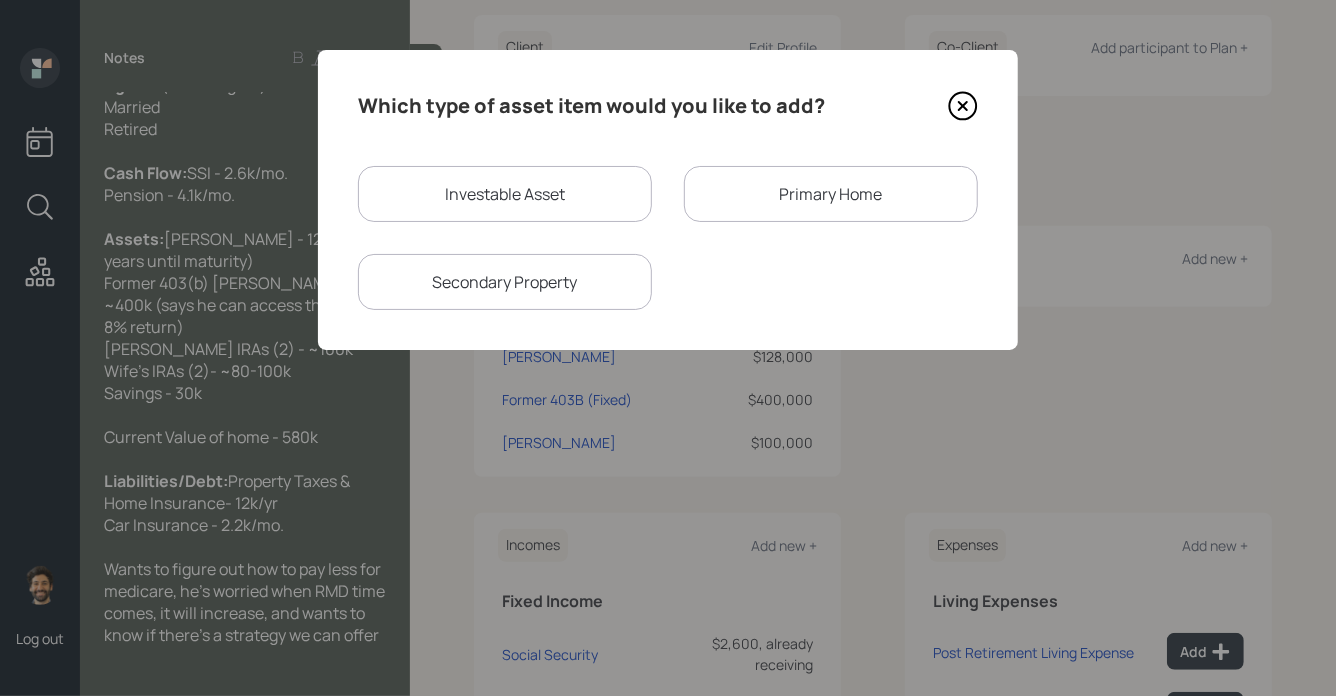click on "Investable Asset" at bounding box center [505, 194] 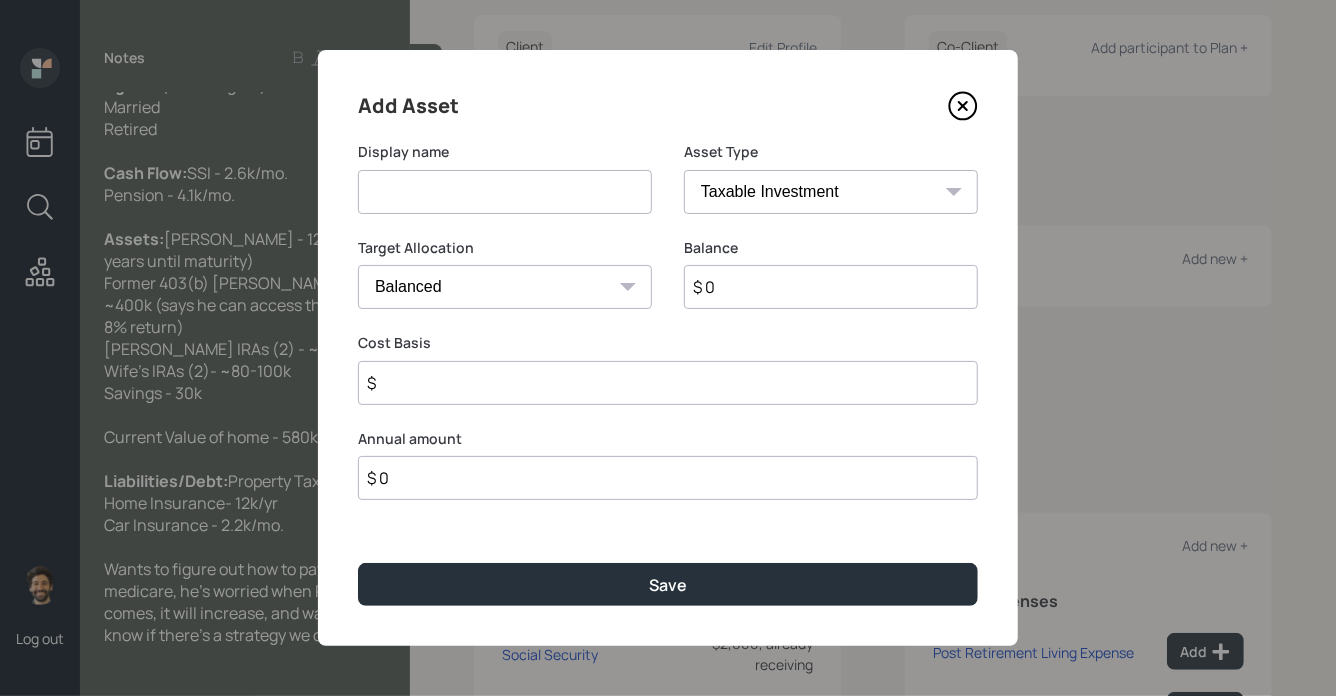 click at bounding box center (505, 192) 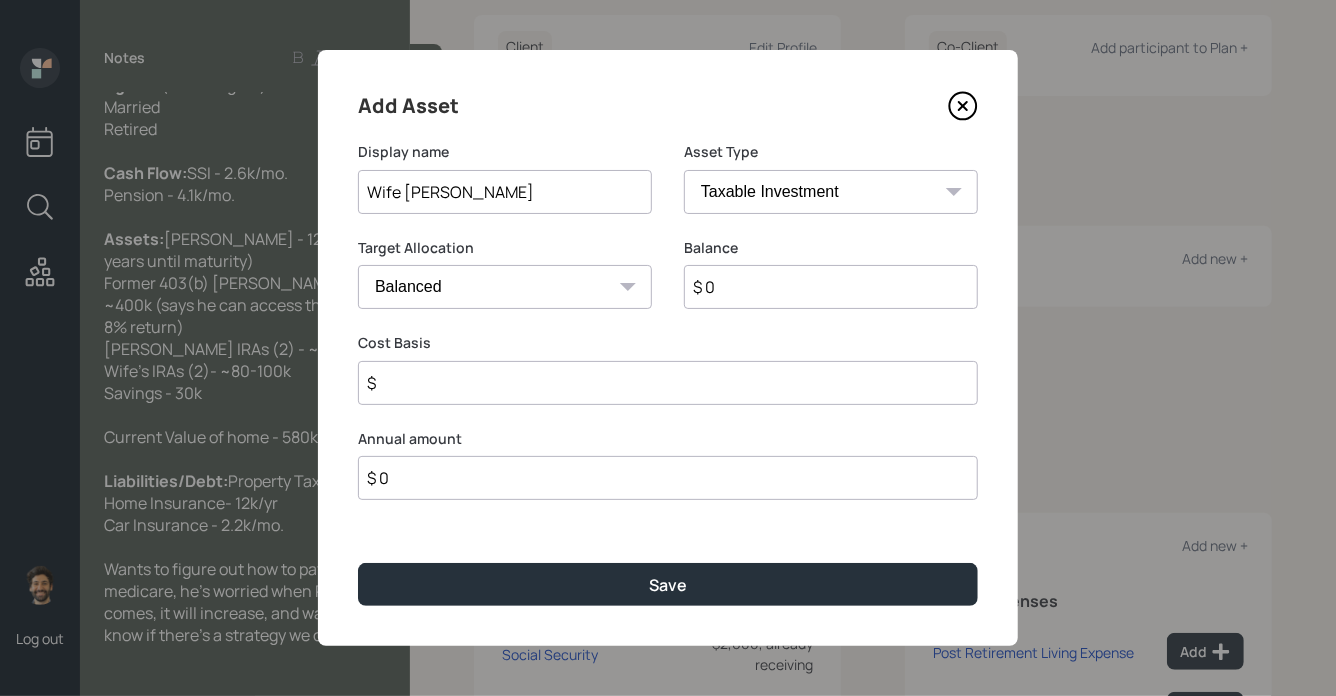 type on "Wife [PERSON_NAME]" 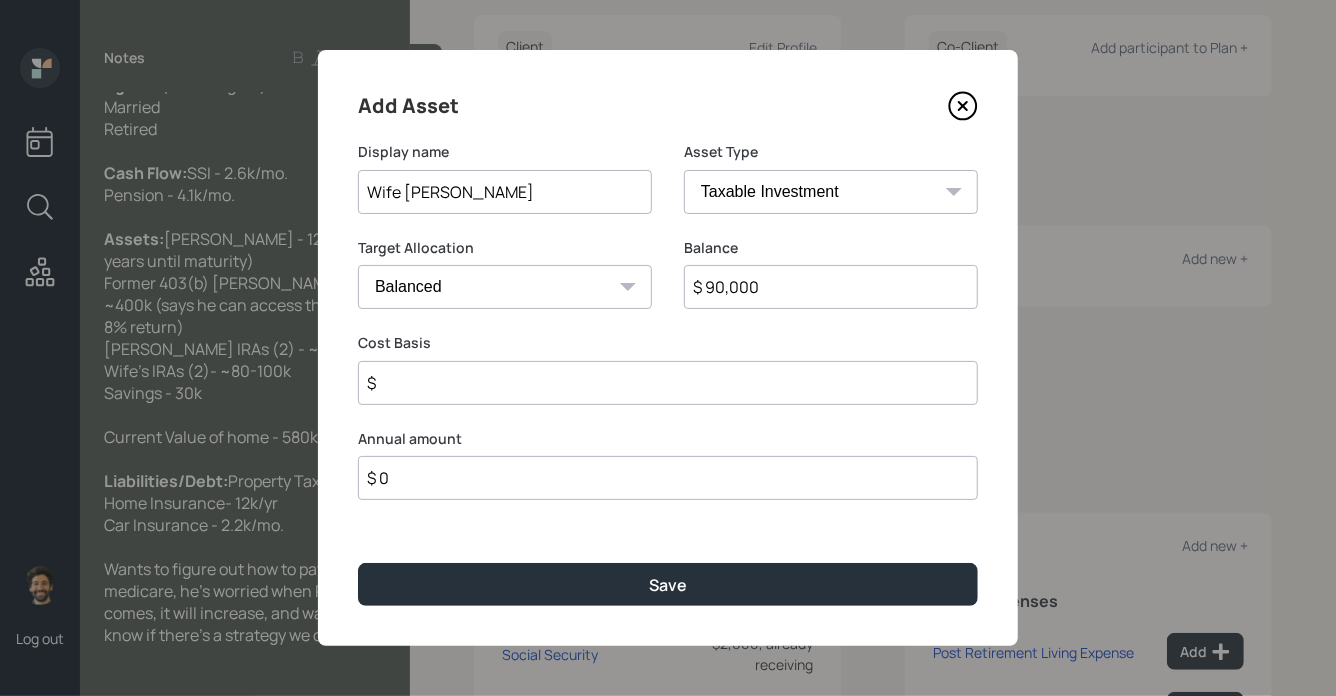 type on "$ 90,000" 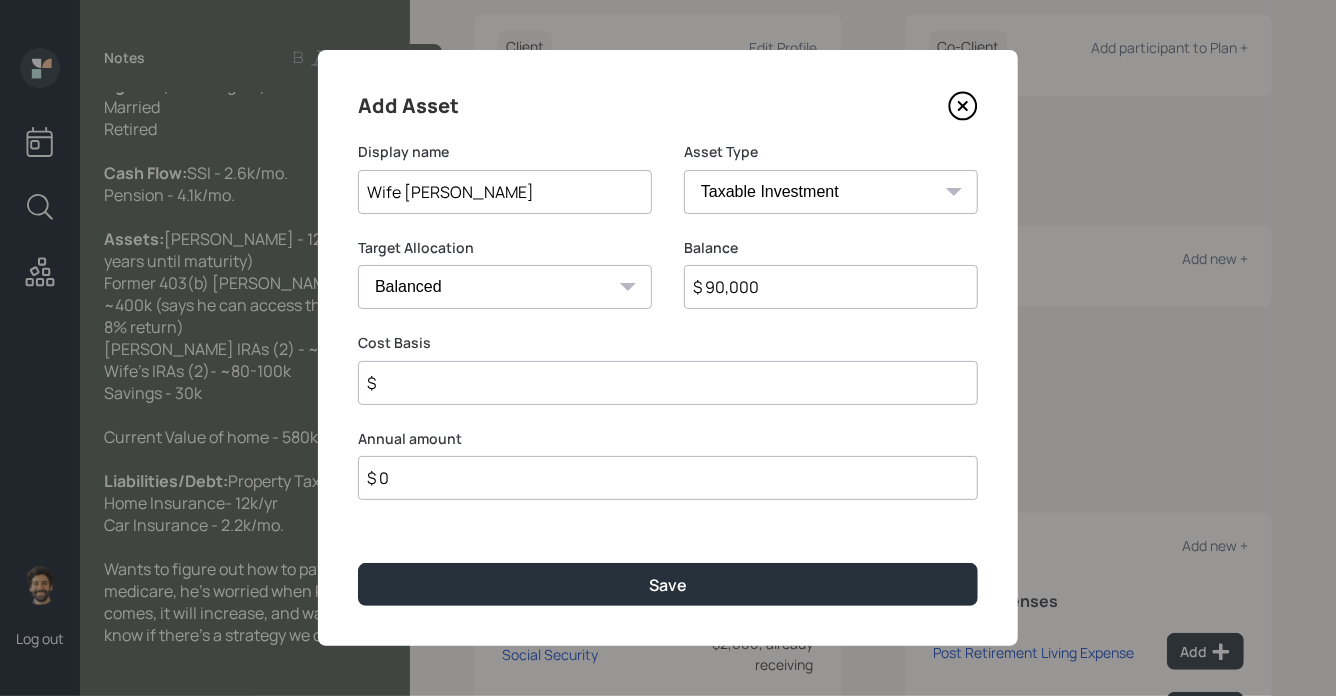 click on "SEP [PERSON_NAME] IRA 401(k) [PERSON_NAME] 401(k) 403(b) [PERSON_NAME] 403(b) 457(b) [PERSON_NAME] 457(b) Health Savings Account 529 Taxable Investment Checking / Savings Emergency Fund" at bounding box center (831, 192) 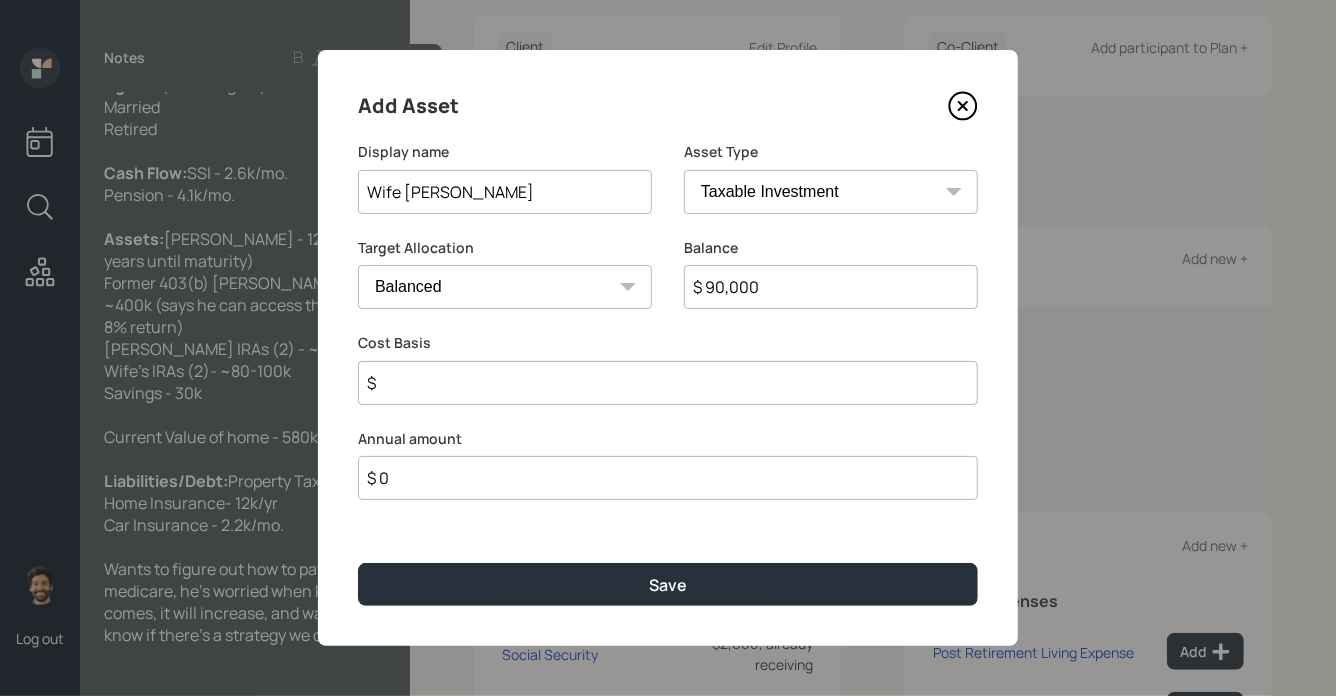 select on "ira" 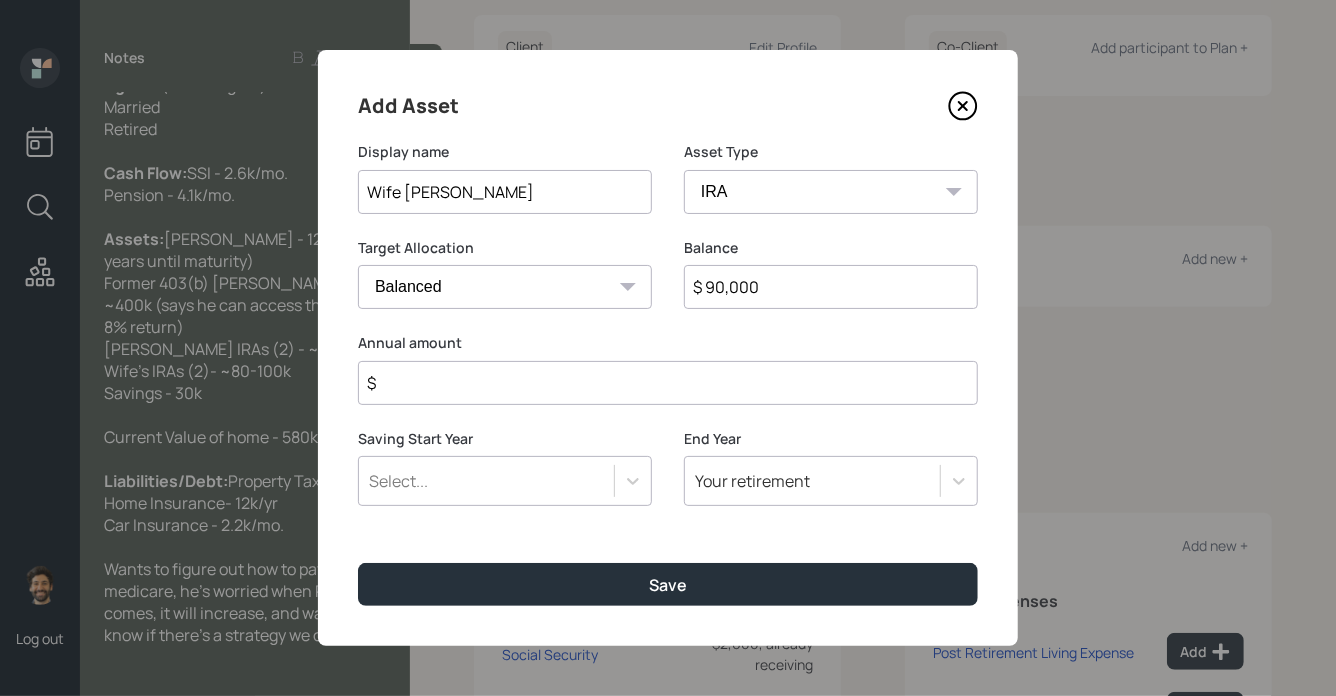 click on "$" at bounding box center (668, 383) 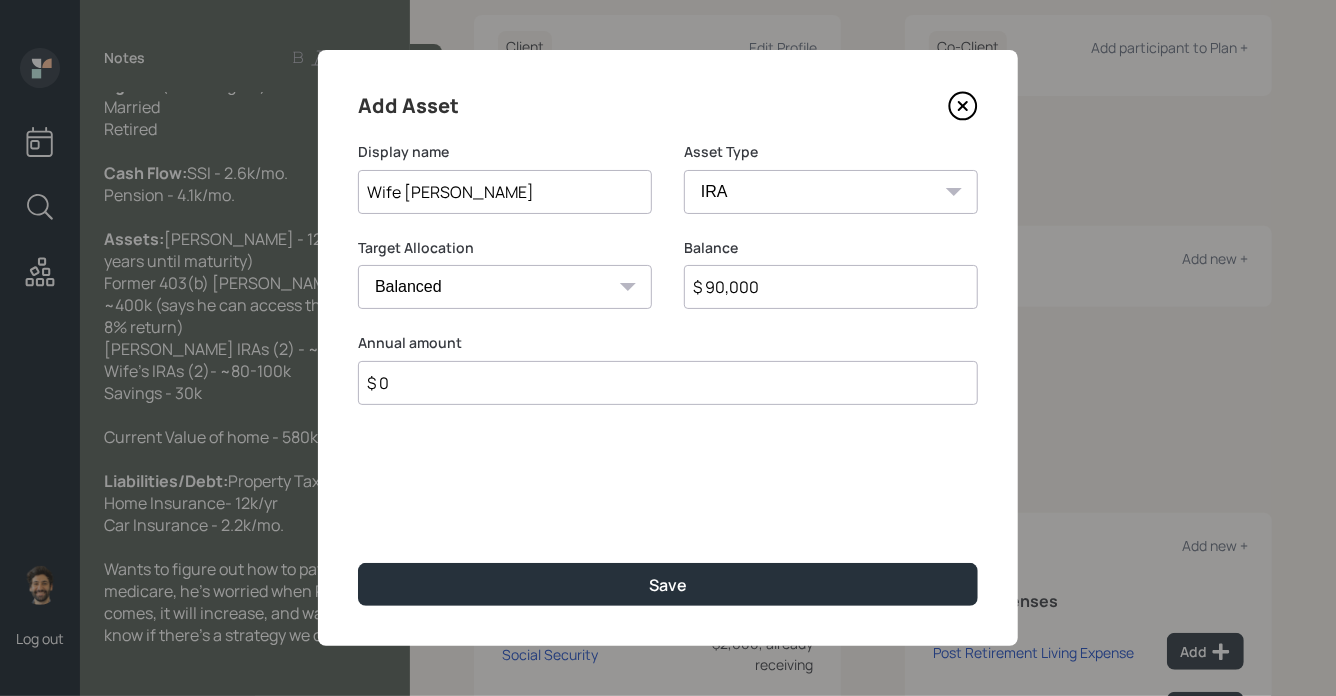 type on "$ 0" 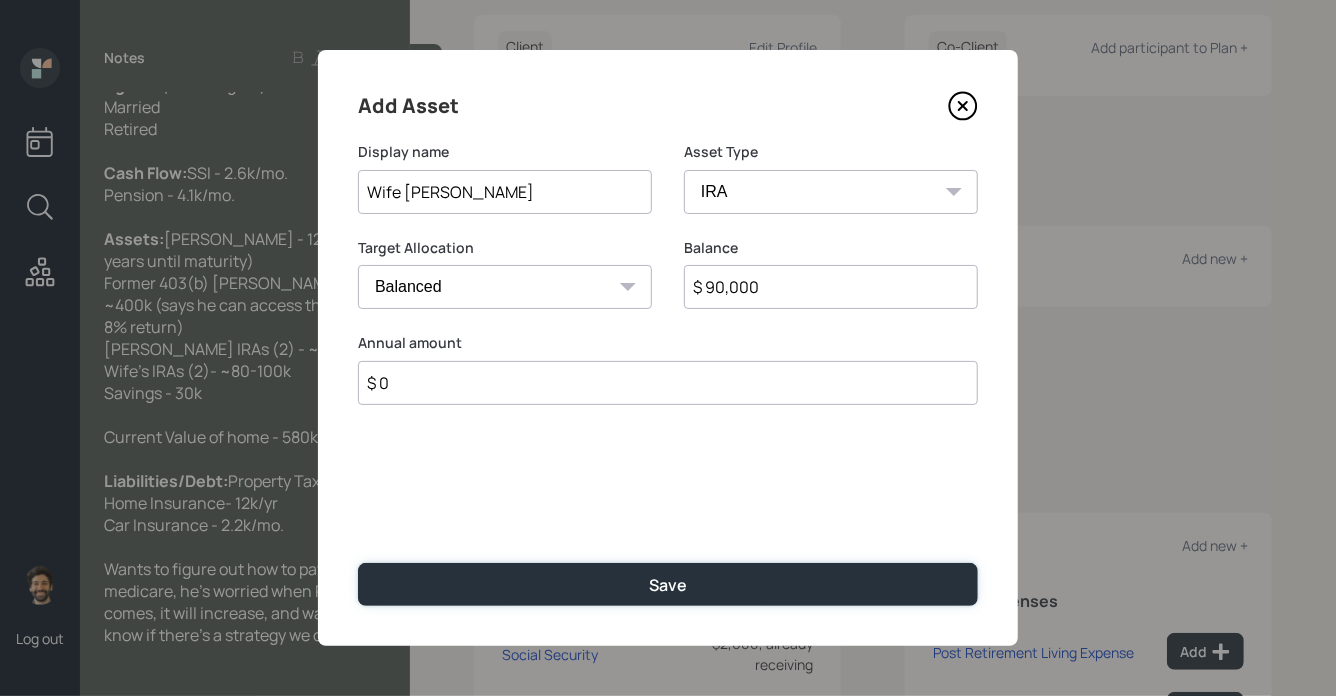 type 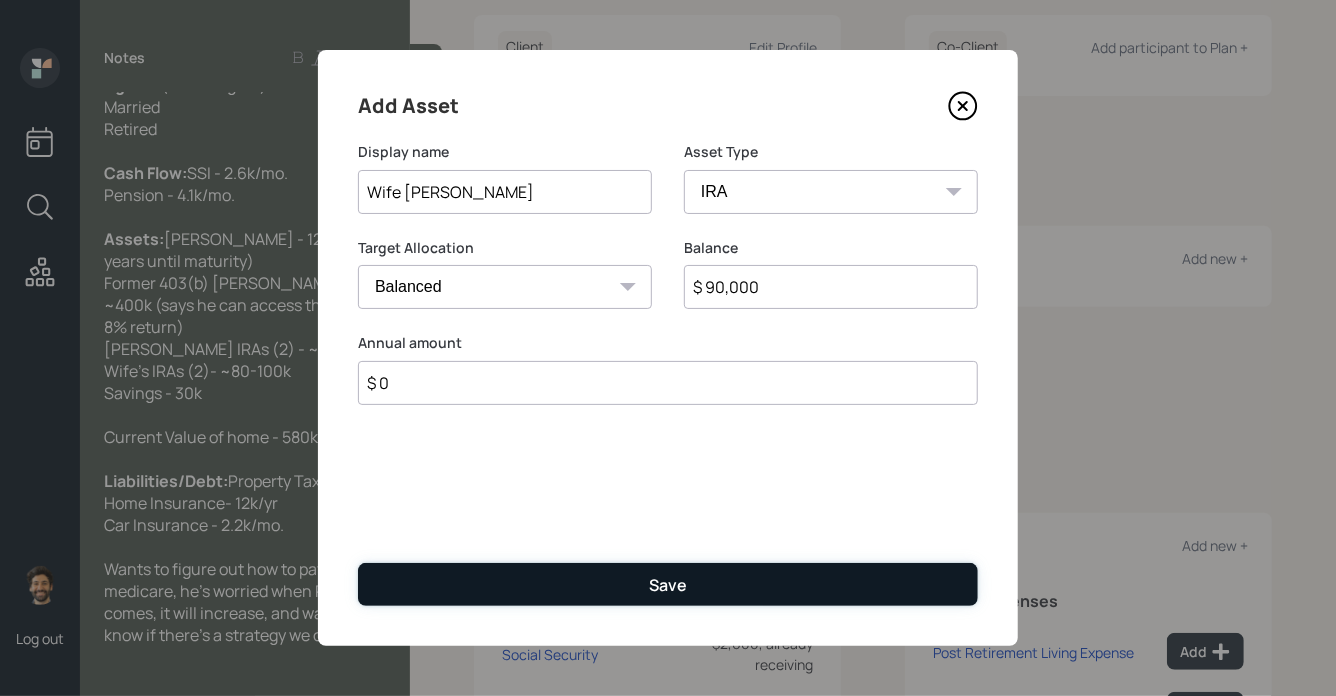 click on "Save" at bounding box center [668, 584] 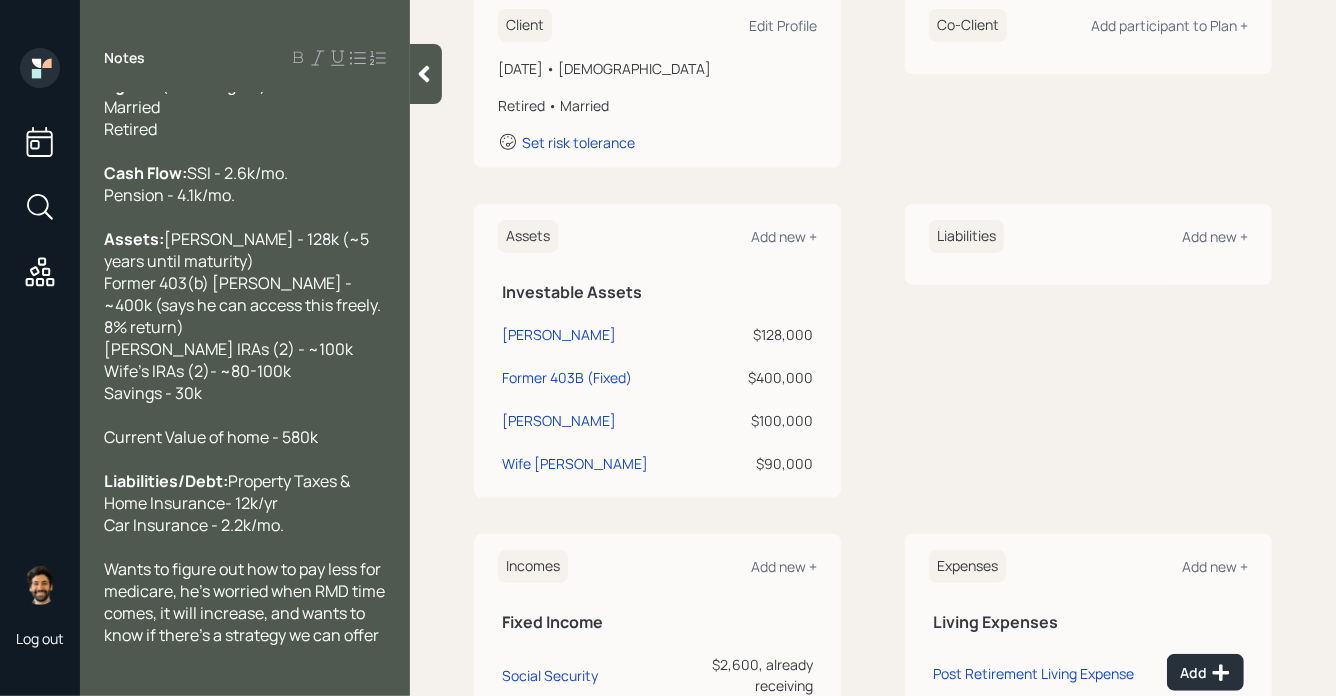 scroll, scrollTop: 320, scrollLeft: 0, axis: vertical 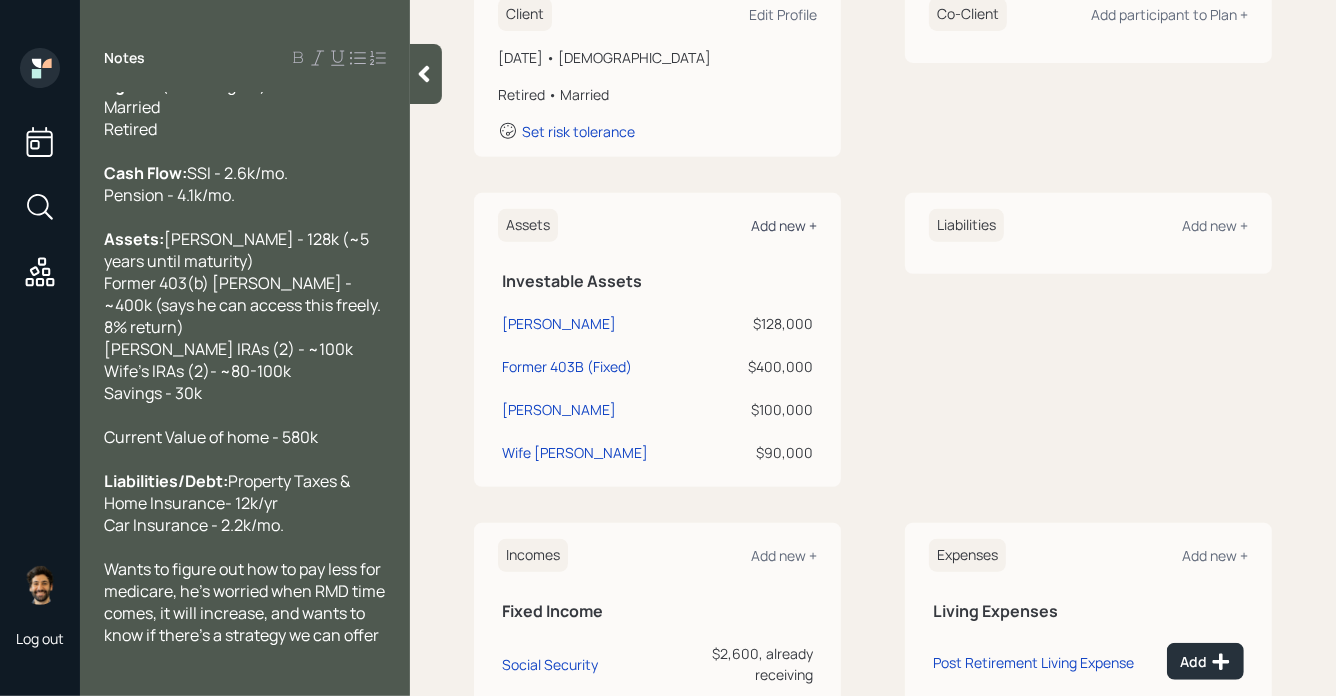 click on "Add new +" at bounding box center (784, 225) 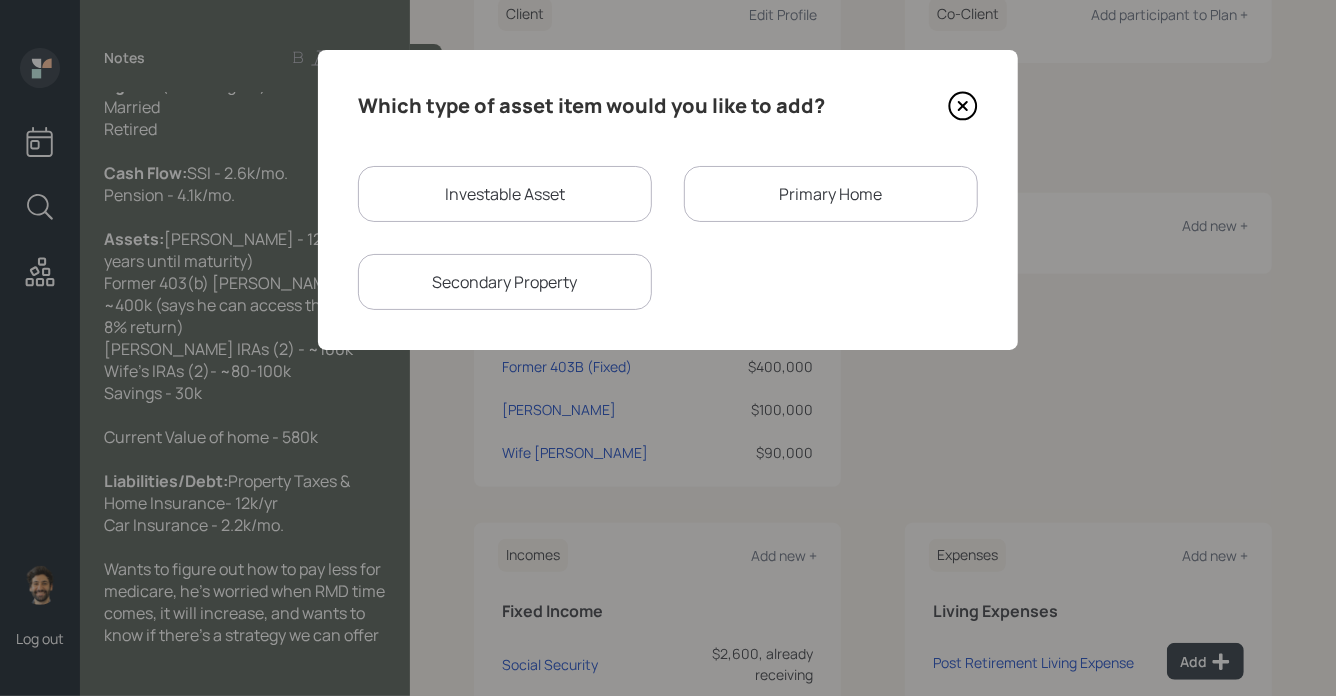 click on "Investable Asset" at bounding box center [505, 194] 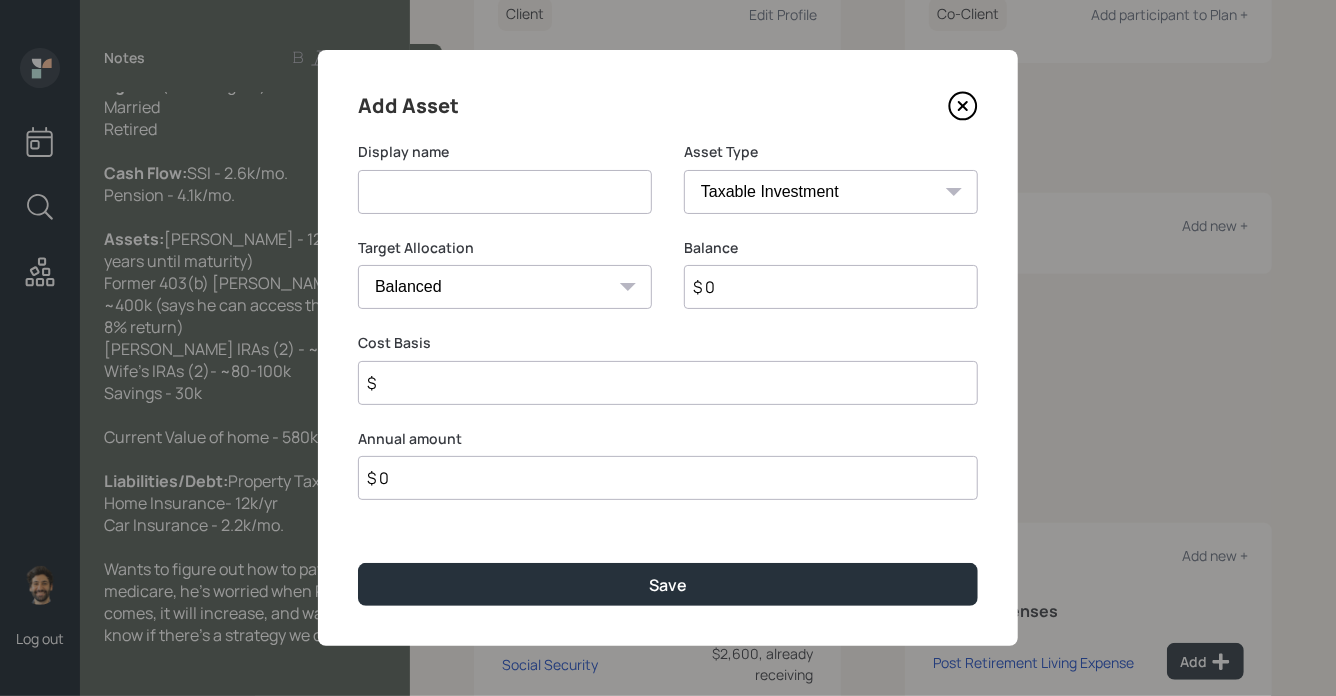 click on "Display name" at bounding box center [505, 190] 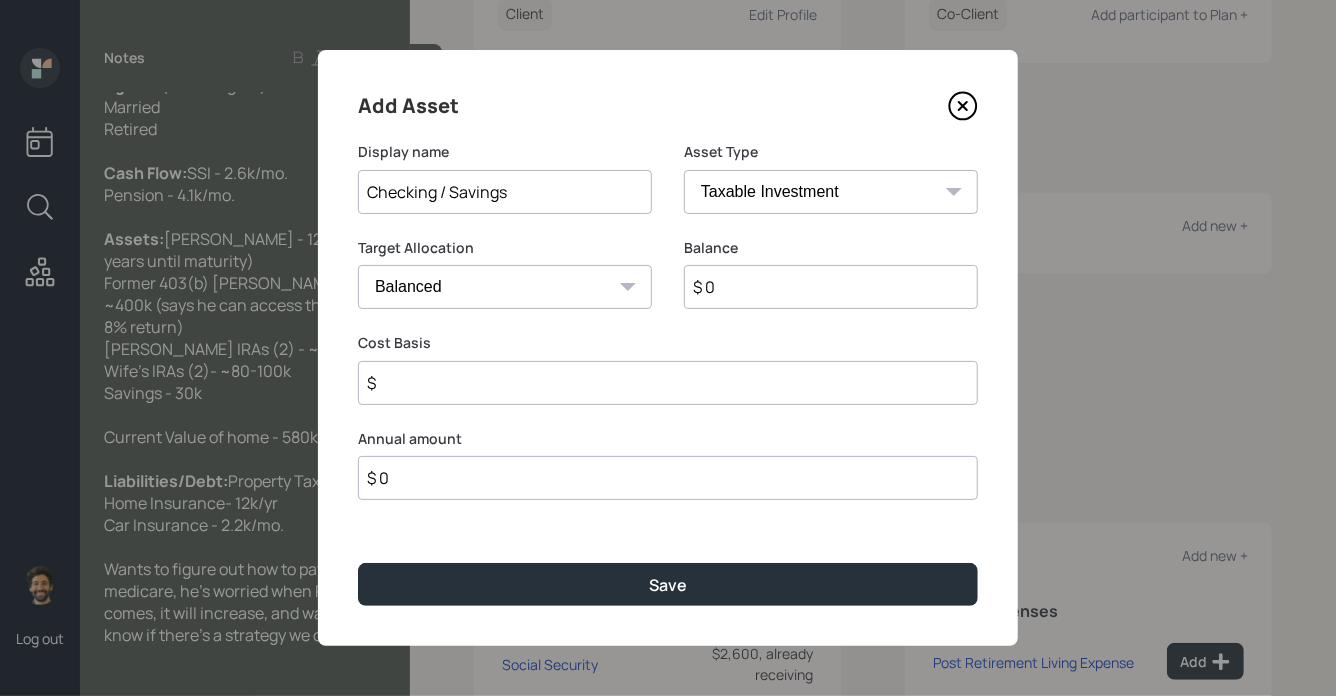 type on "Checking / Savings" 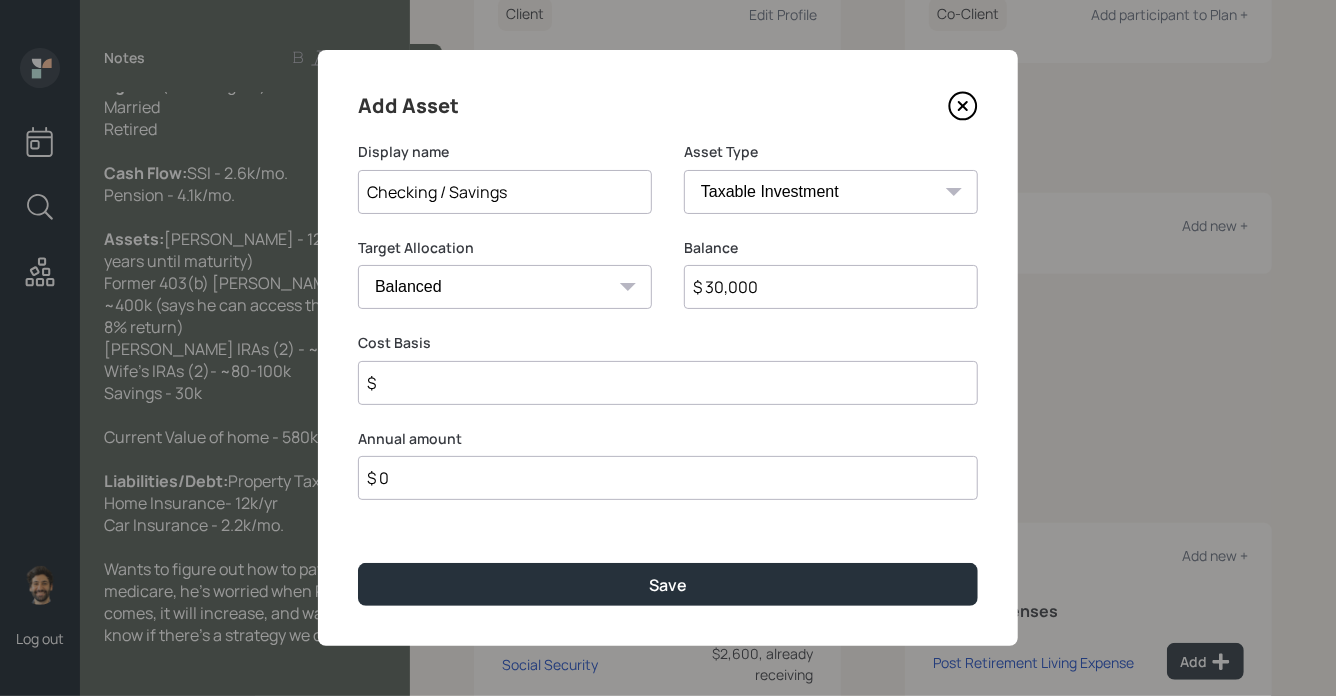 type on "$ 30,000" 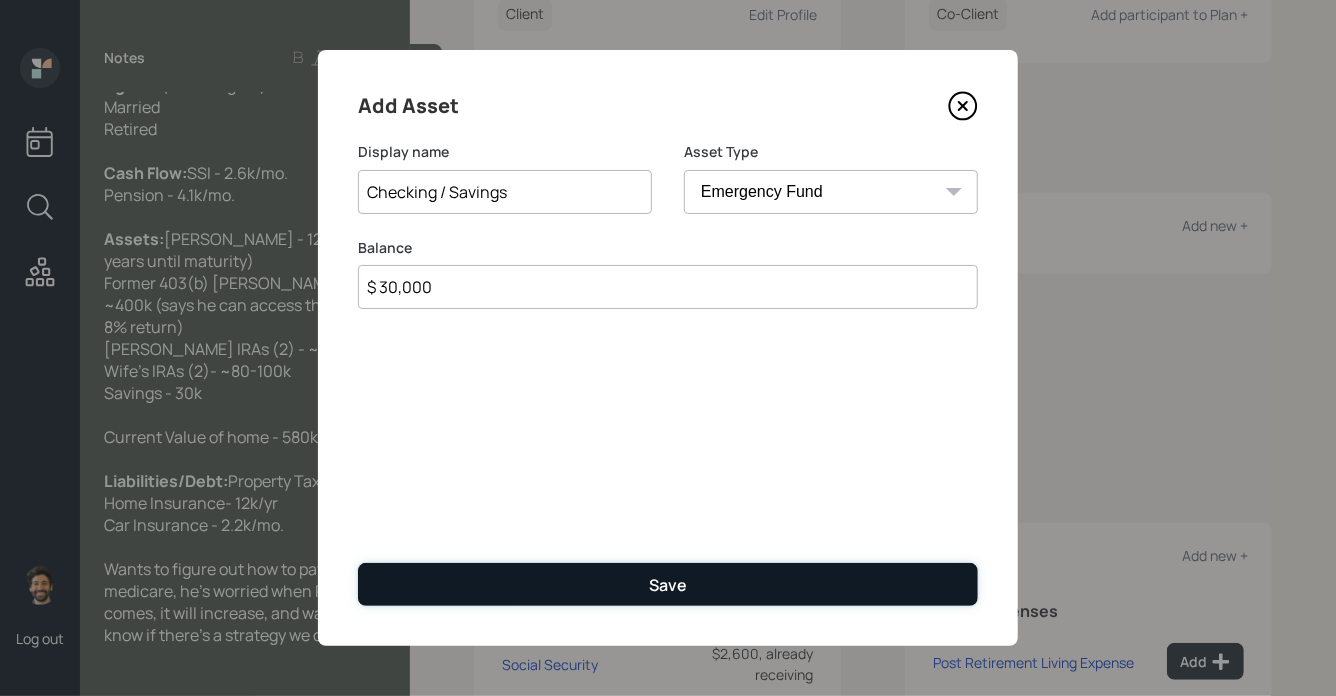 click on "Save" at bounding box center [668, 584] 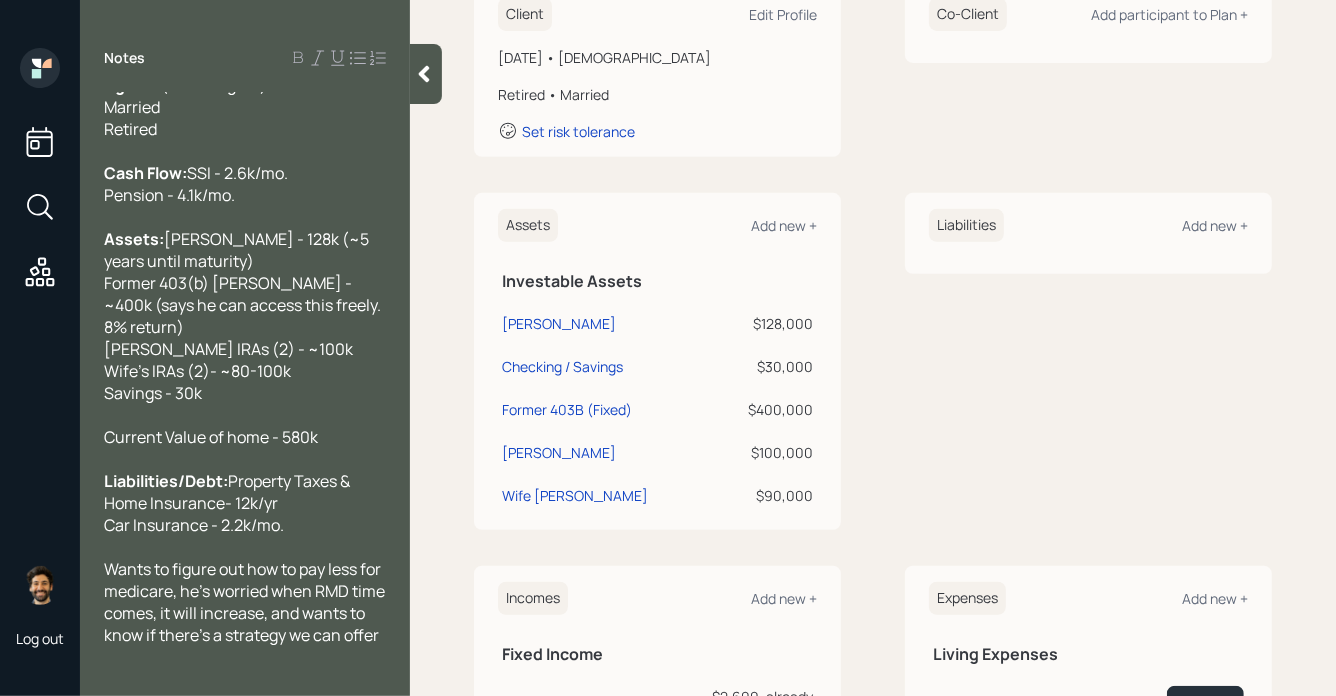 scroll, scrollTop: 89, scrollLeft: 0, axis: vertical 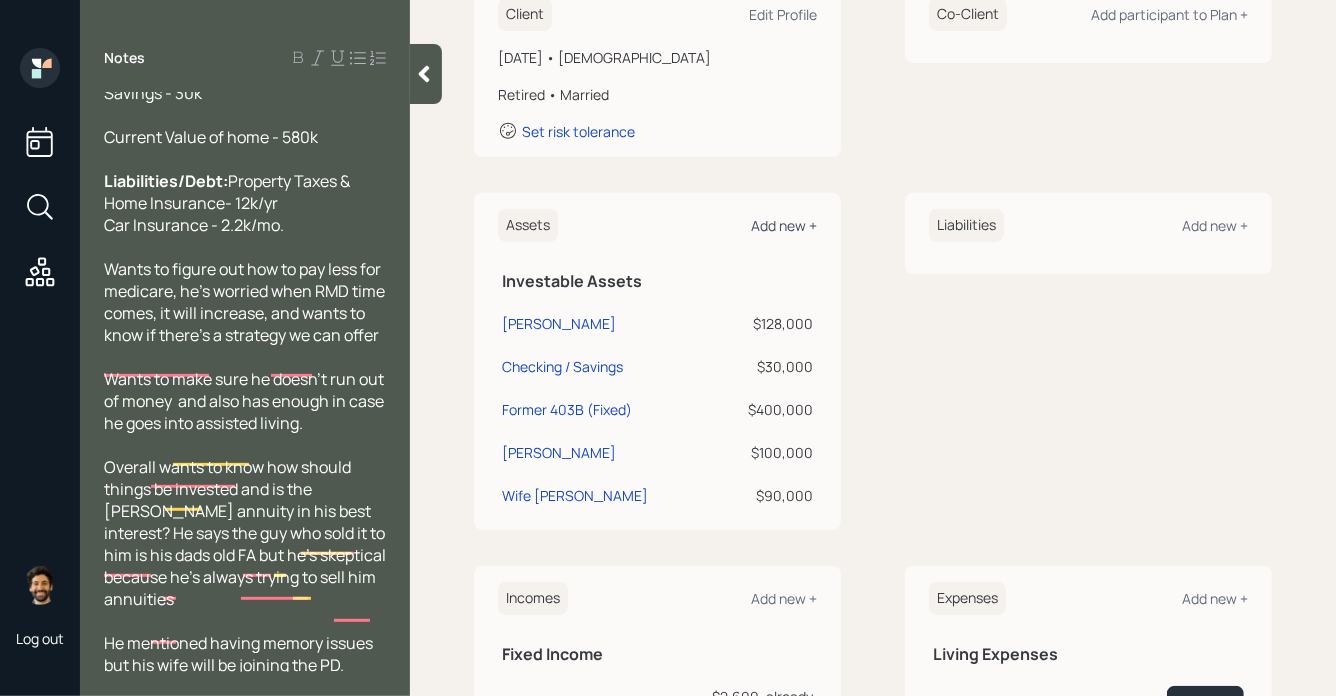 click on "Add new +" at bounding box center [784, 225] 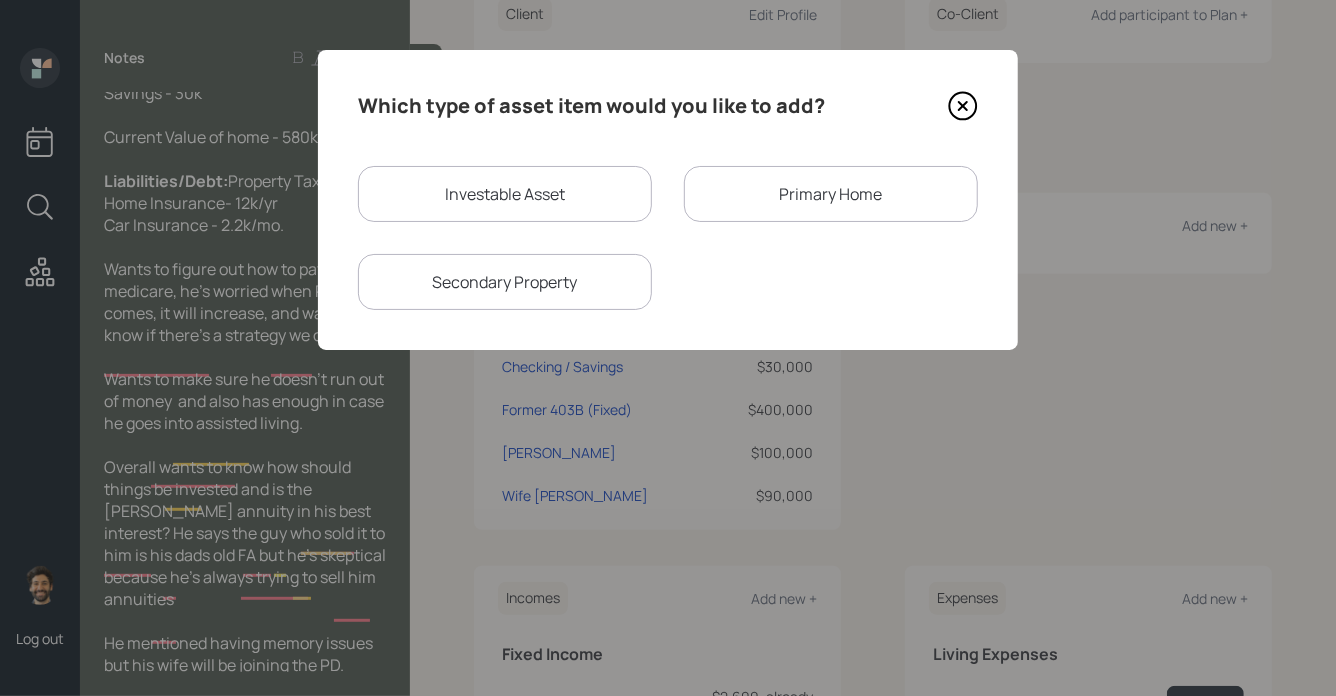 click on "Primary Home" at bounding box center (831, 194) 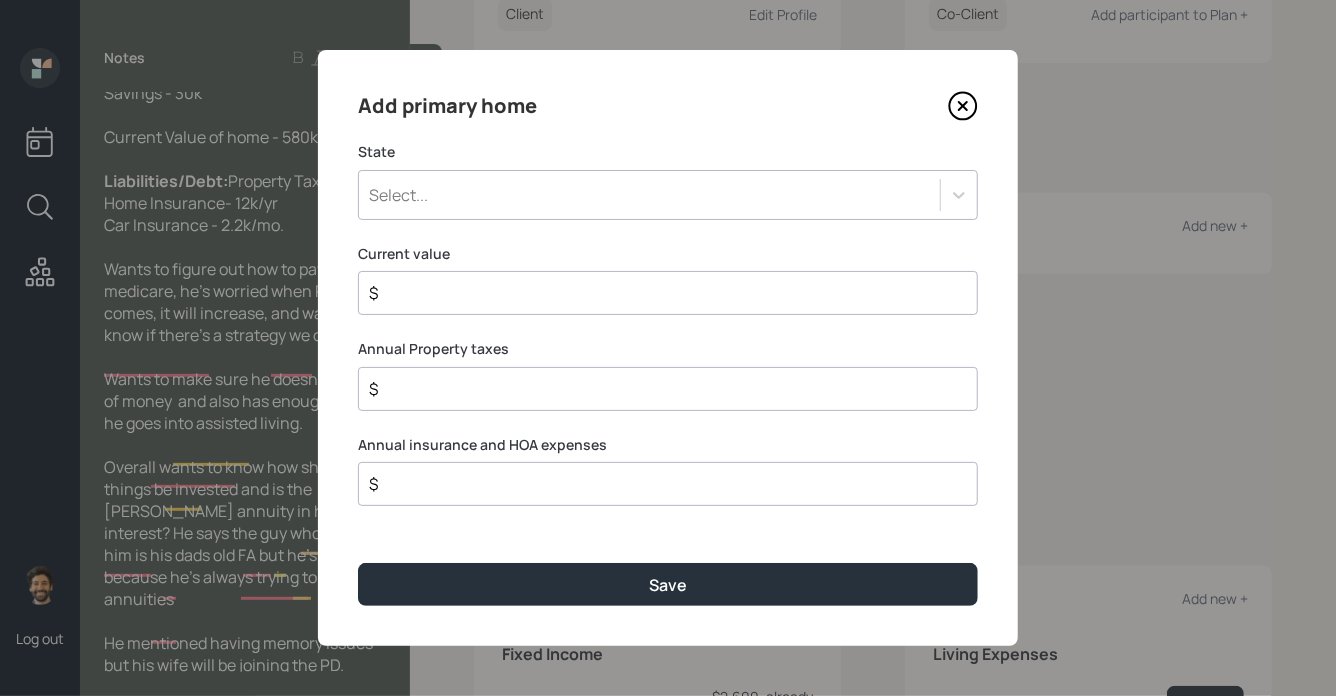 click on "Select..." at bounding box center (649, 195) 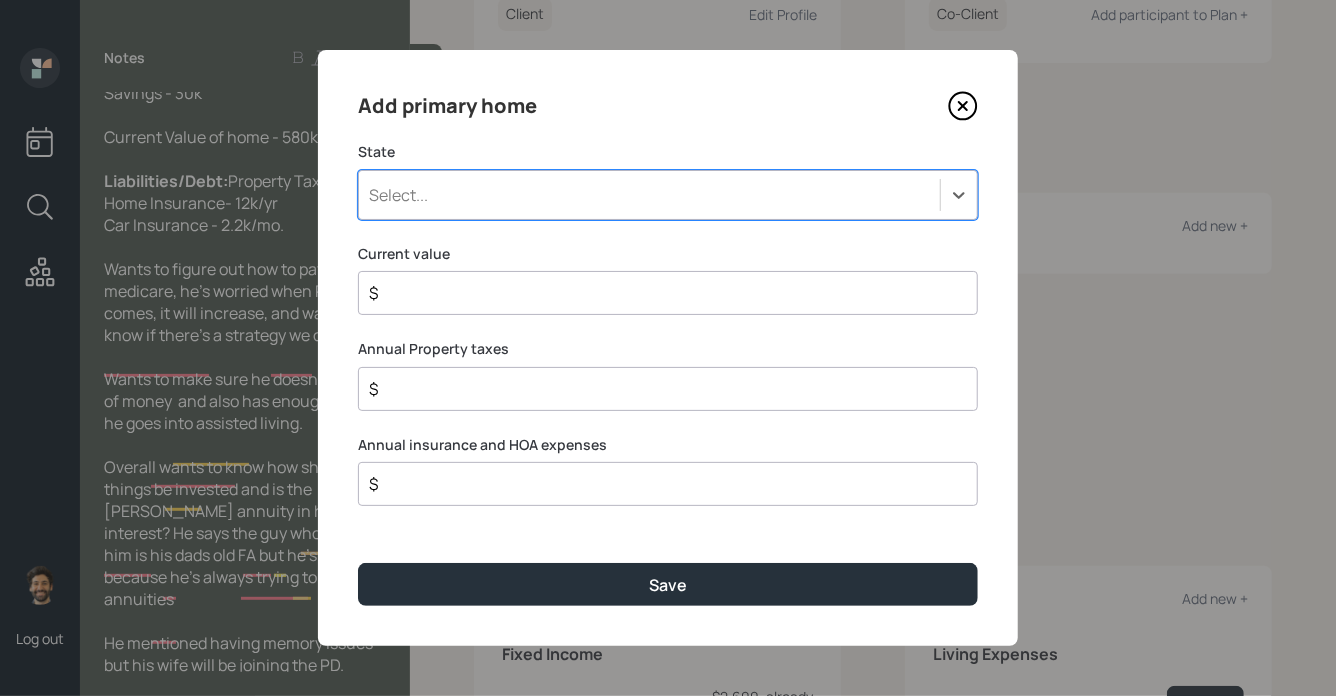 click on "Select..." at bounding box center (649, 195) 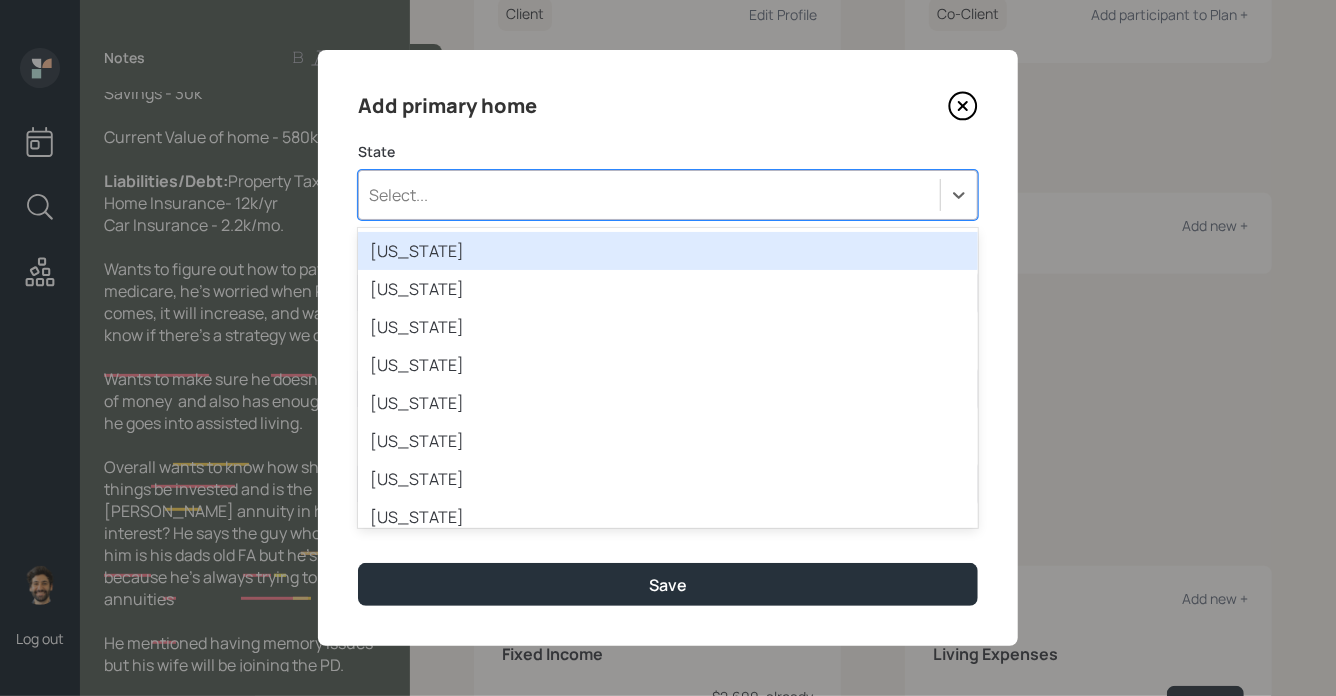 type on "m" 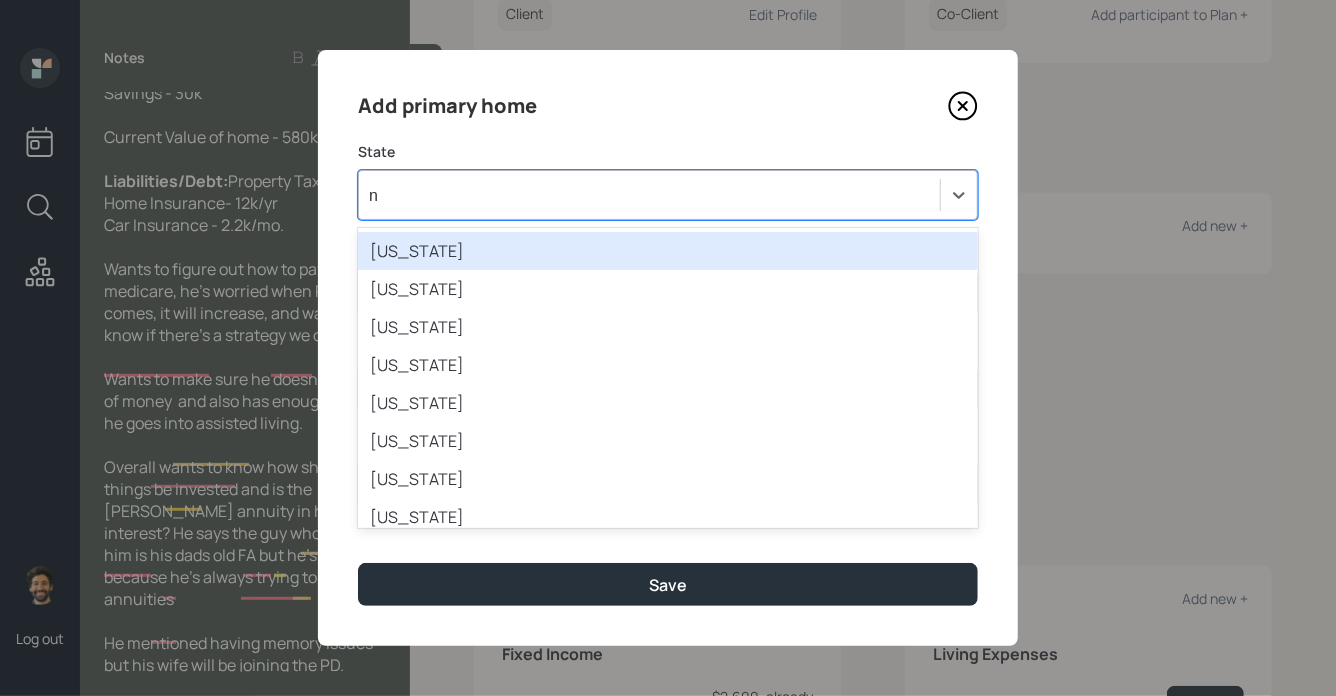 type on "ny" 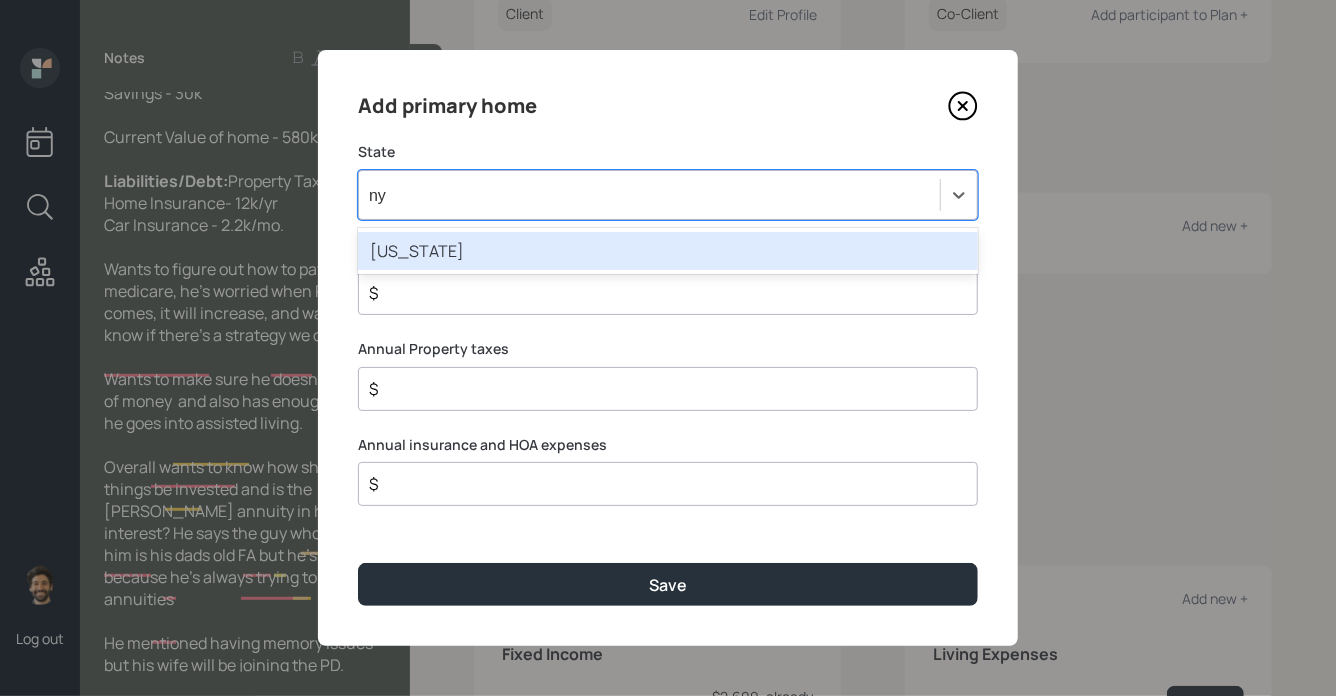 click on "[US_STATE]" at bounding box center [668, 251] 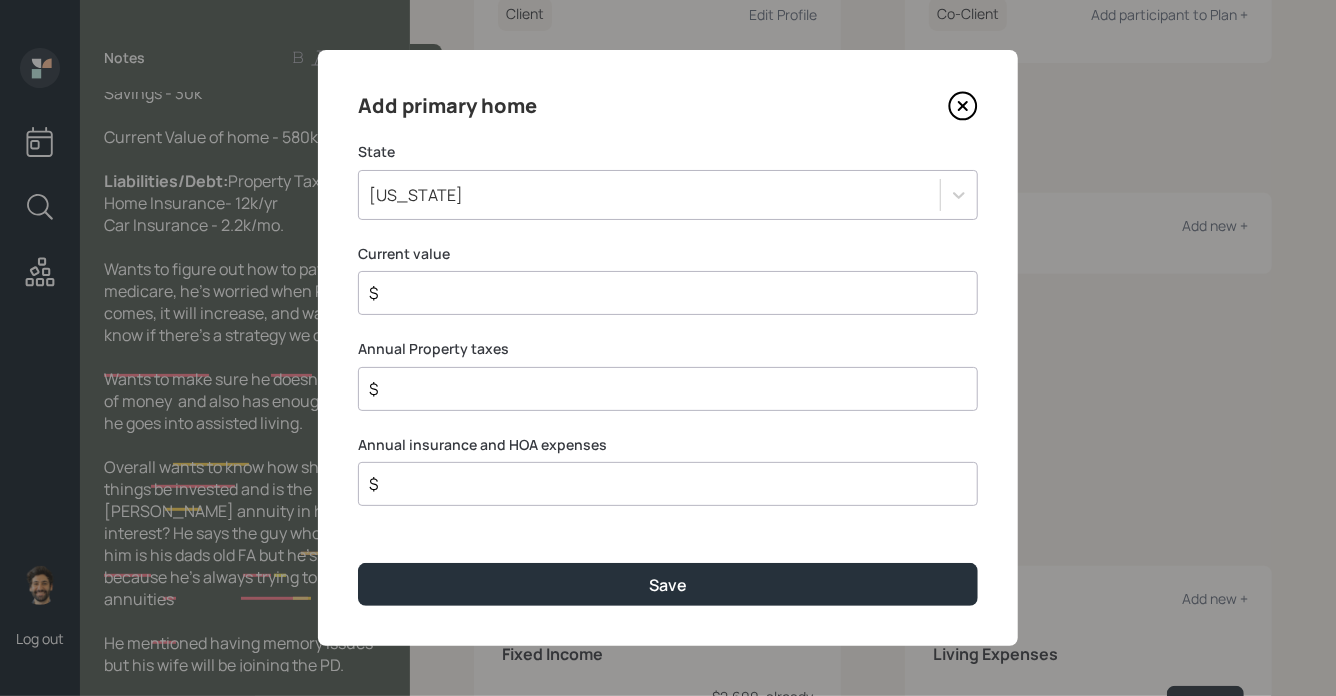 click on "$" at bounding box center [660, 293] 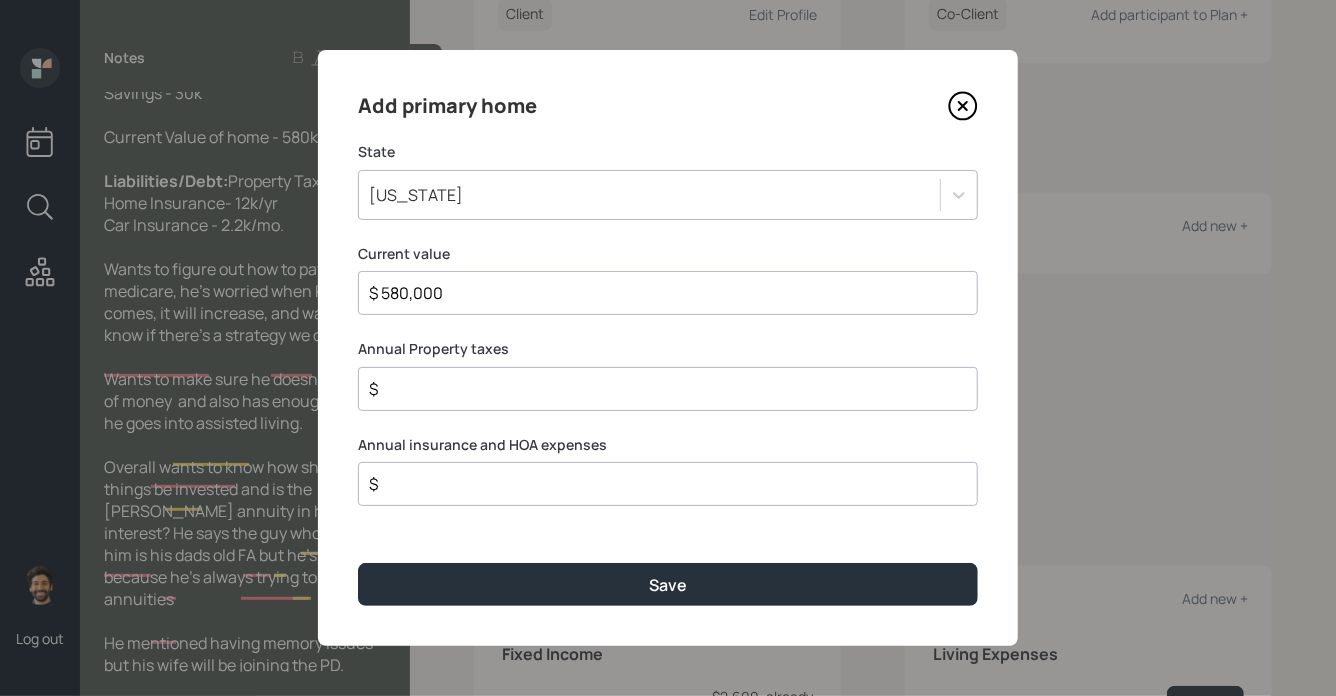 type on "$ 580,000" 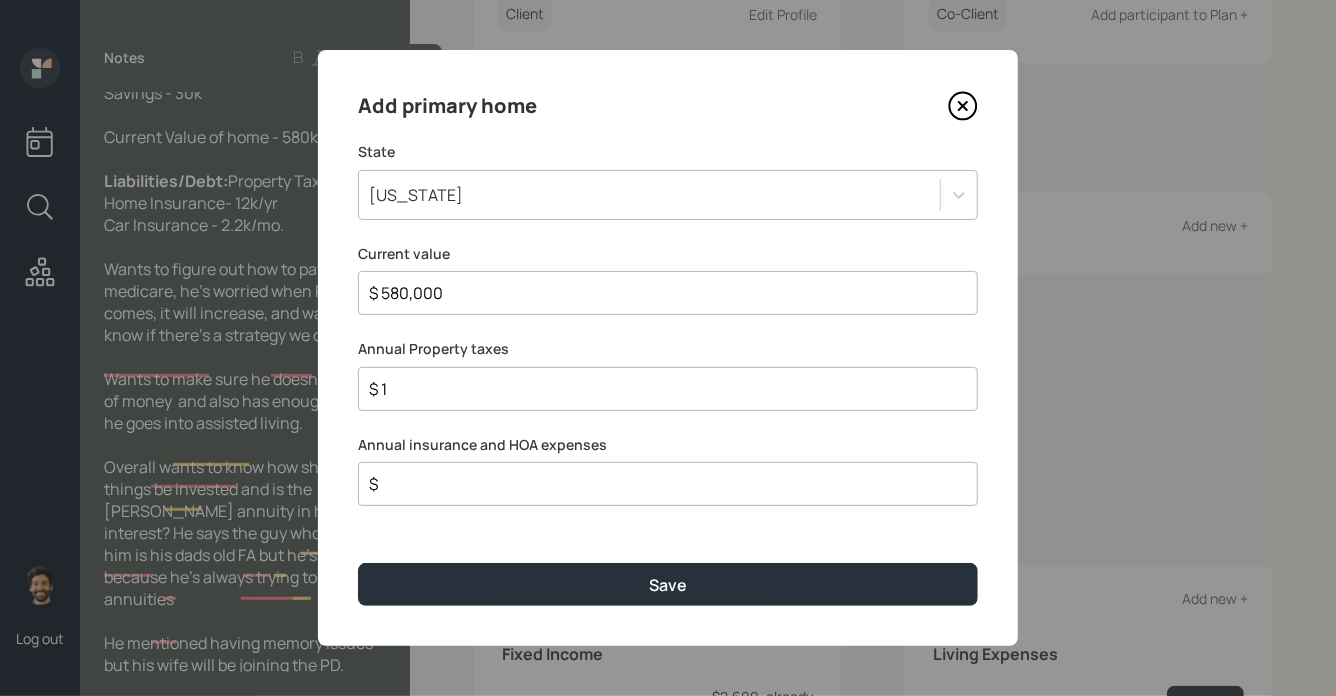 type on "$ 1" 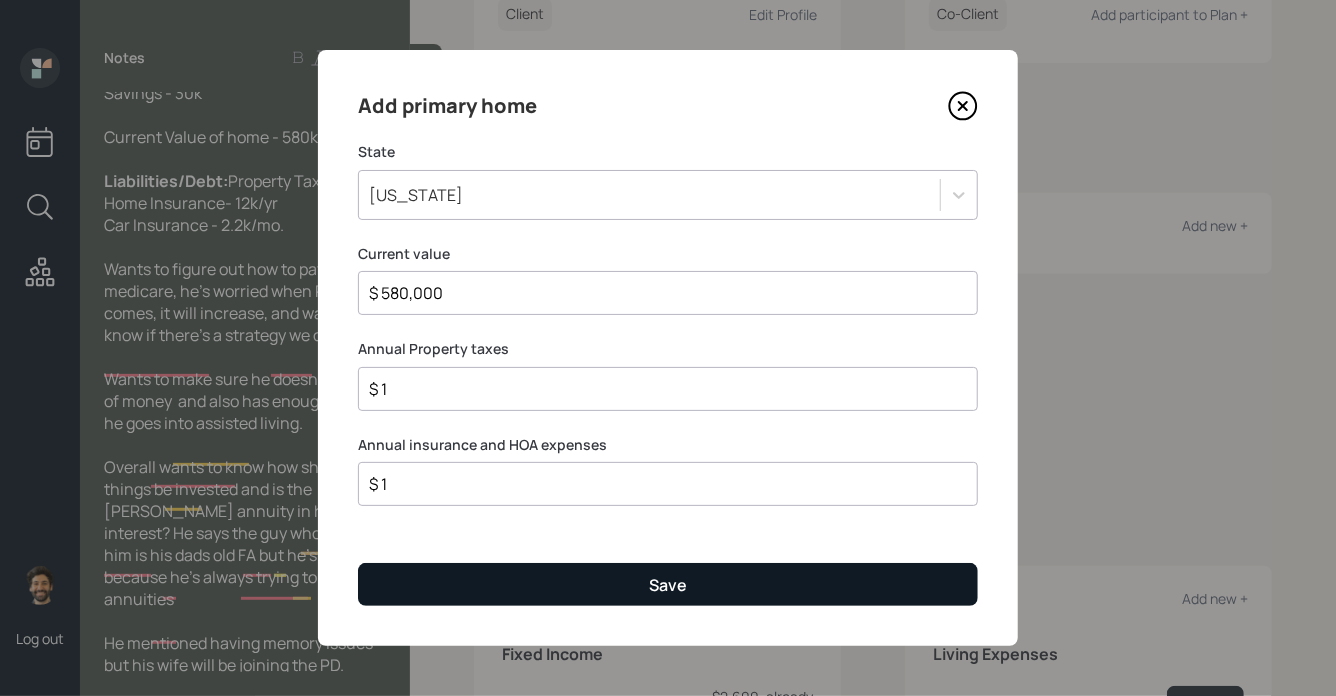 type on "$ 1" 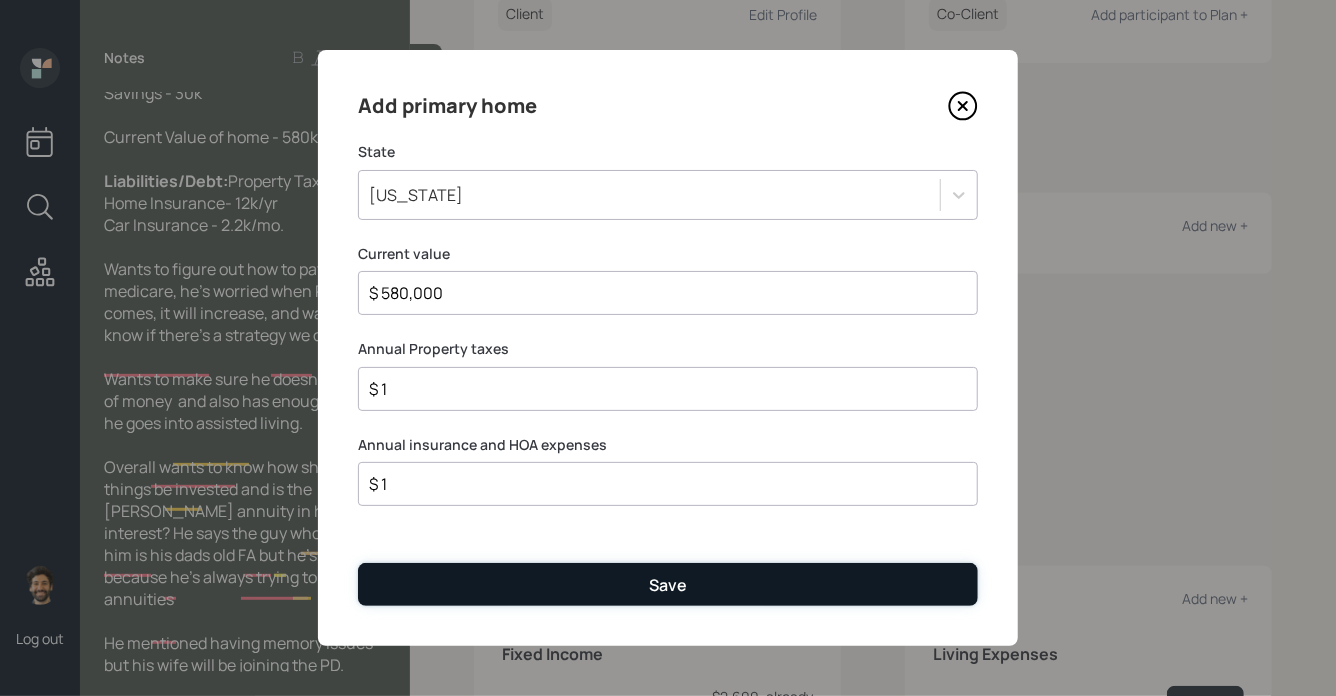 click on "Save" at bounding box center (668, 584) 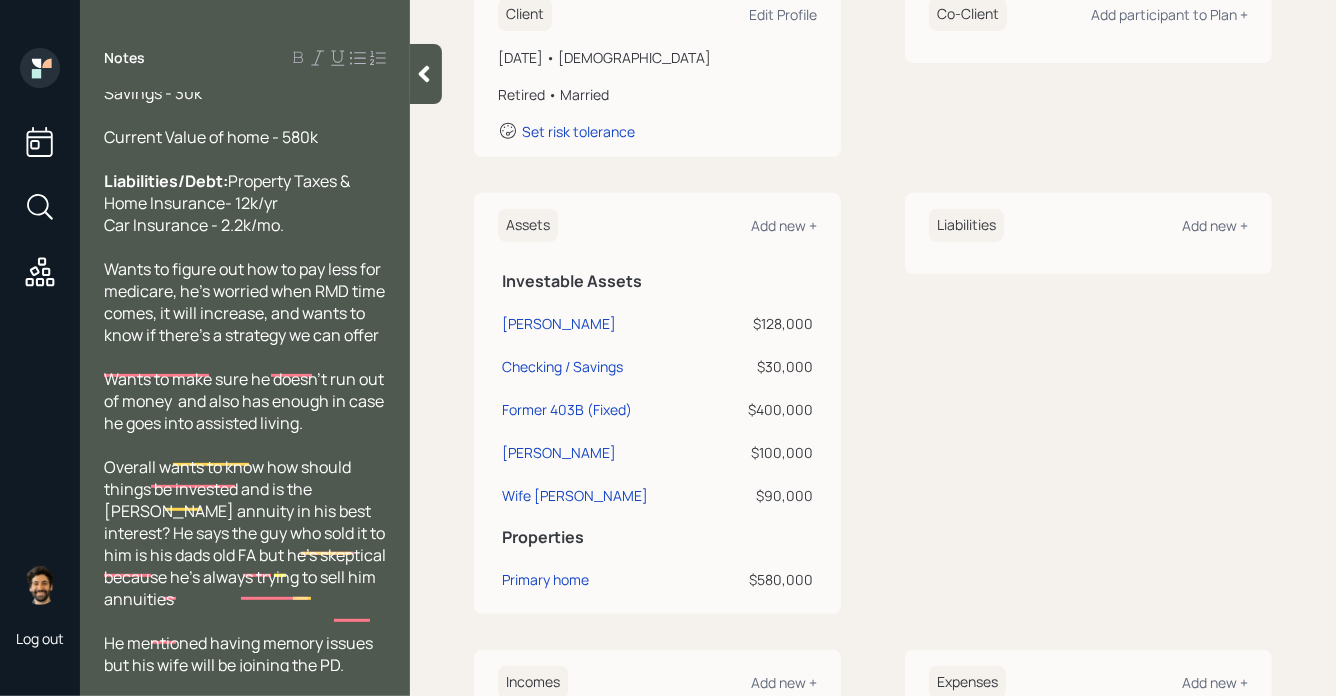 scroll, scrollTop: 350, scrollLeft: 0, axis: vertical 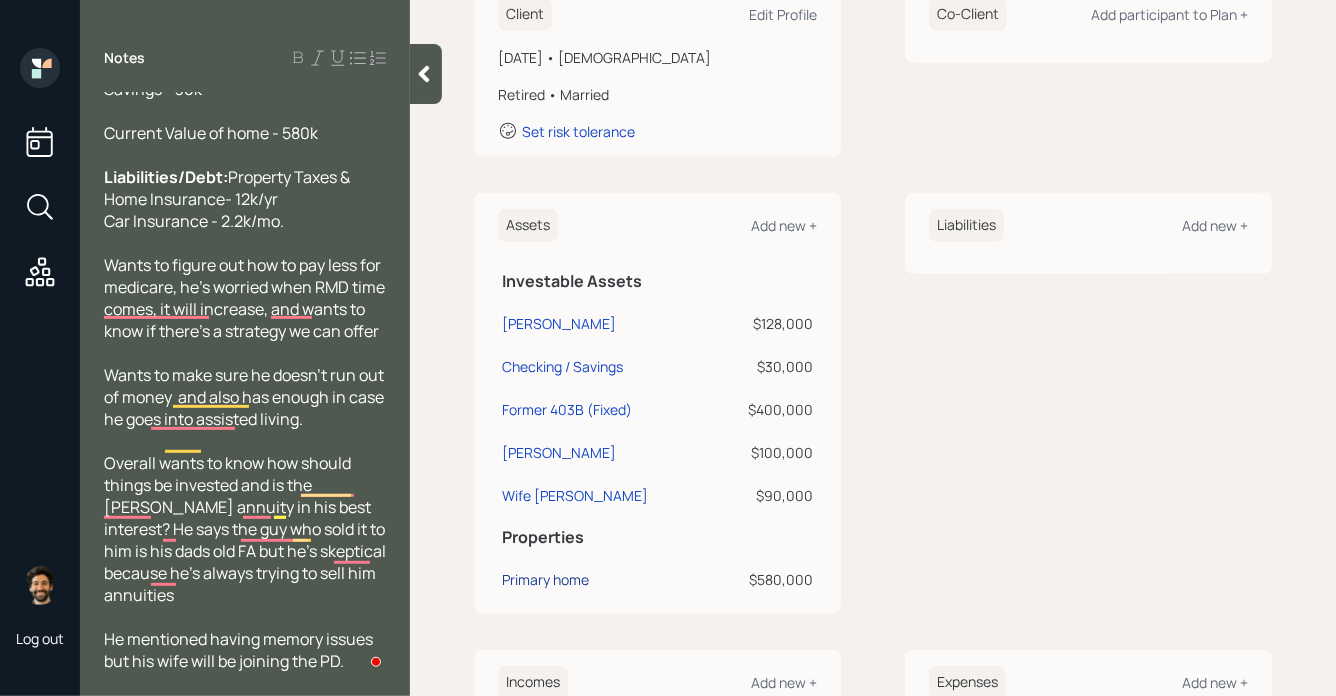 click on "Primary home" at bounding box center (545, 579) 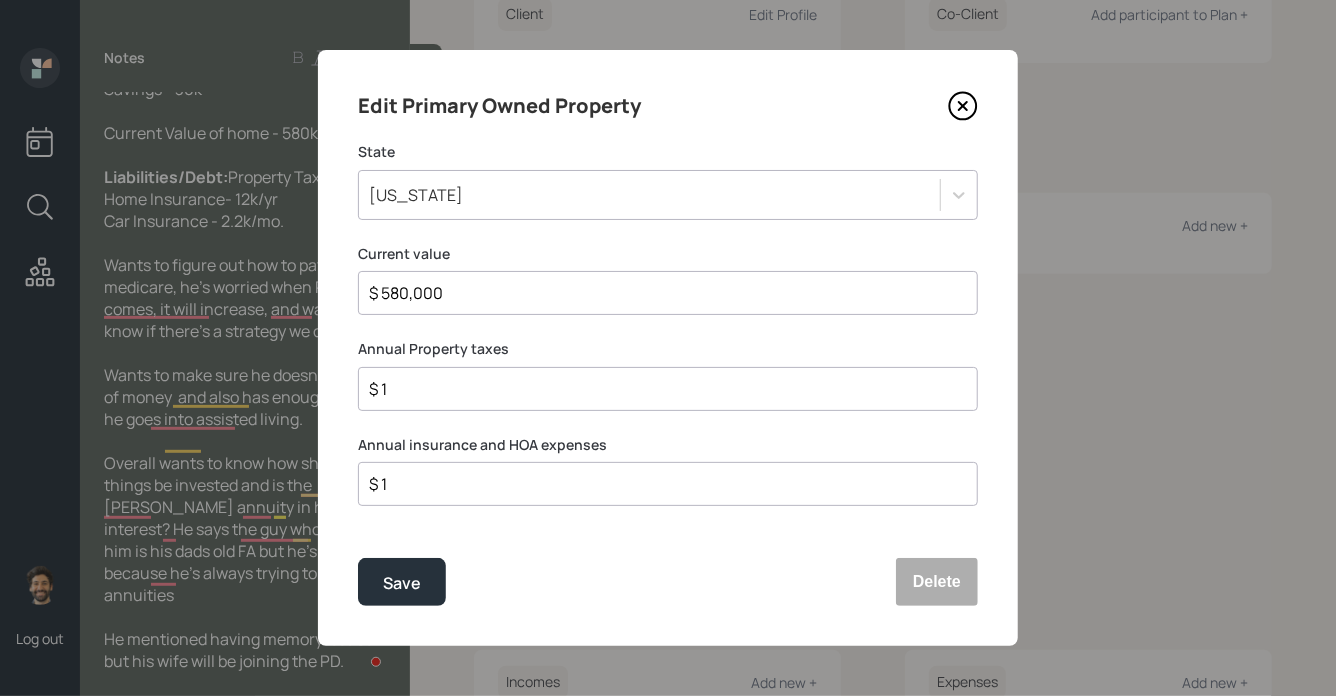 click on "$ 1" at bounding box center (660, 389) 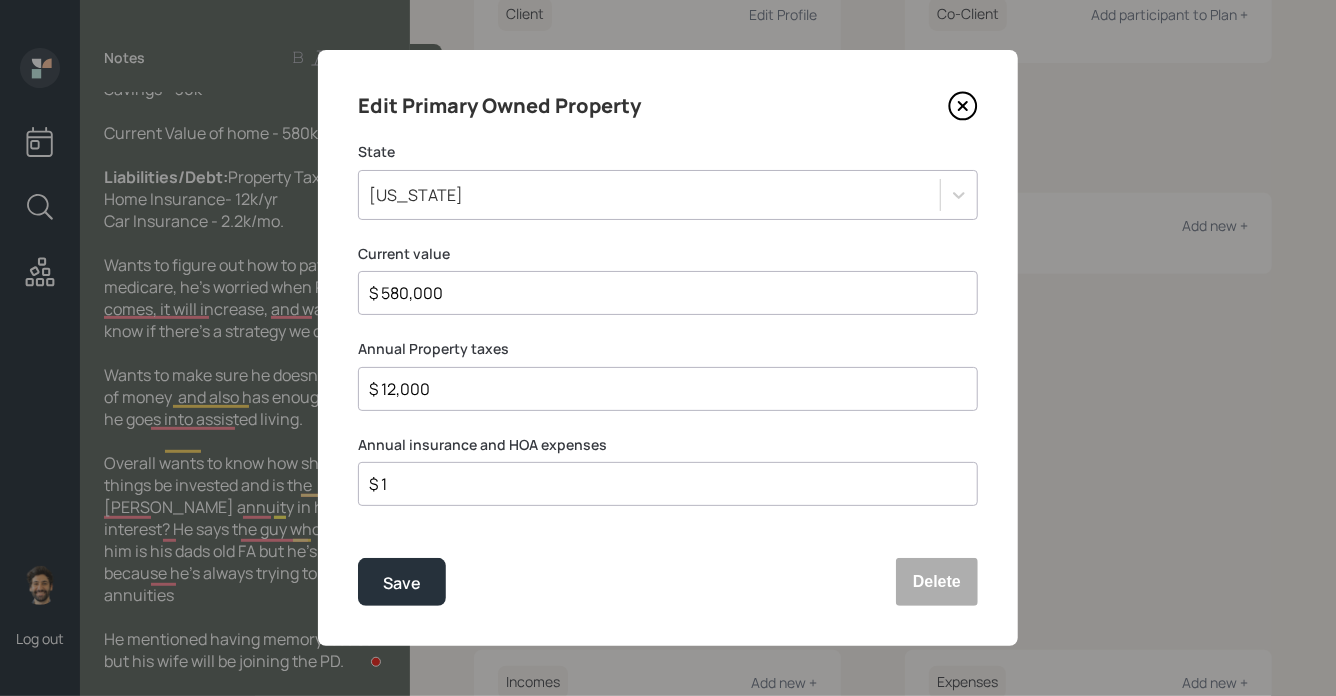 type on "$ 12,000" 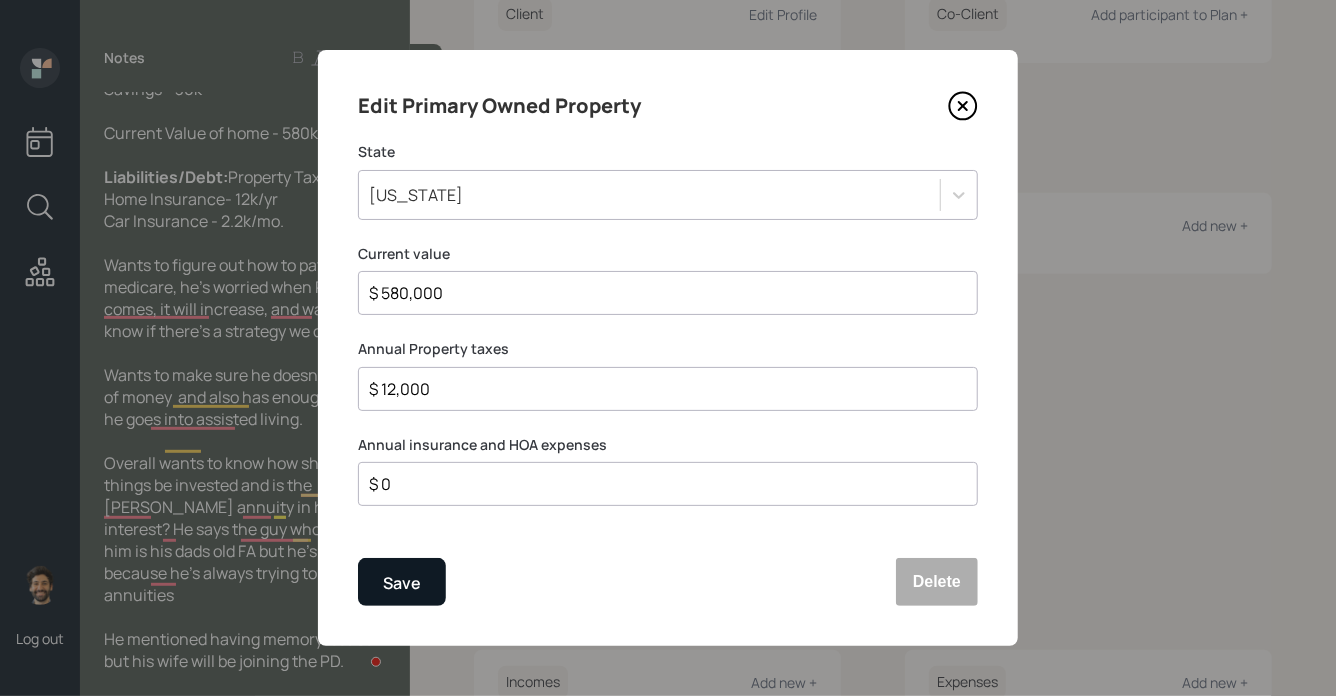 type on "$ 0" 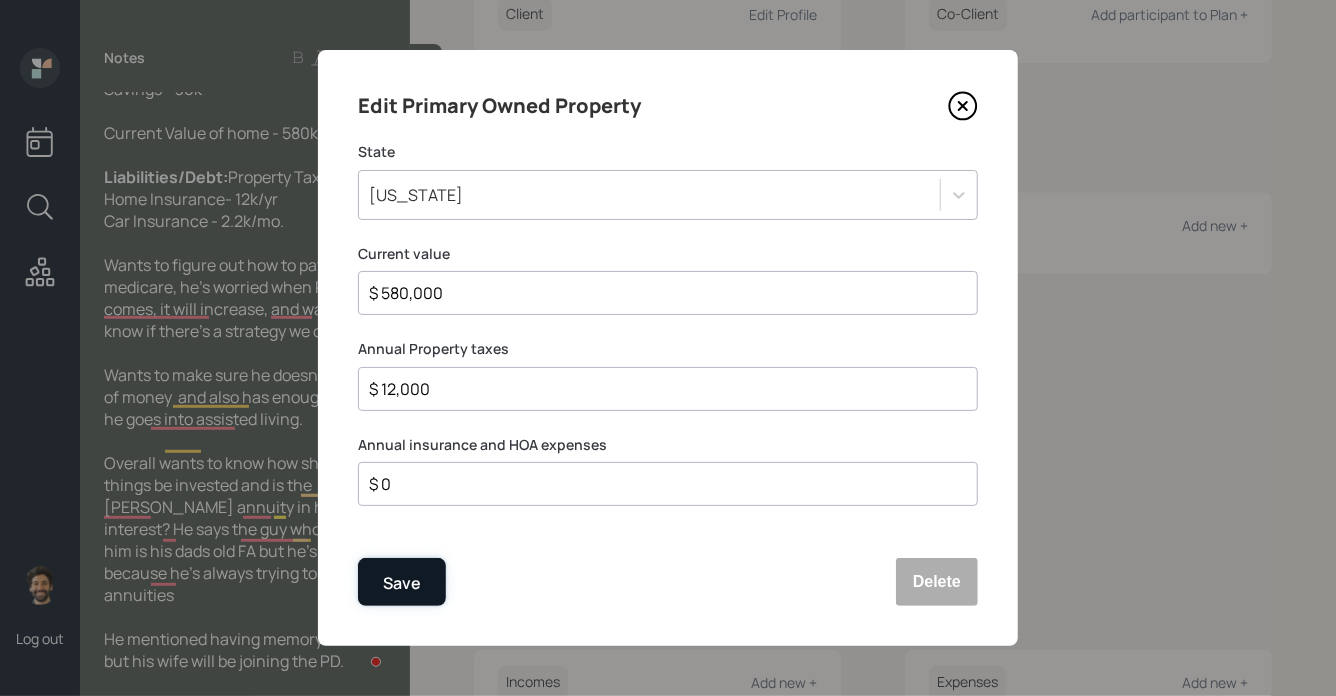 click on "Save" at bounding box center (402, 583) 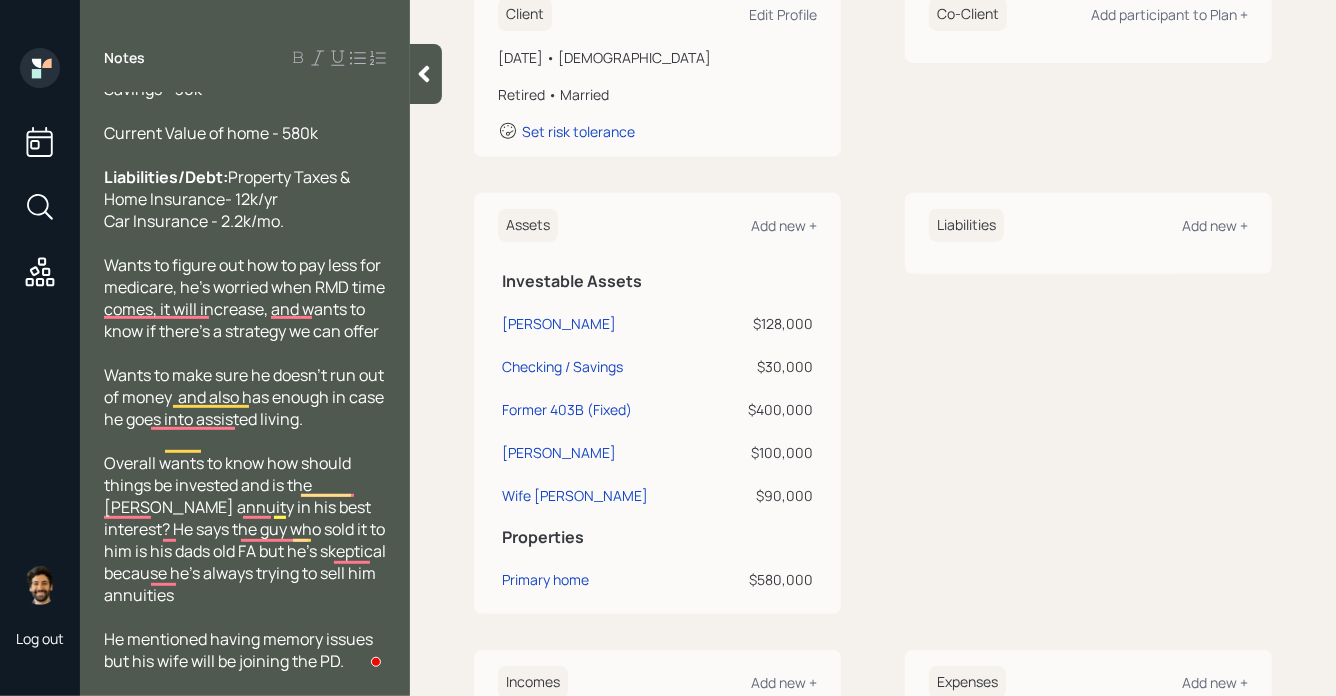 scroll, scrollTop: 351, scrollLeft: 0, axis: vertical 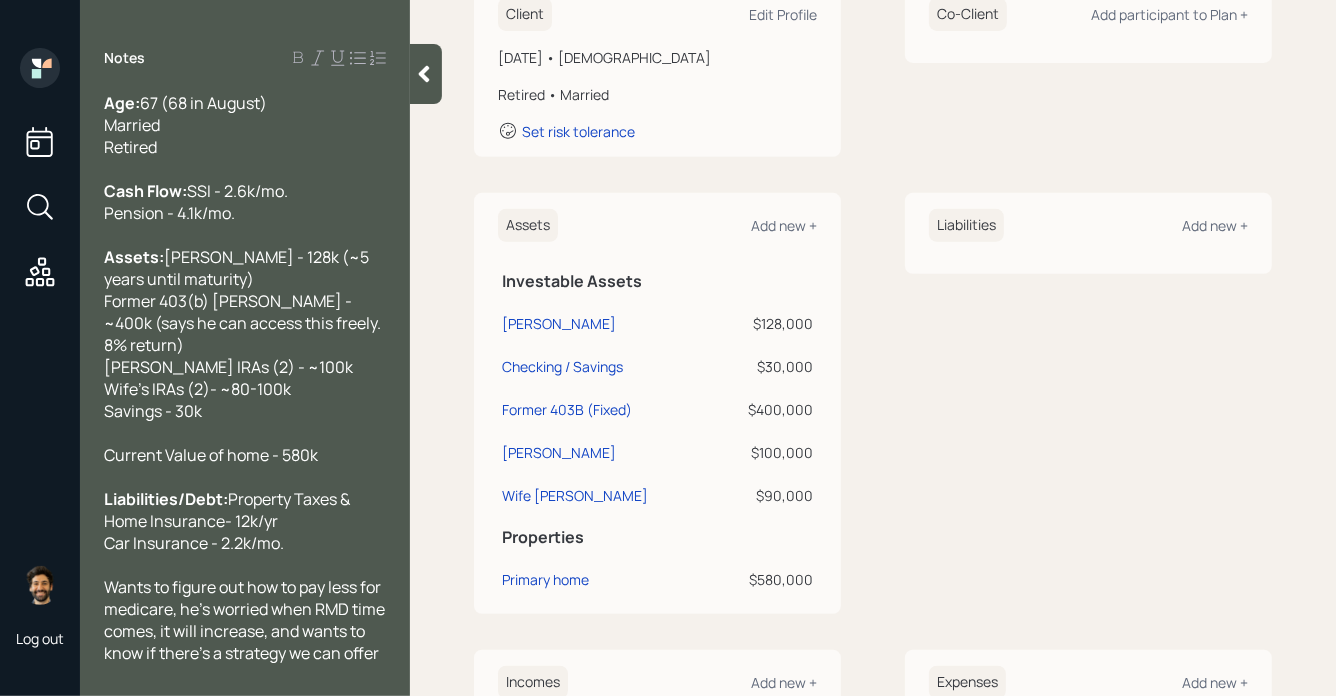 click 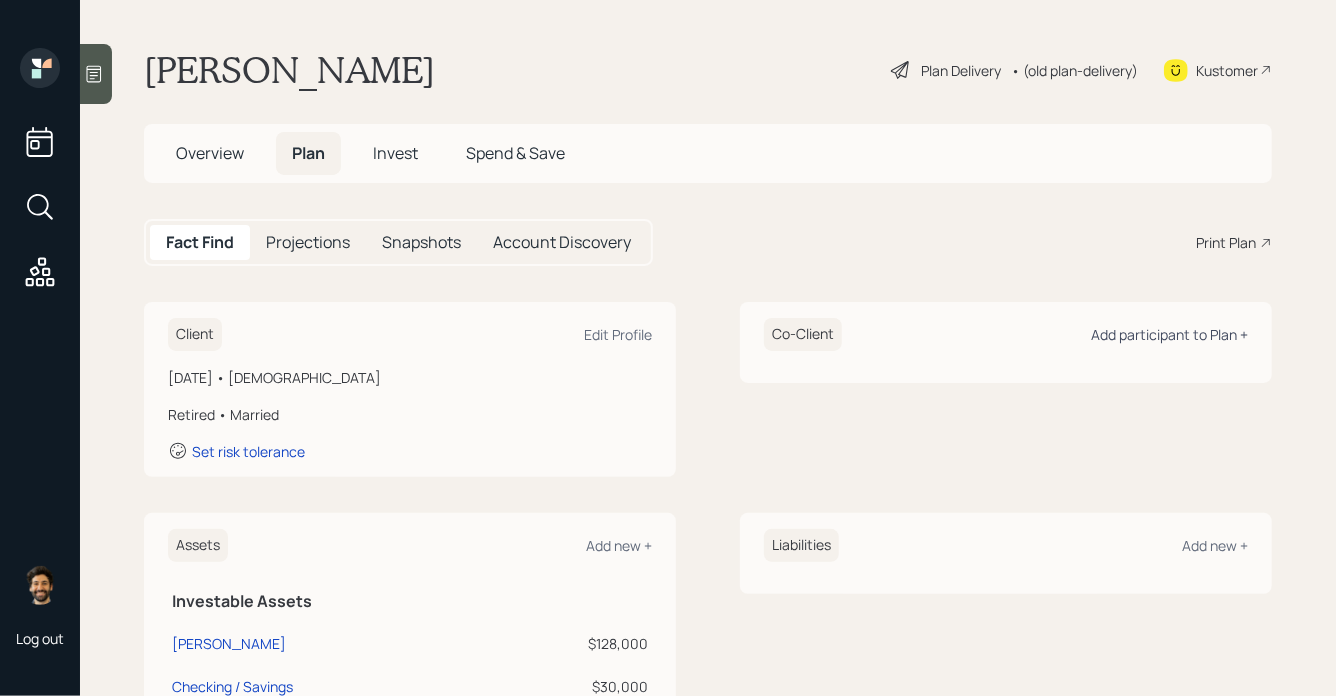 click on "Add participant to Plan +" at bounding box center (1169, 334) 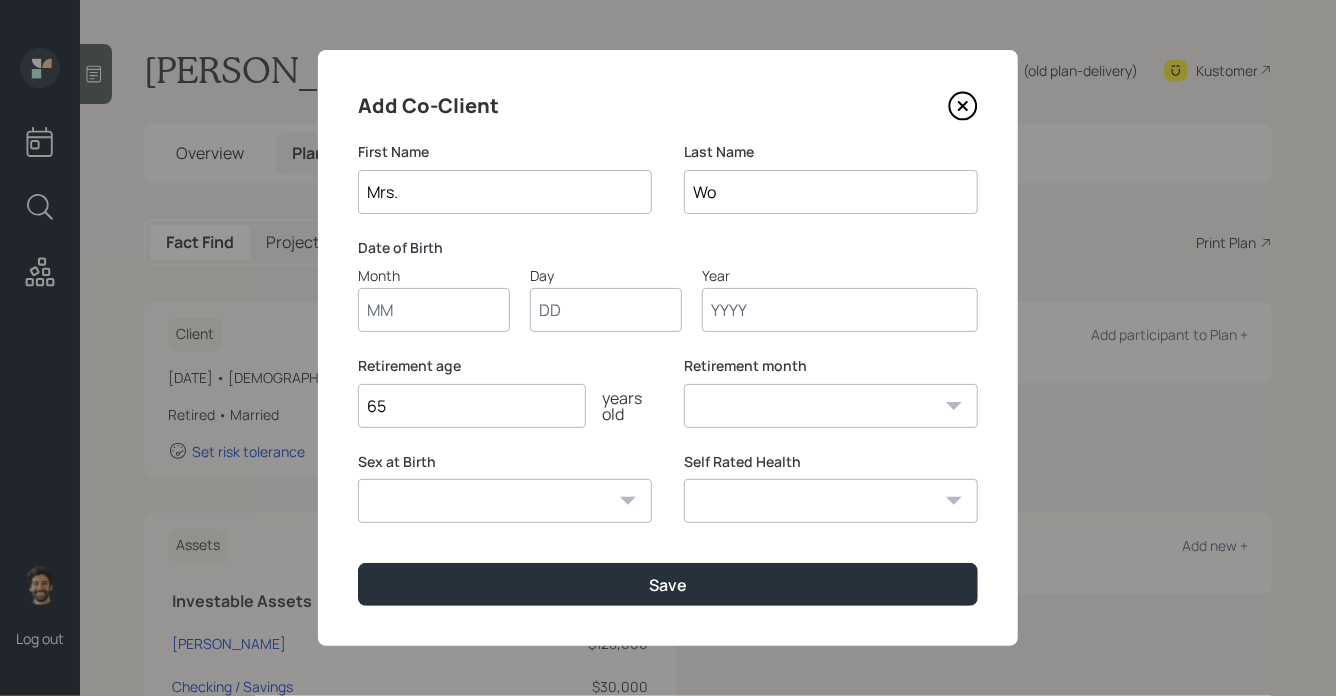 type on "Mrs." 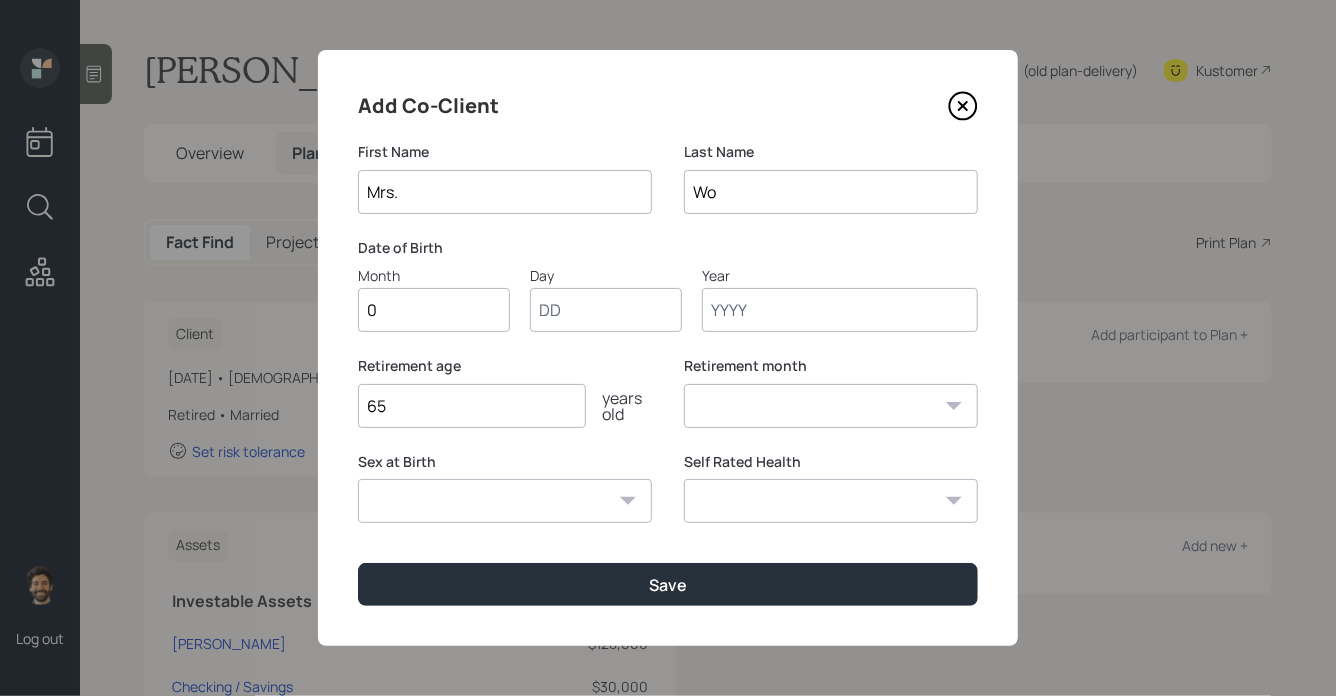 type on "01" 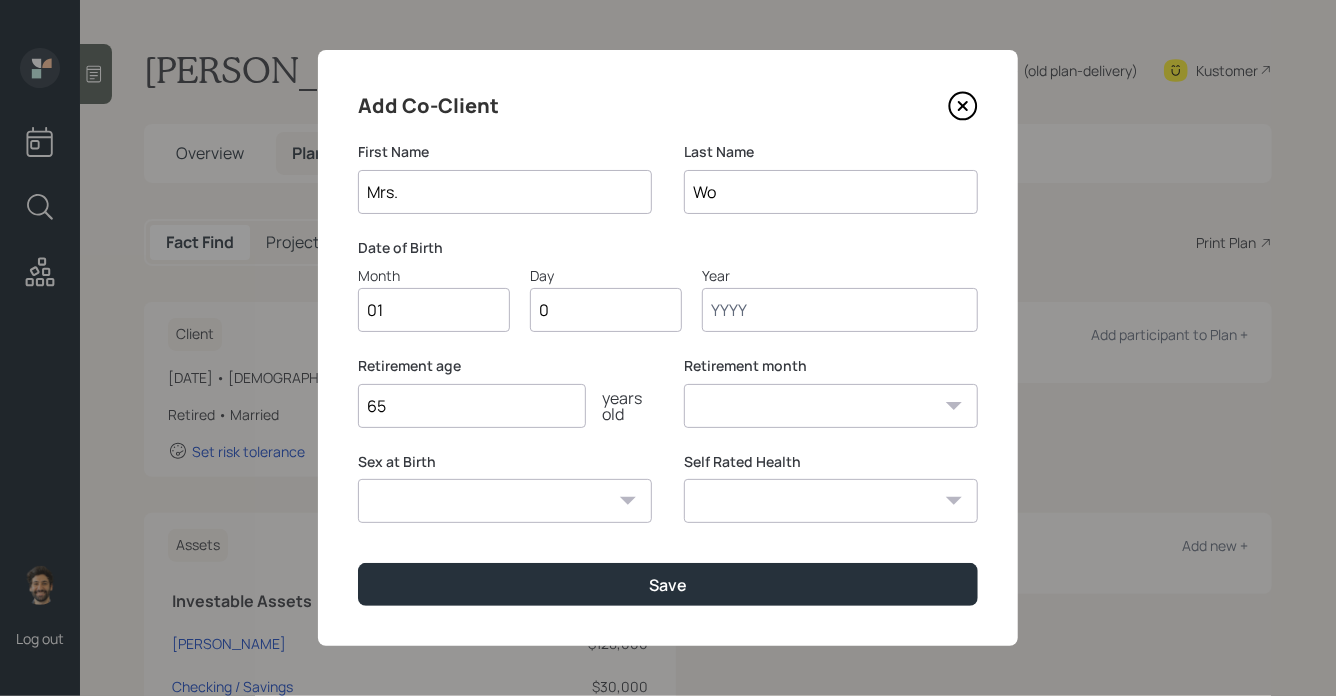 type on "01" 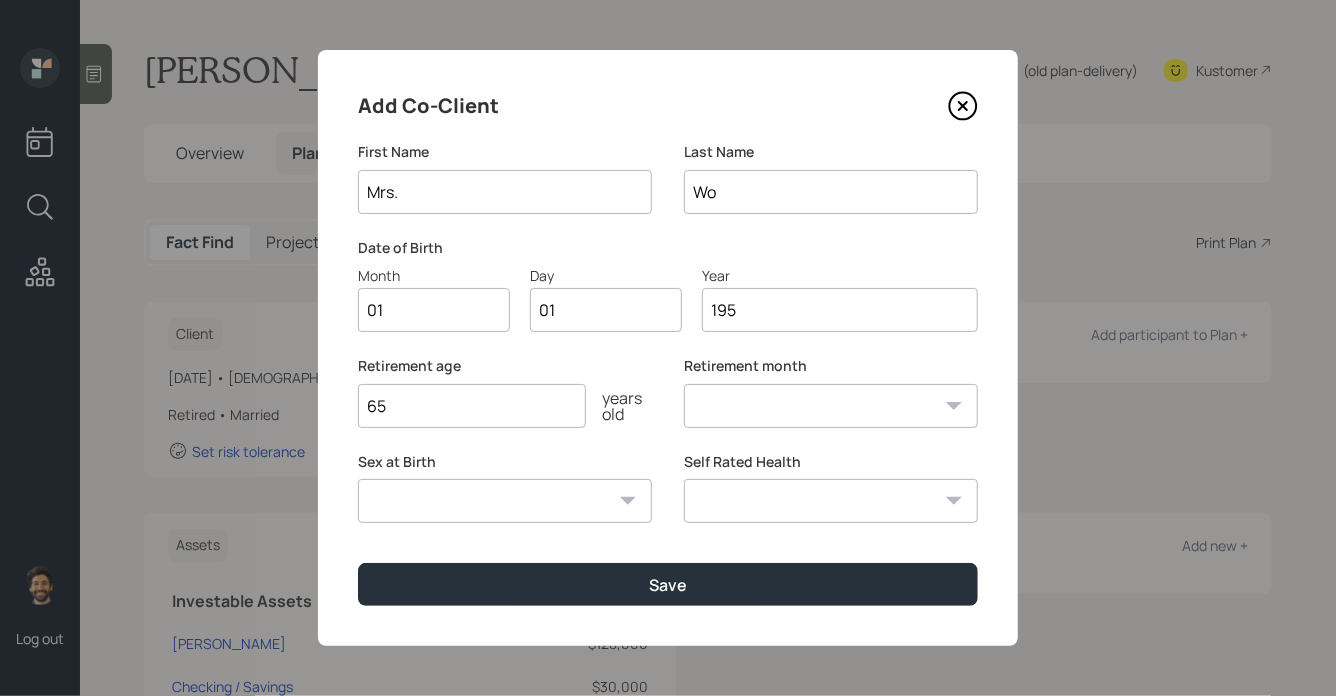 type on "1950" 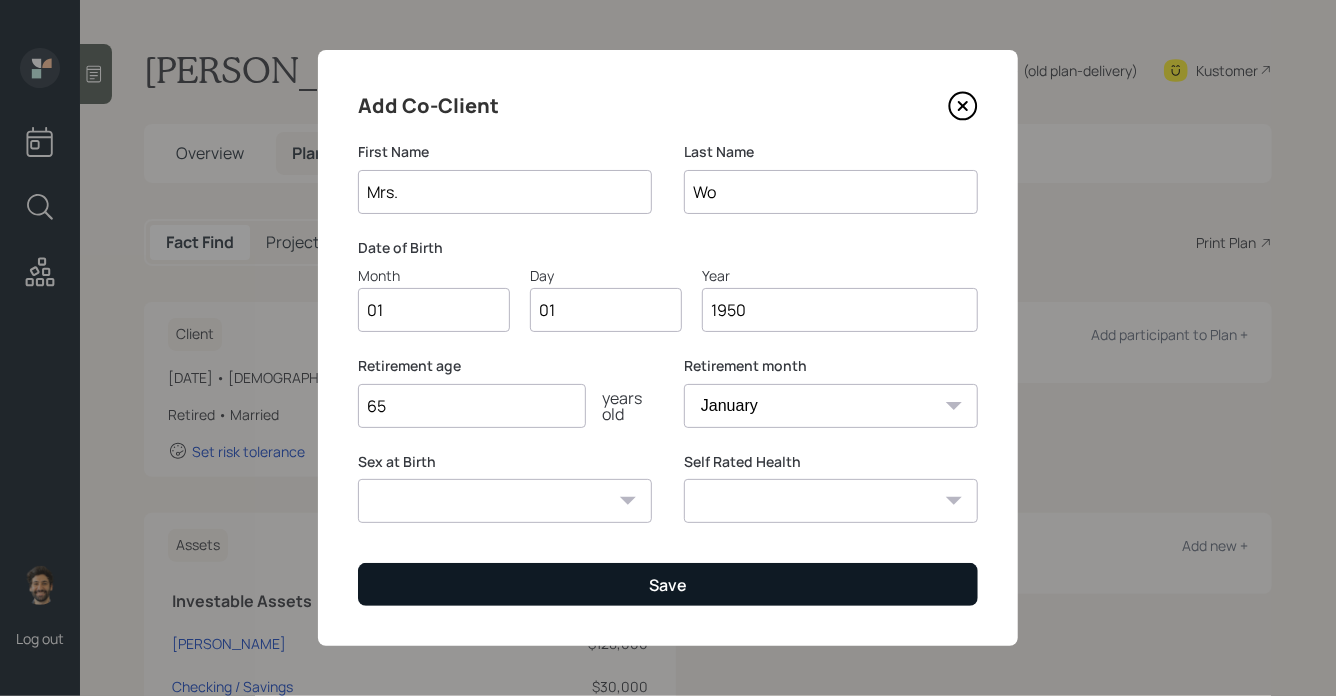 type on "1950" 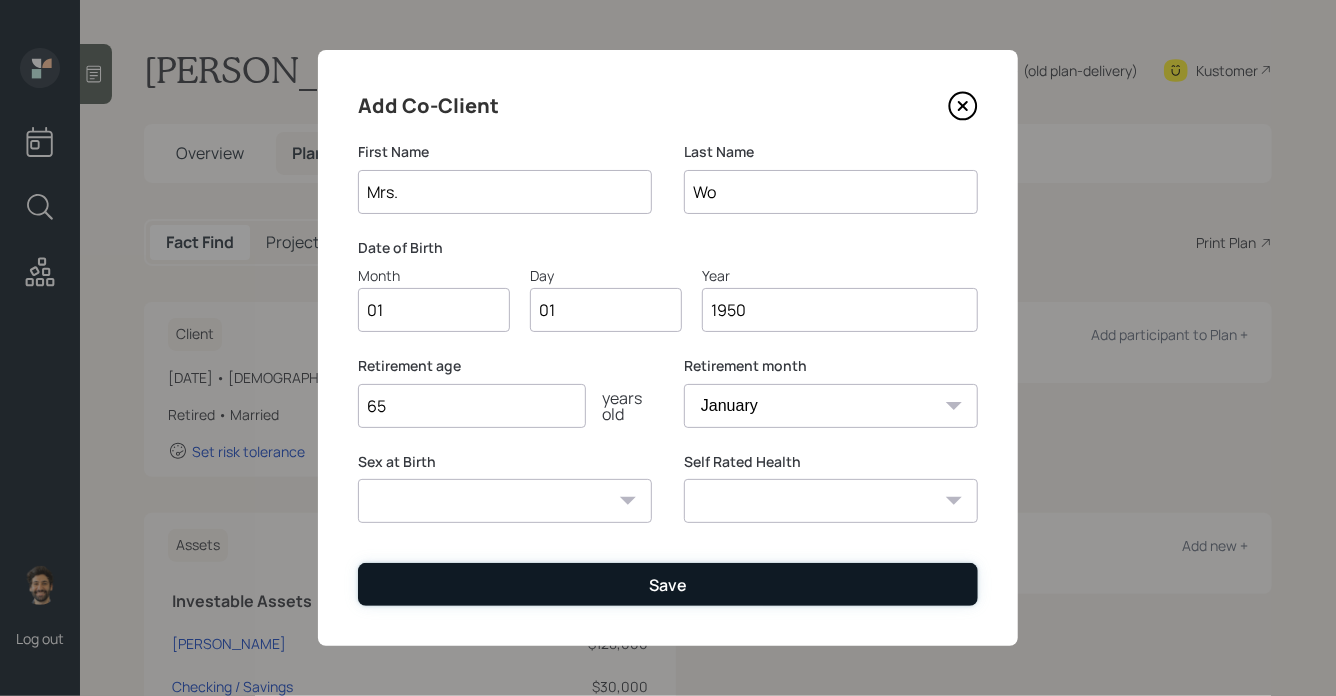 click on "Save" at bounding box center (668, 584) 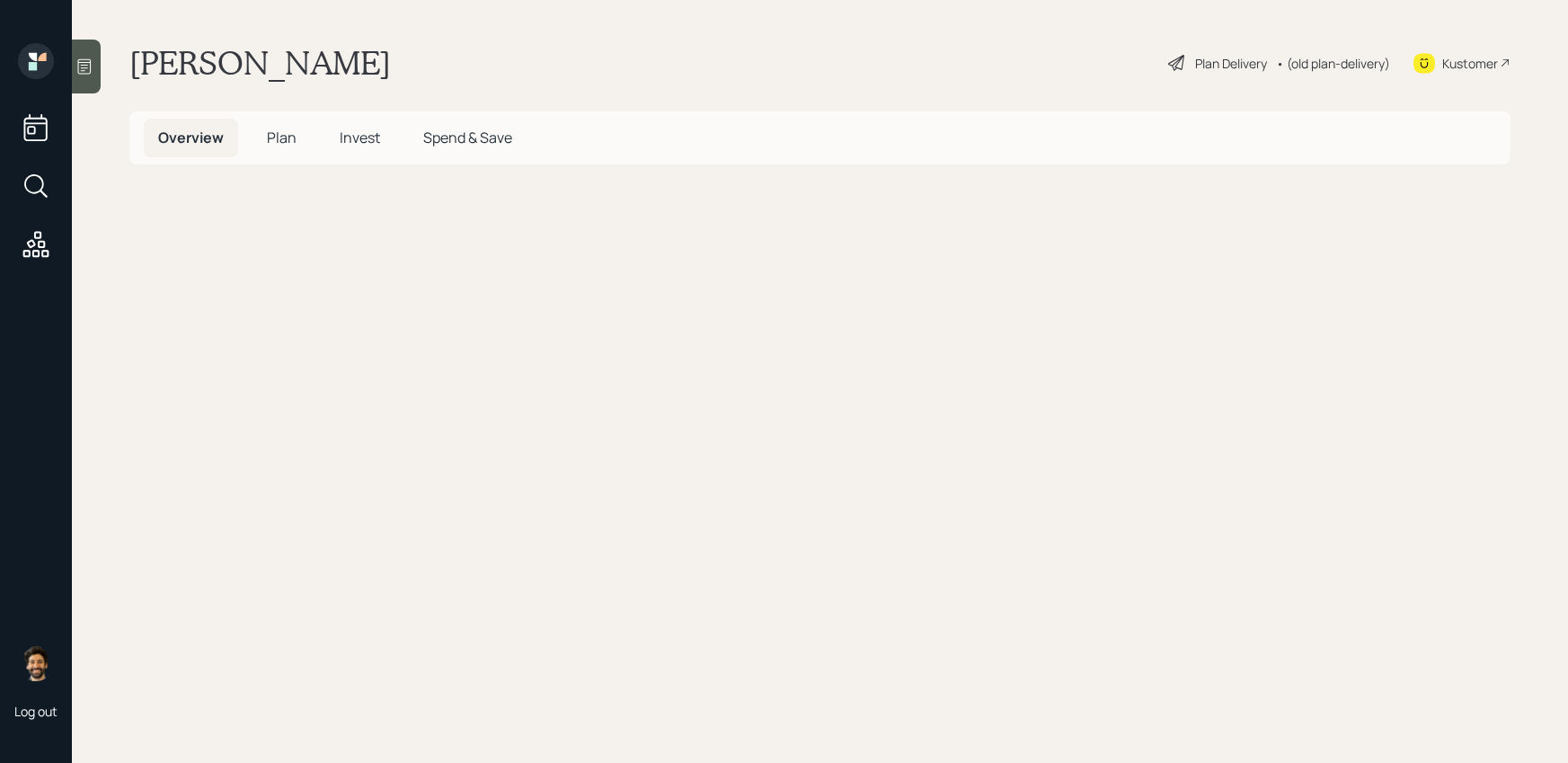 scroll, scrollTop: 0, scrollLeft: 0, axis: both 